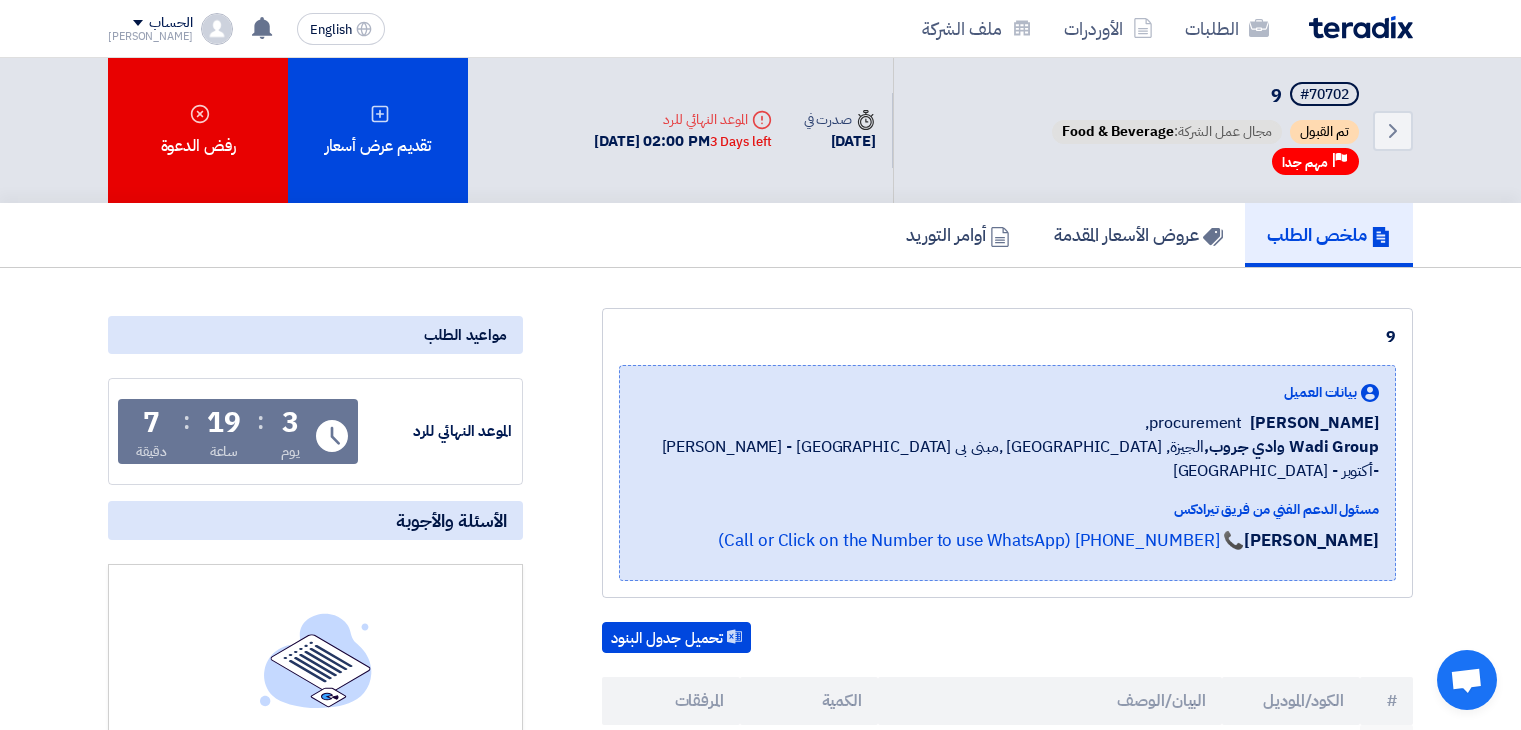 scroll, scrollTop: 575, scrollLeft: 0, axis: vertical 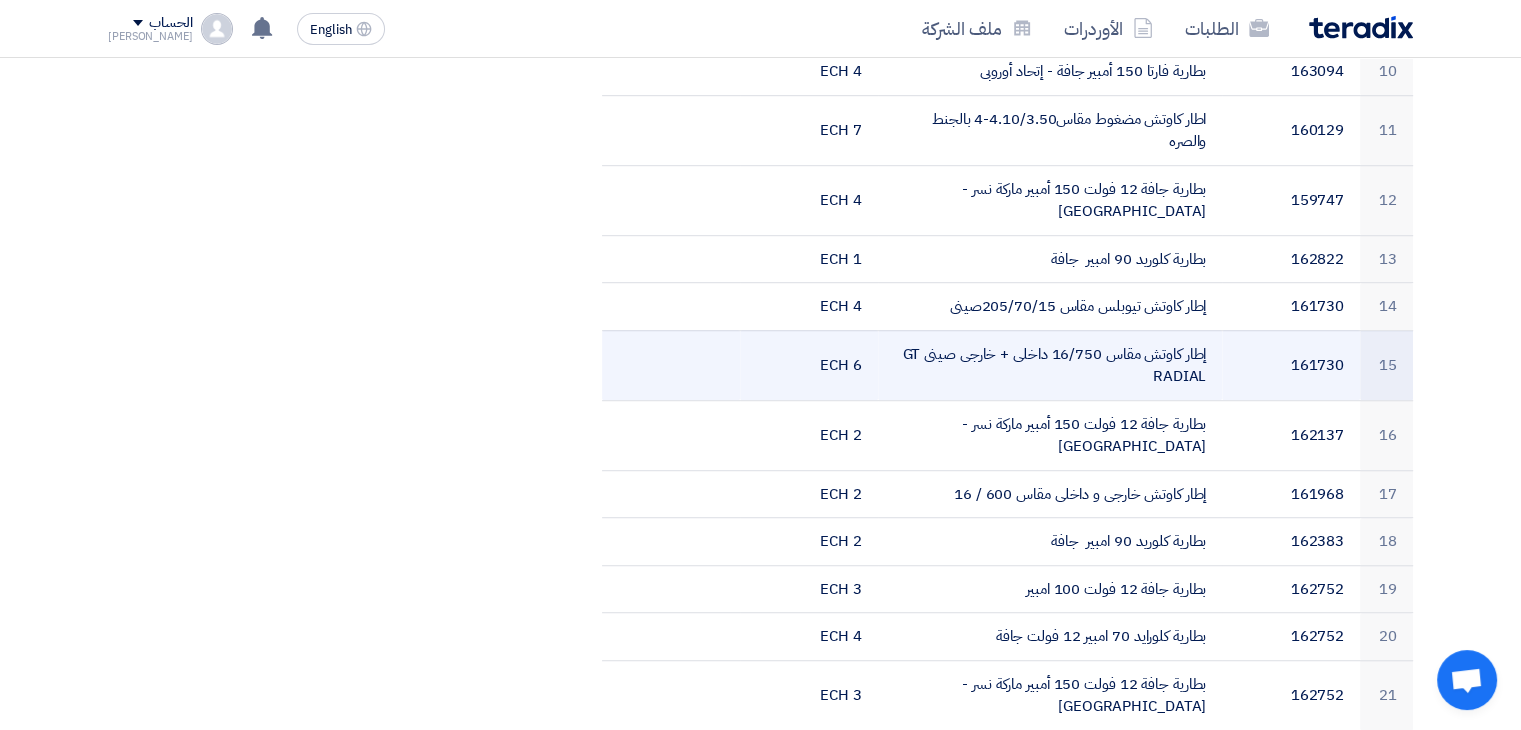 click on "إطار كاوتش مقاس 16/750 داخلى + خارجى صينى GT RADIAL" 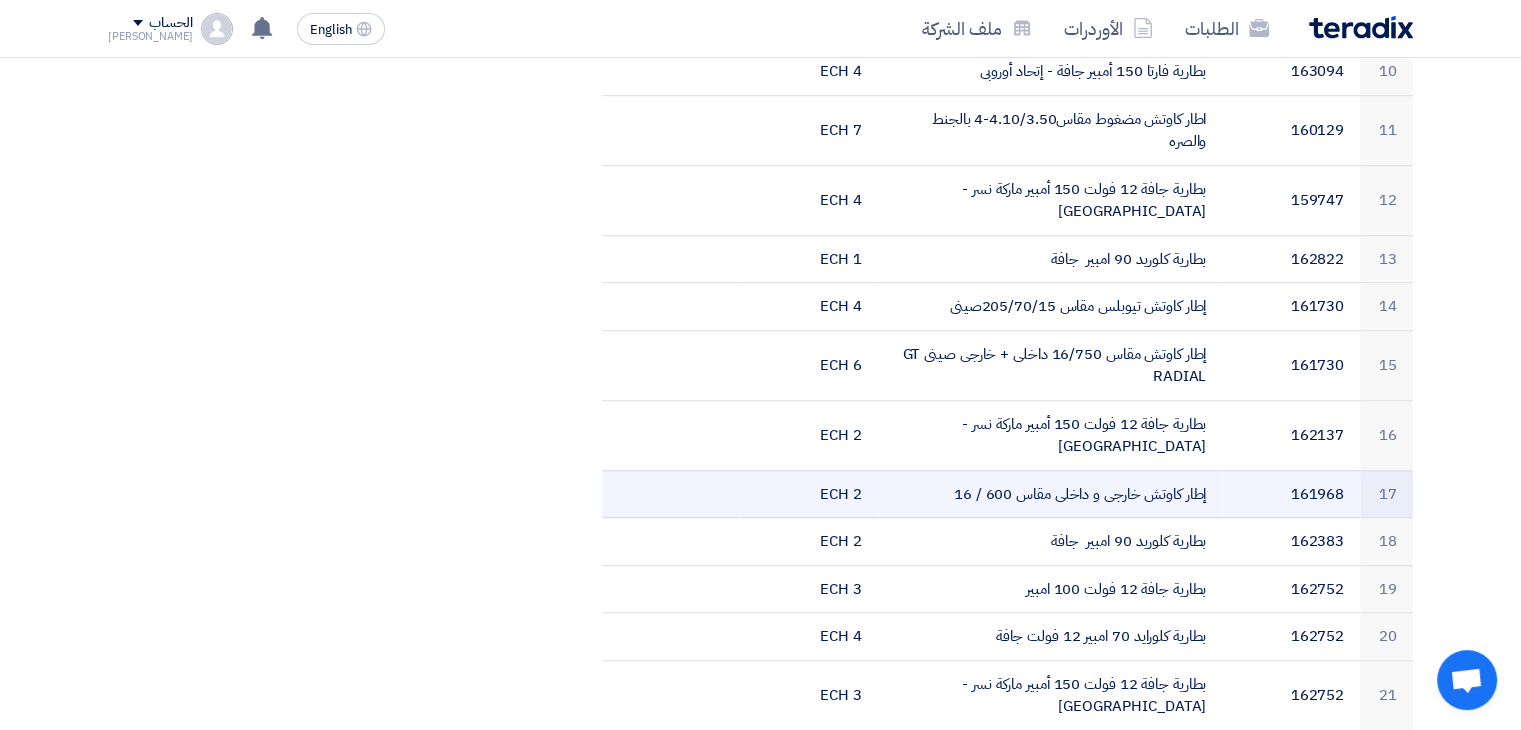 click on "إطار كاوتش خارجى و داخلى مقاس 600 / 16" 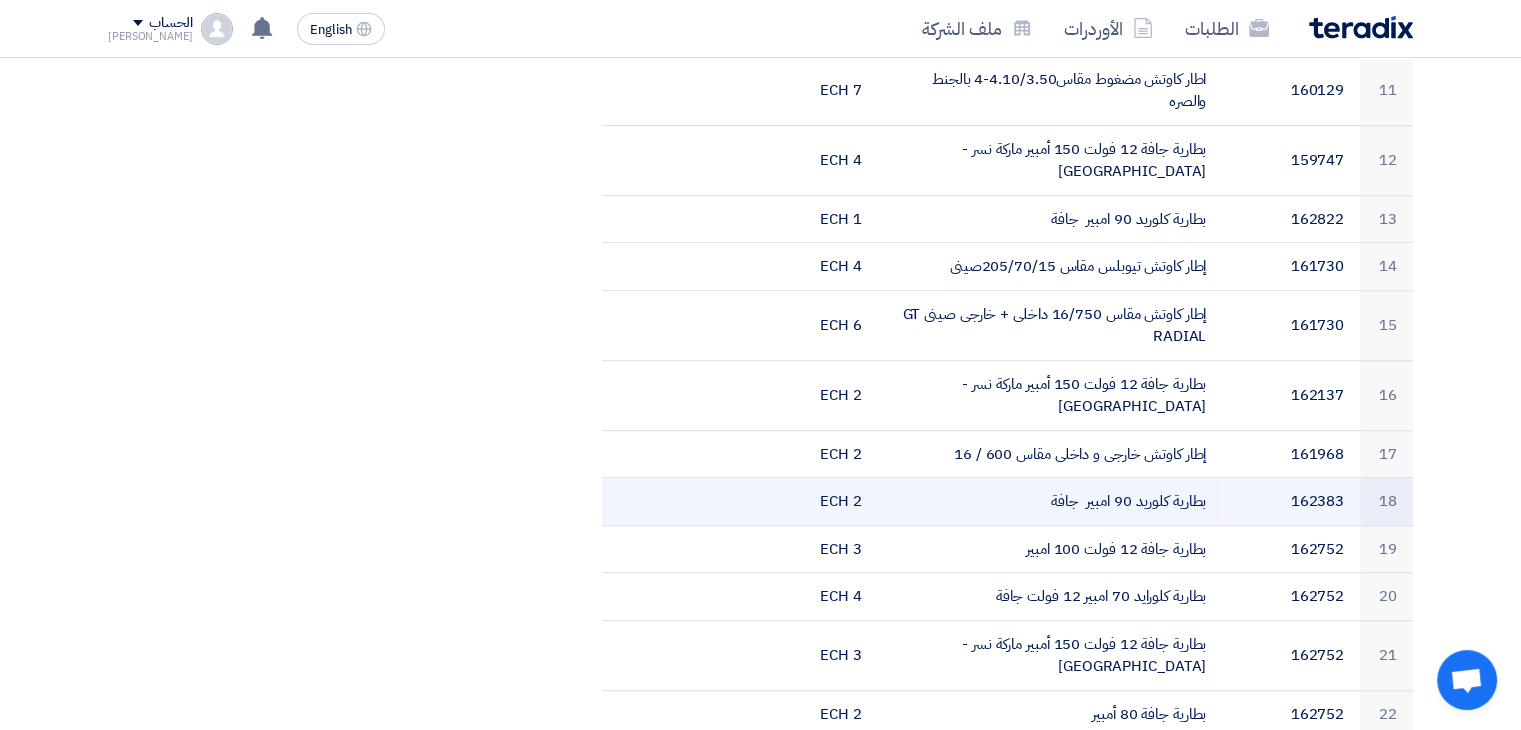 scroll, scrollTop: 1252, scrollLeft: 0, axis: vertical 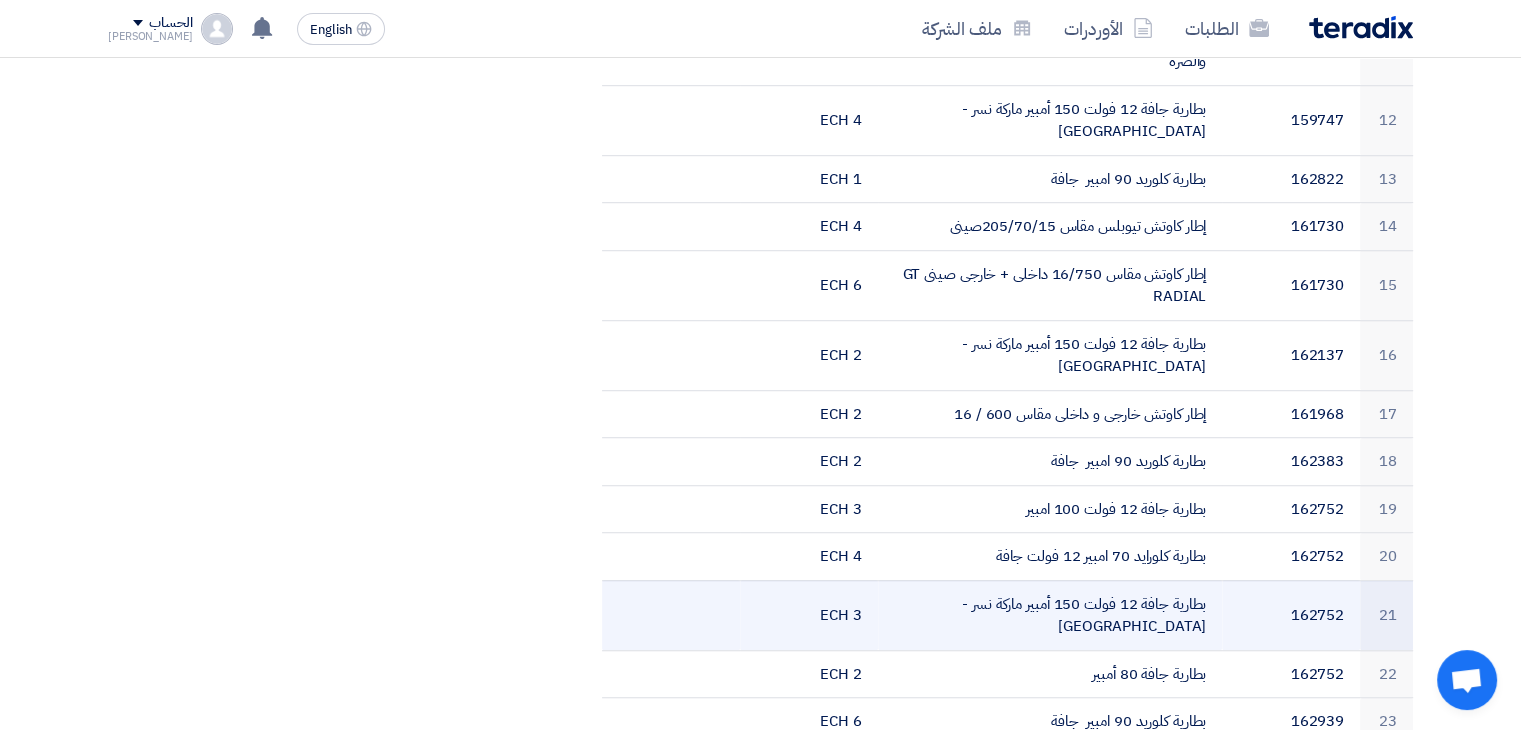 click on "بطارية جافة 12 فولت 150 أمبير ماركة نسر - [GEOGRAPHIC_DATA]" 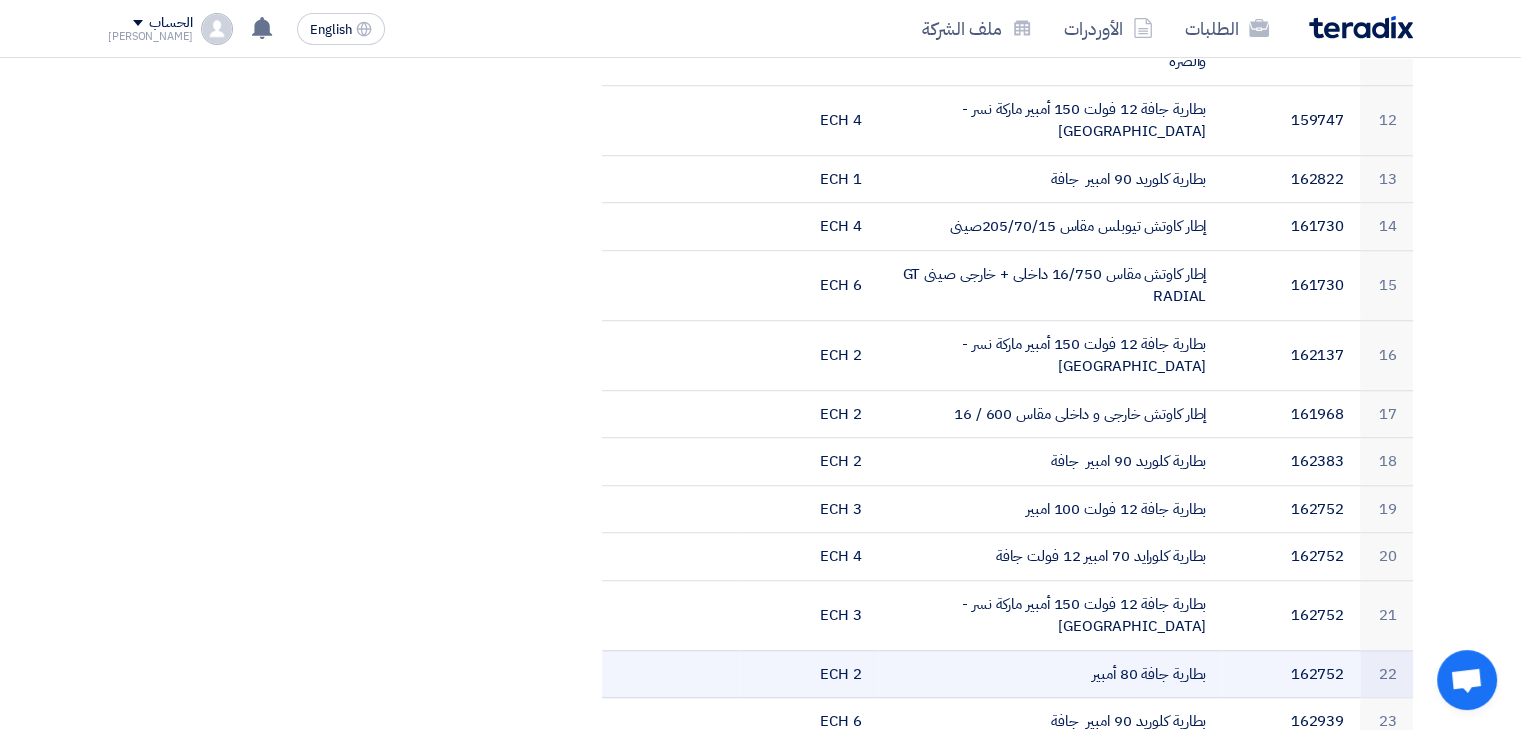 click on "بطارية جافة 80 أمبير" 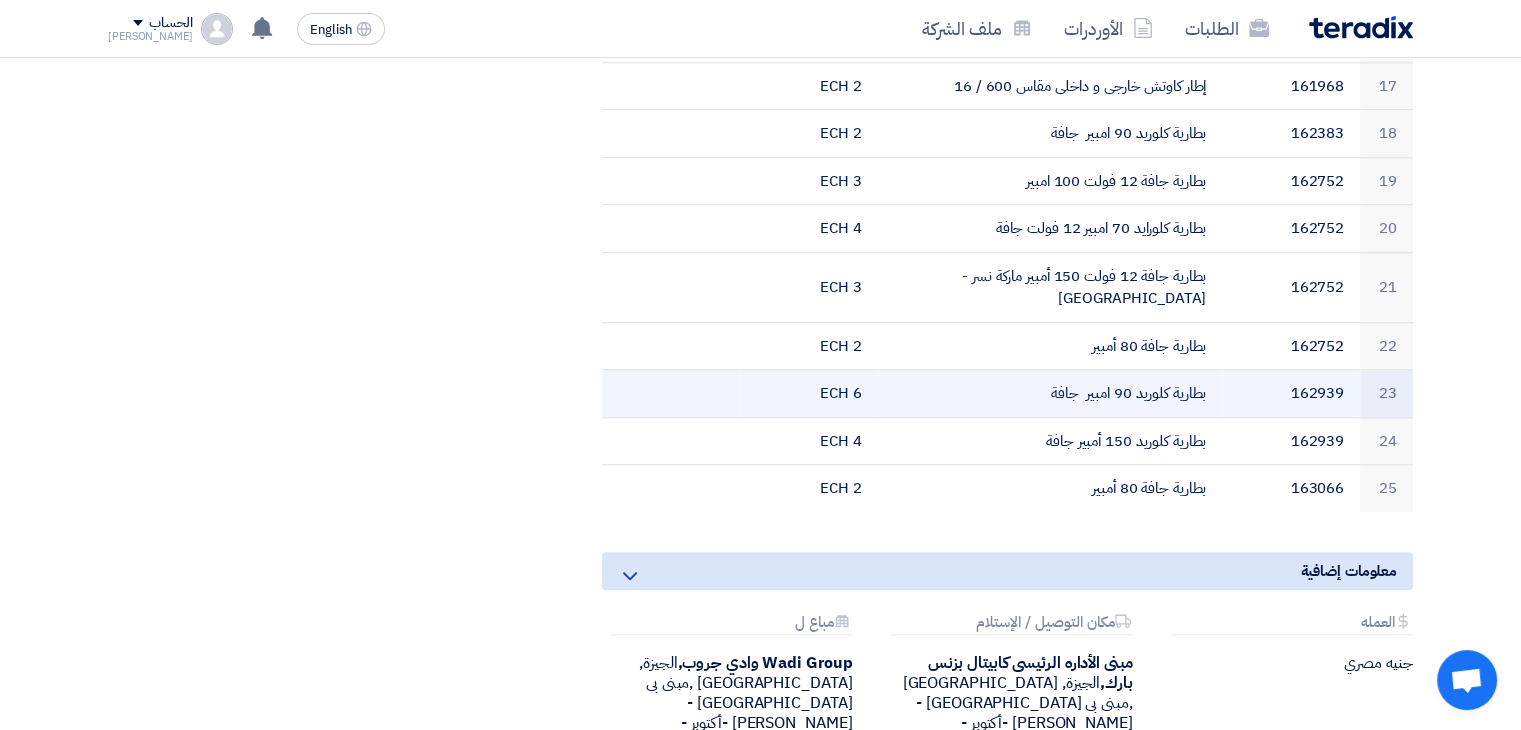 scroll, scrollTop: 1612, scrollLeft: 0, axis: vertical 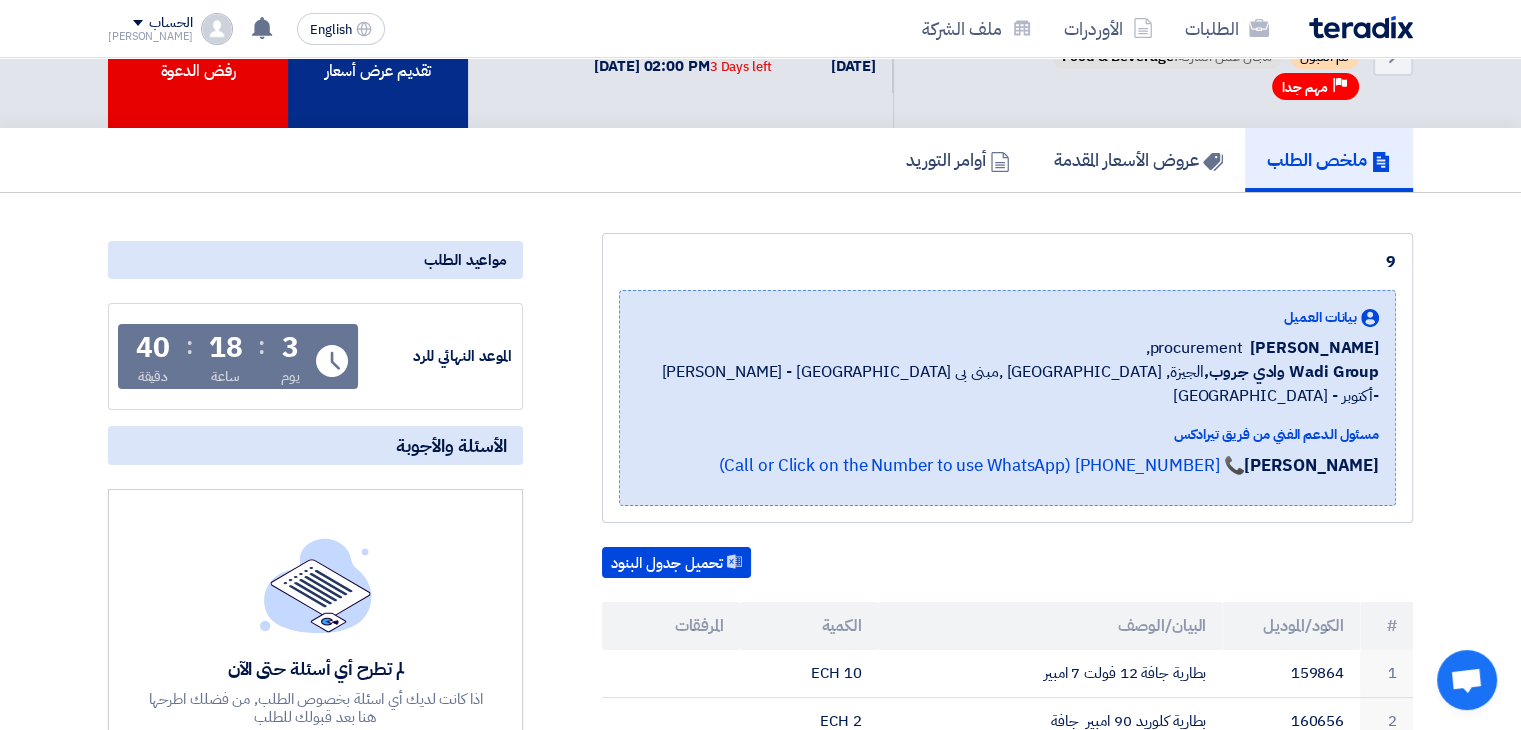 click on "تقديم عرض أسعار" 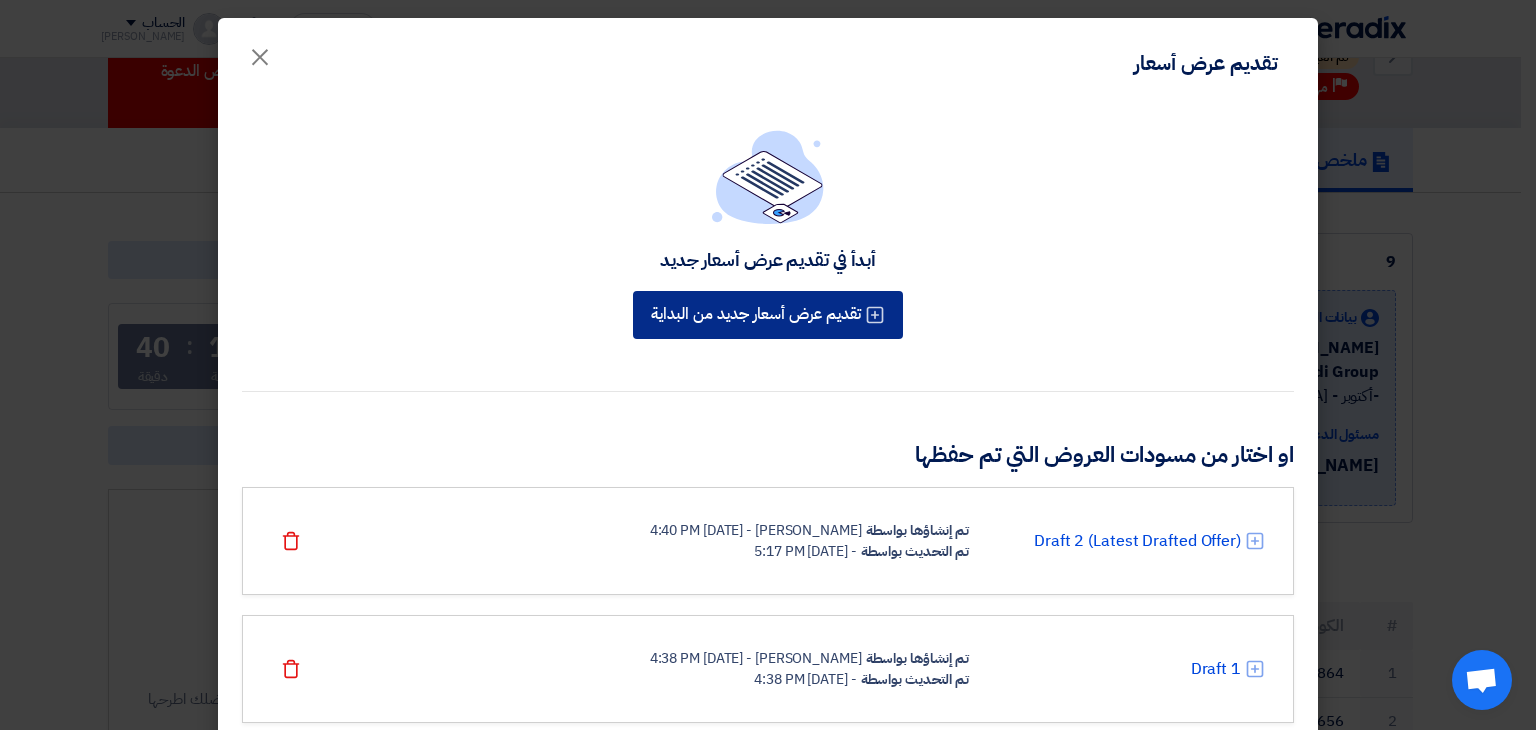 click on "تقديم عرض أسعار جديد من البداية" 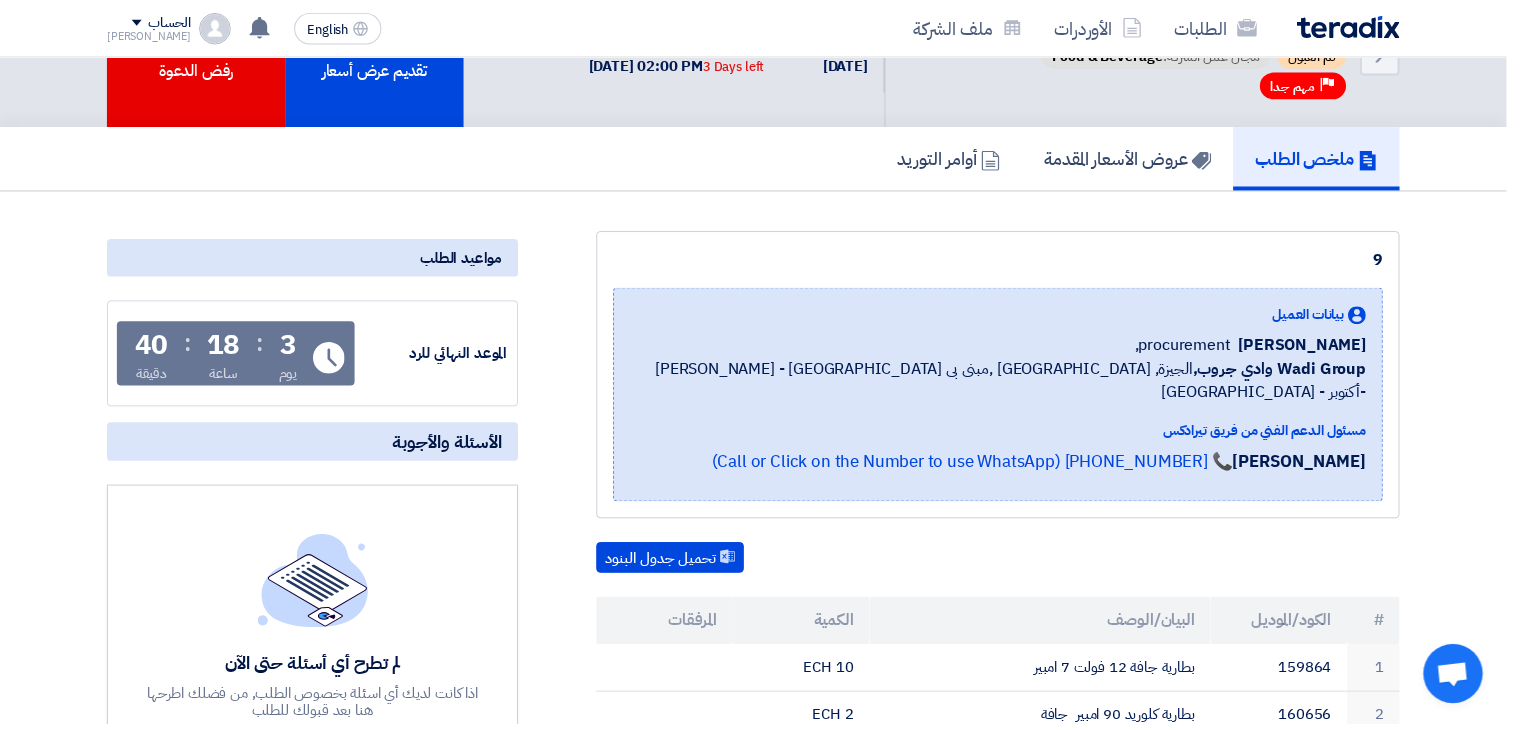 scroll, scrollTop: 0, scrollLeft: 0, axis: both 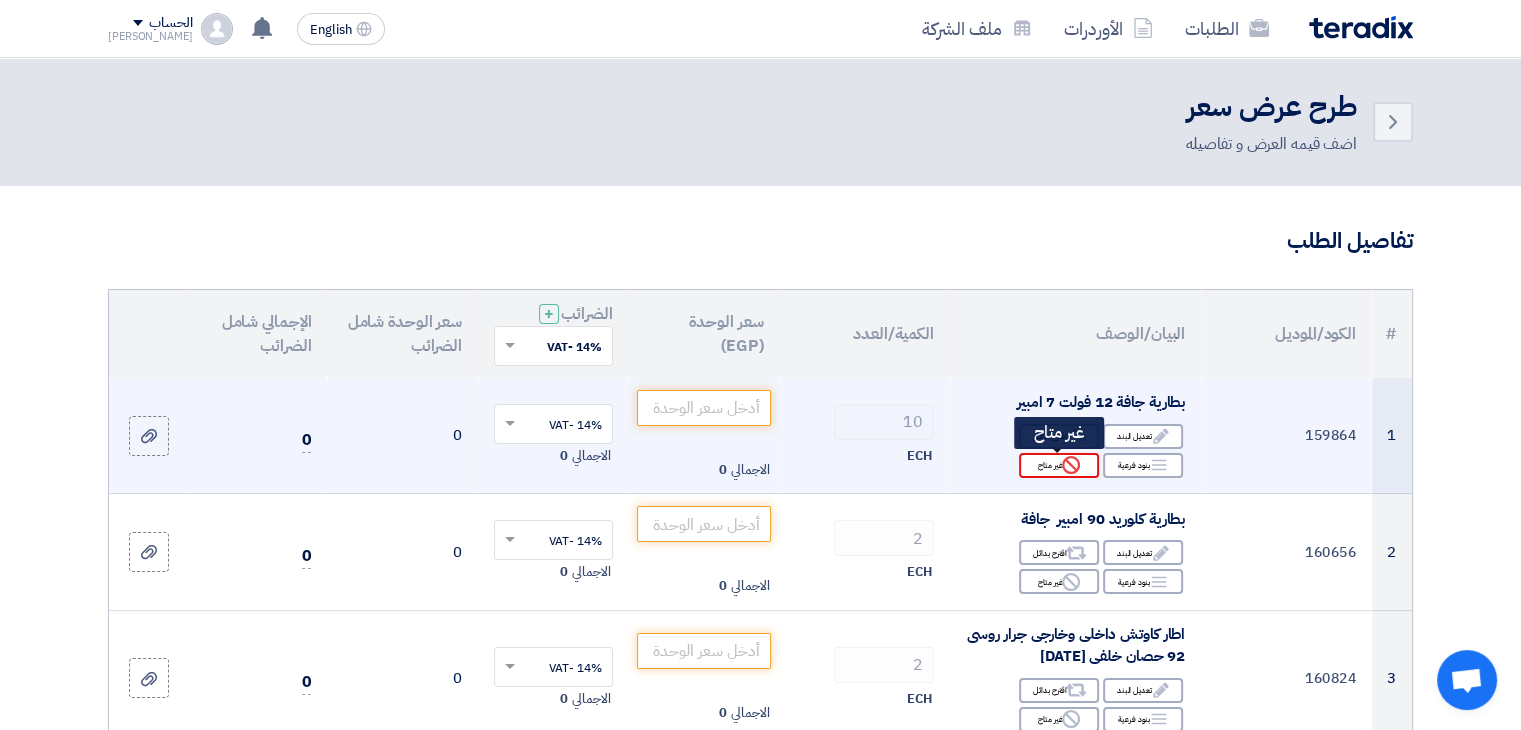 click on "Reject
غير متاح" 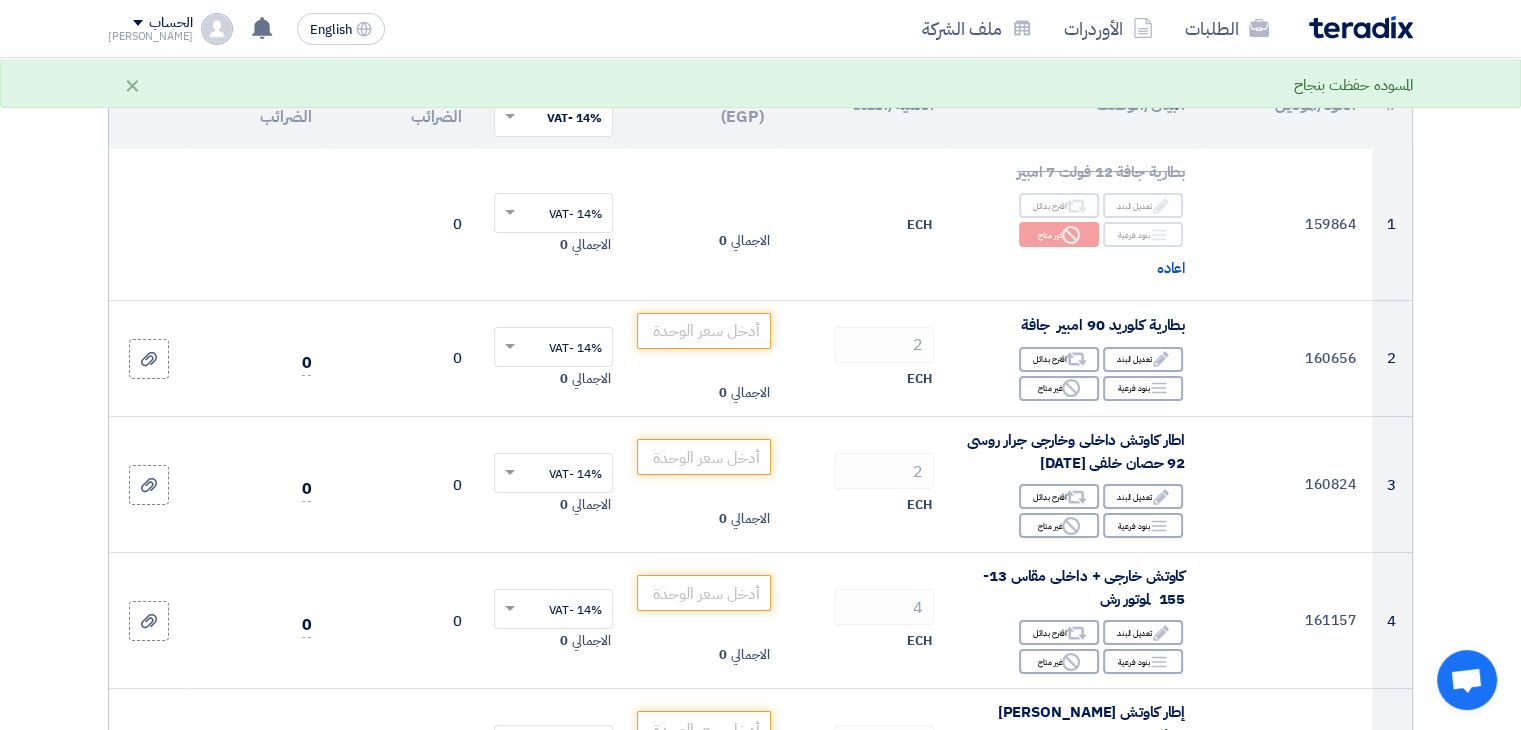 scroll, scrollTop: 235, scrollLeft: 0, axis: vertical 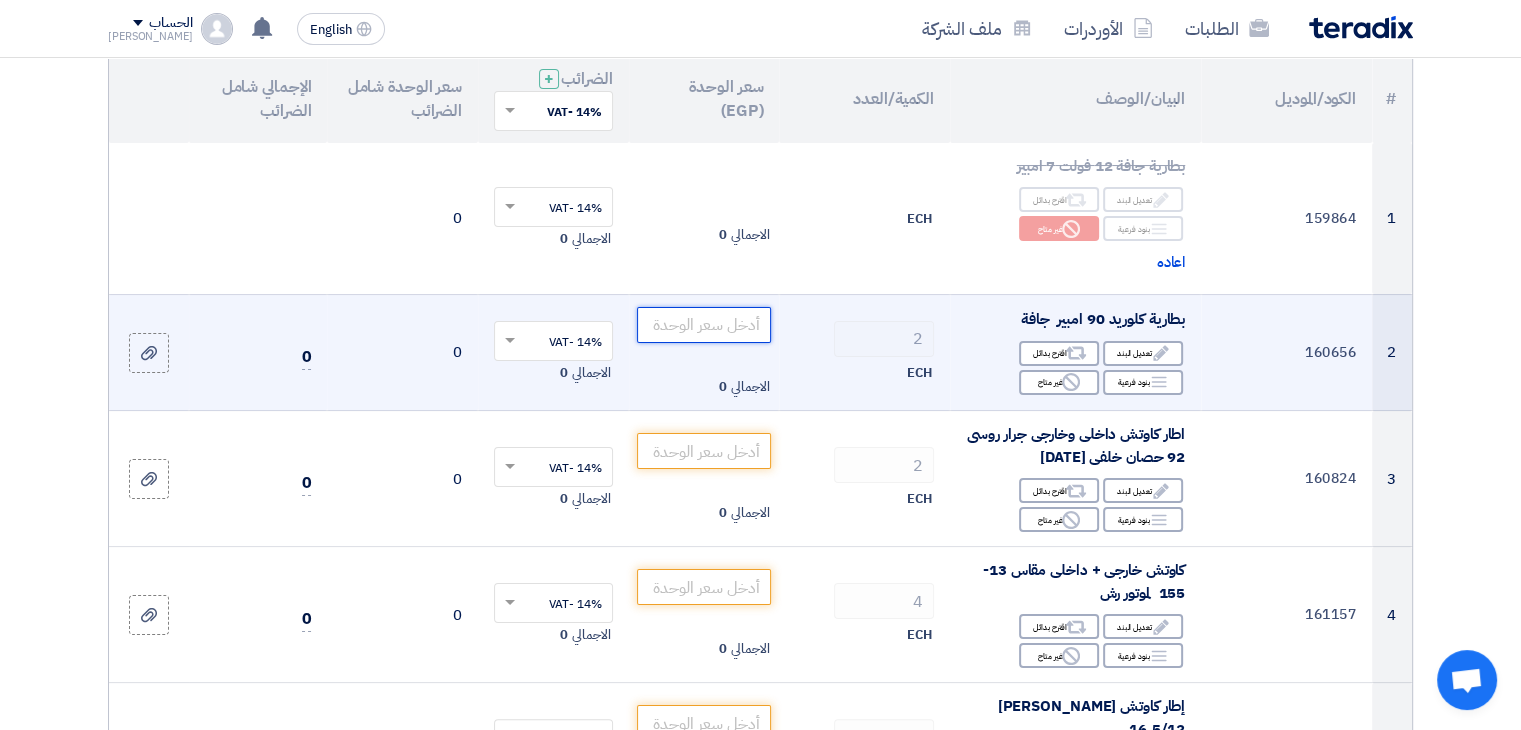 click 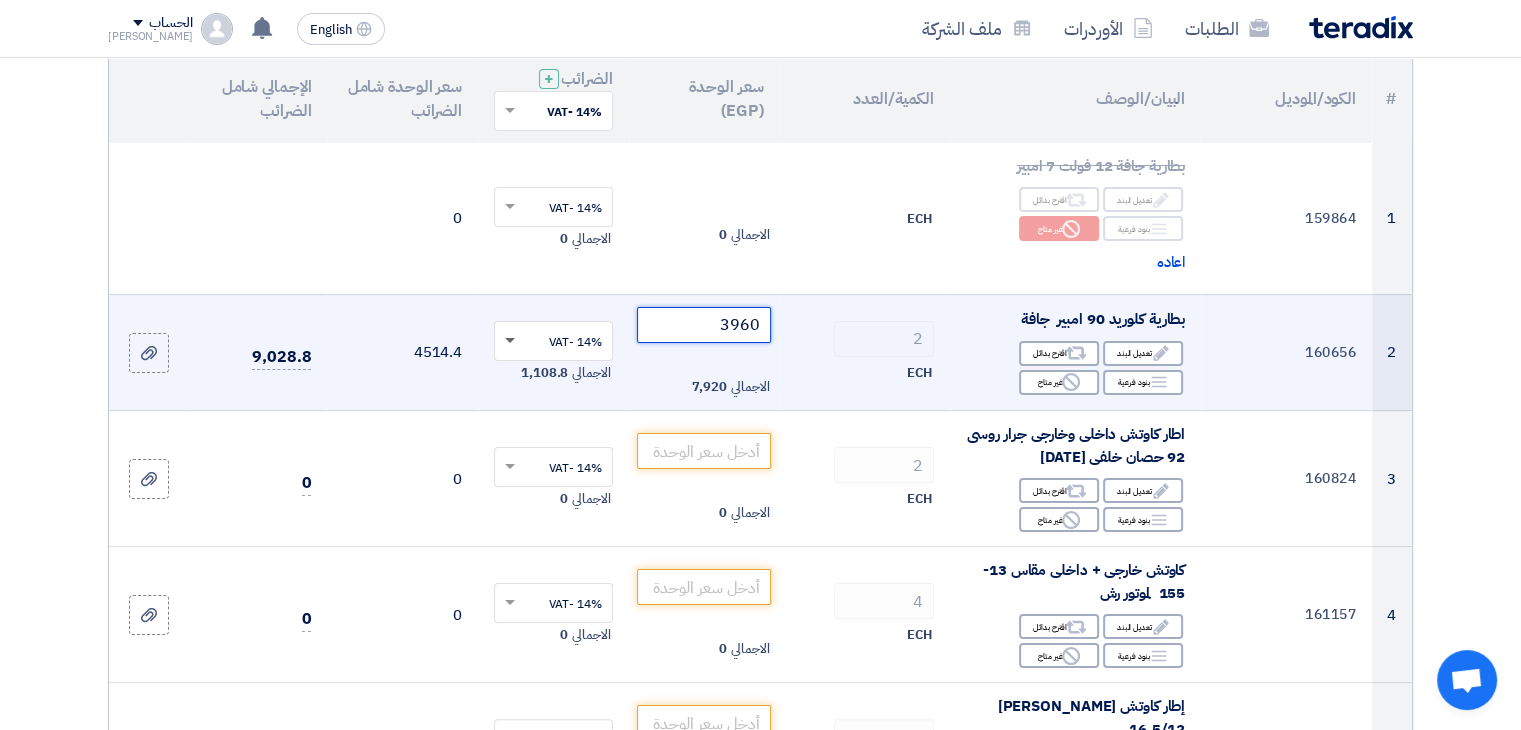 type on "3960" 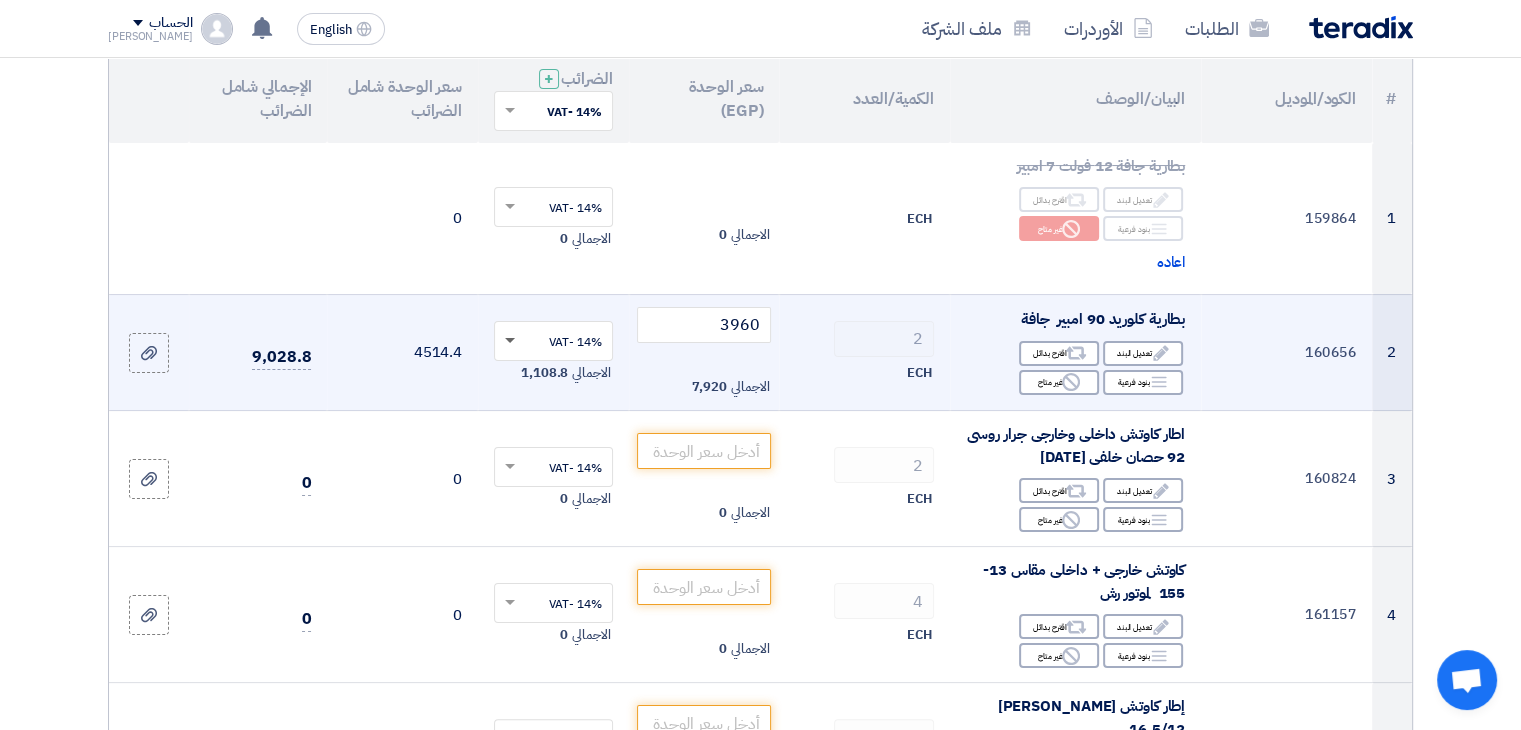 click 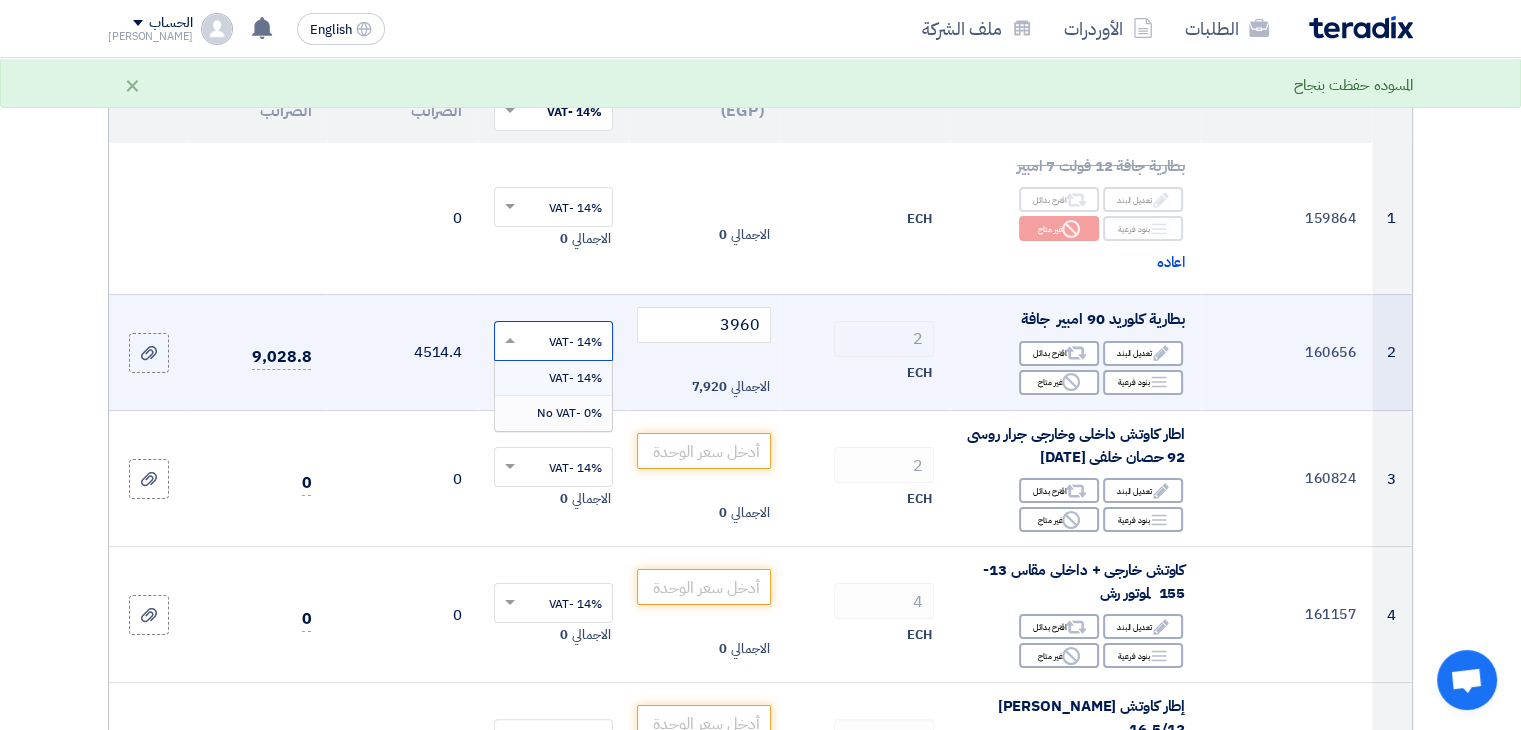 click on "0% -No VAT" at bounding box center [569, 413] 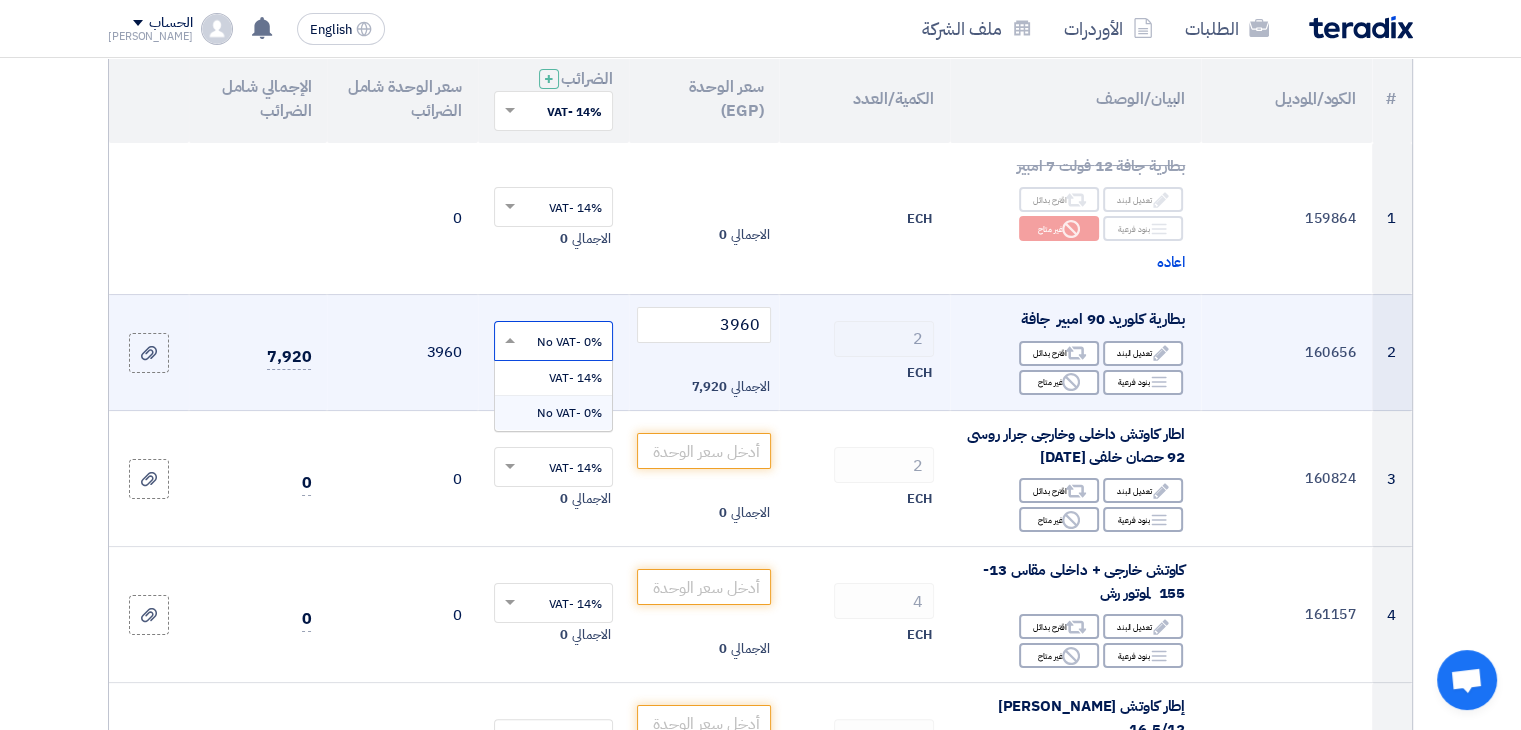 click 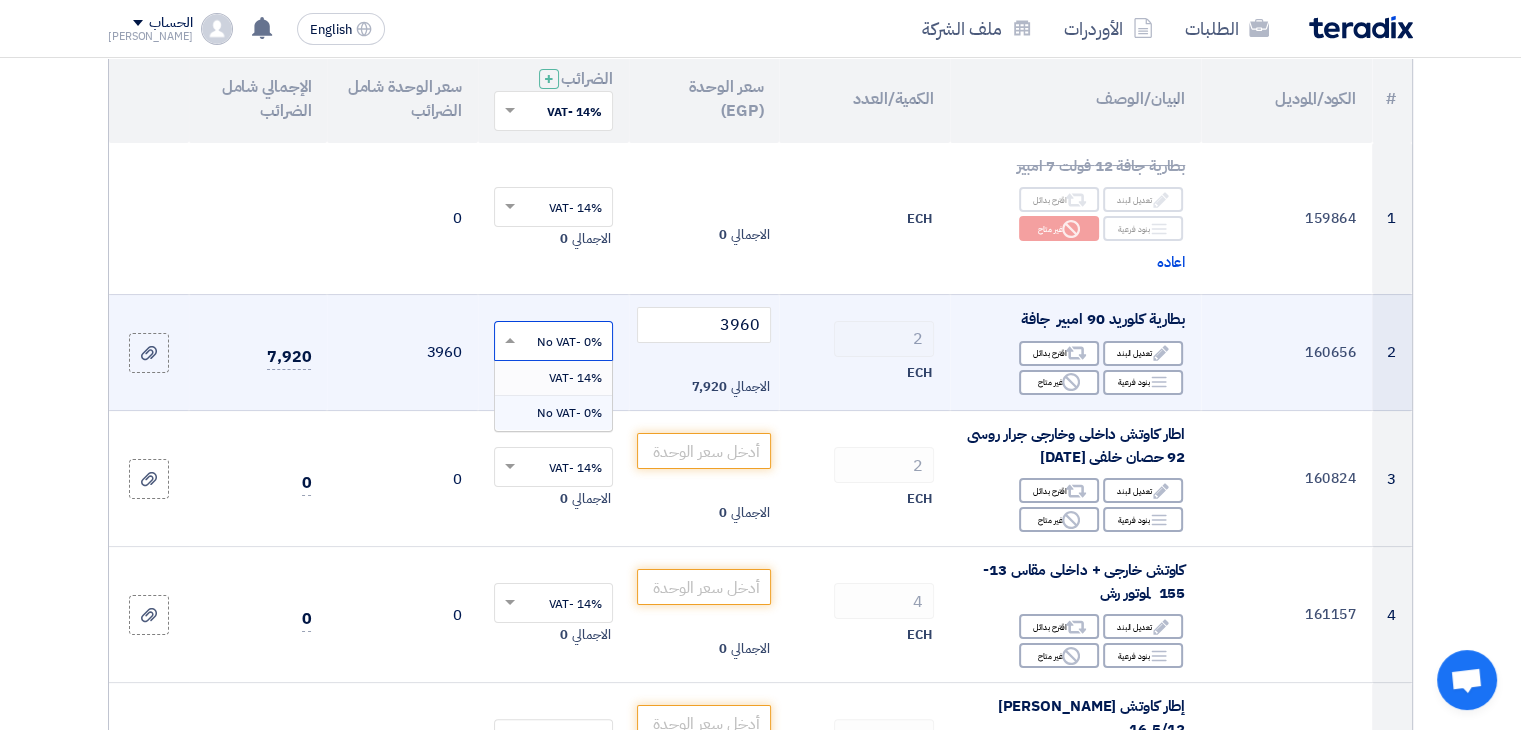 click on "14% -VAT" at bounding box center [553, 378] 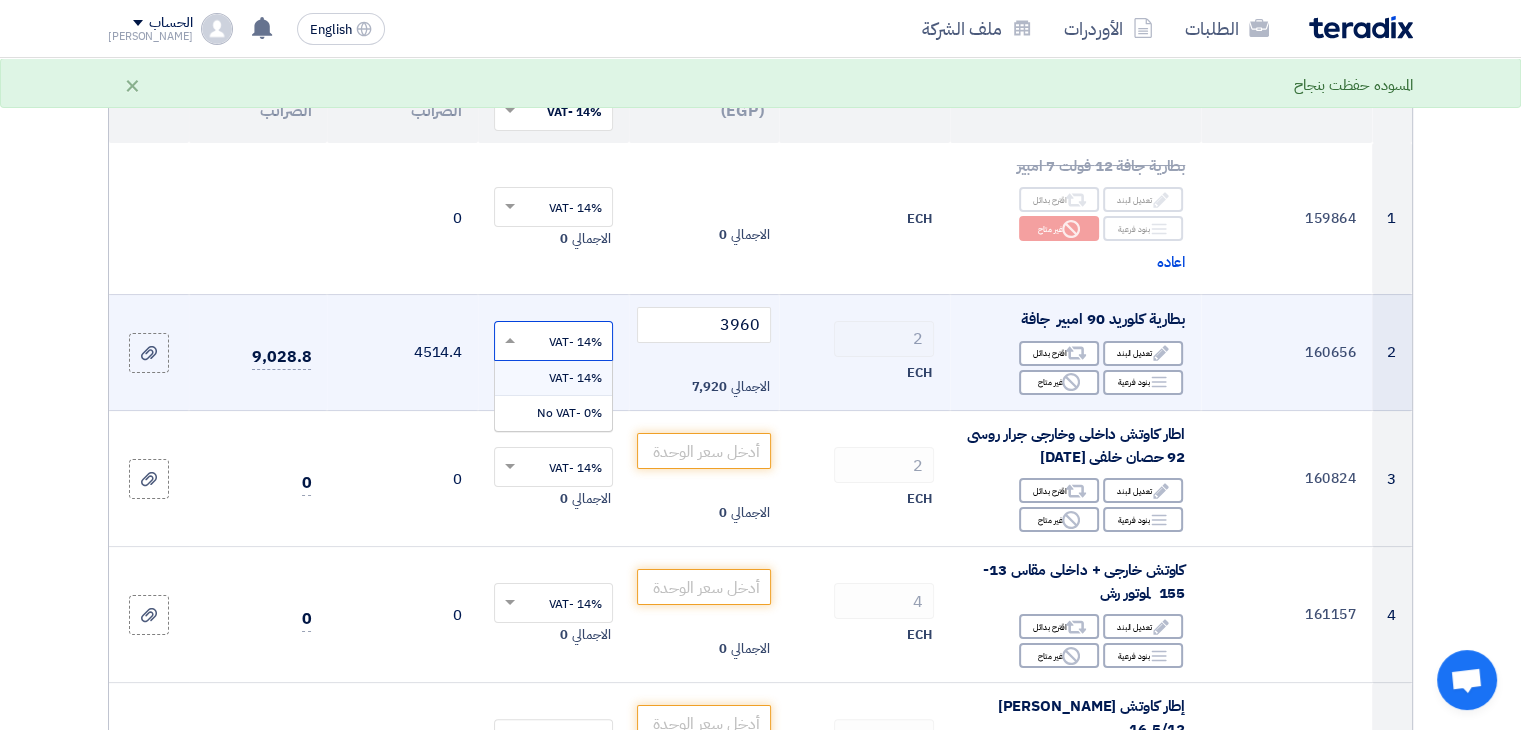 click 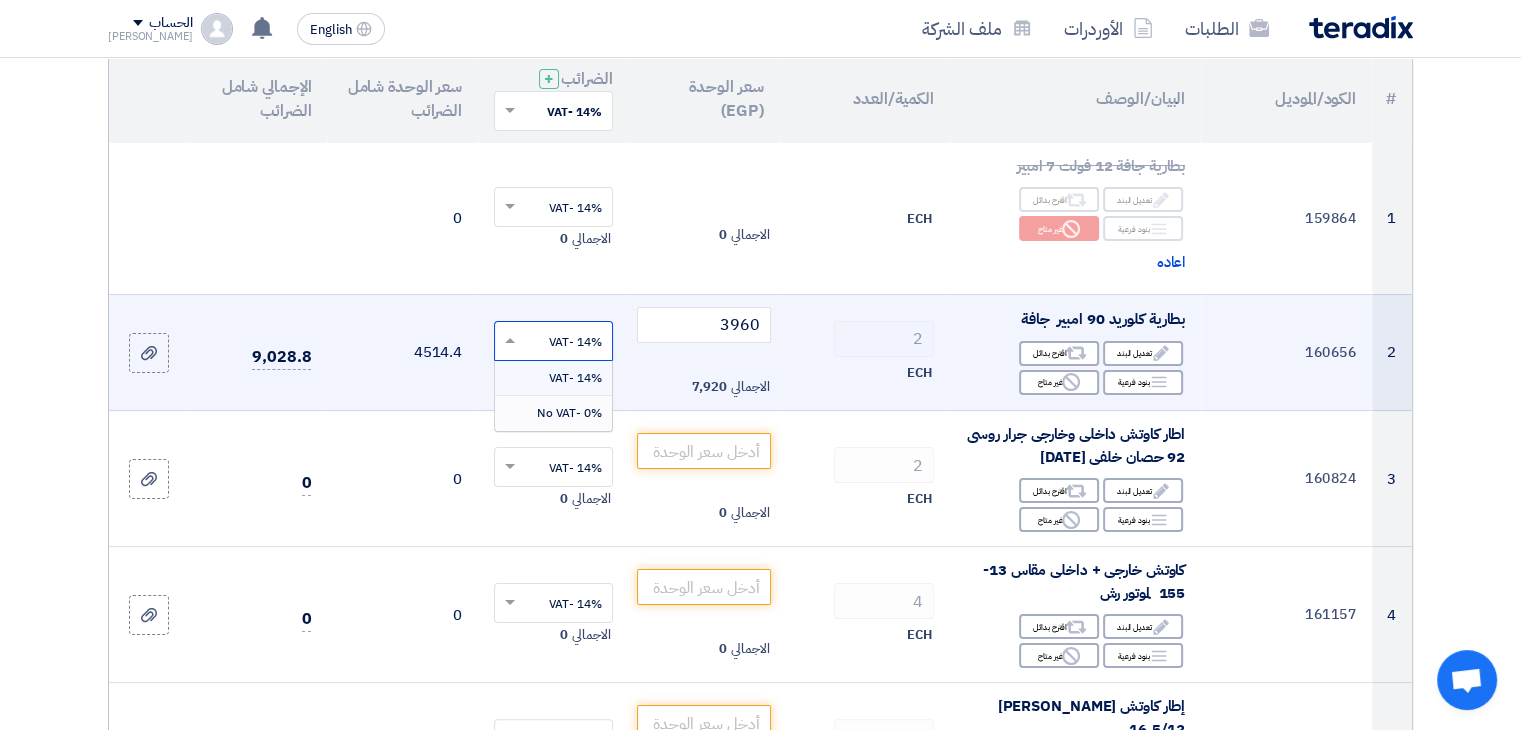 click on "0% -No VAT" at bounding box center (569, 413) 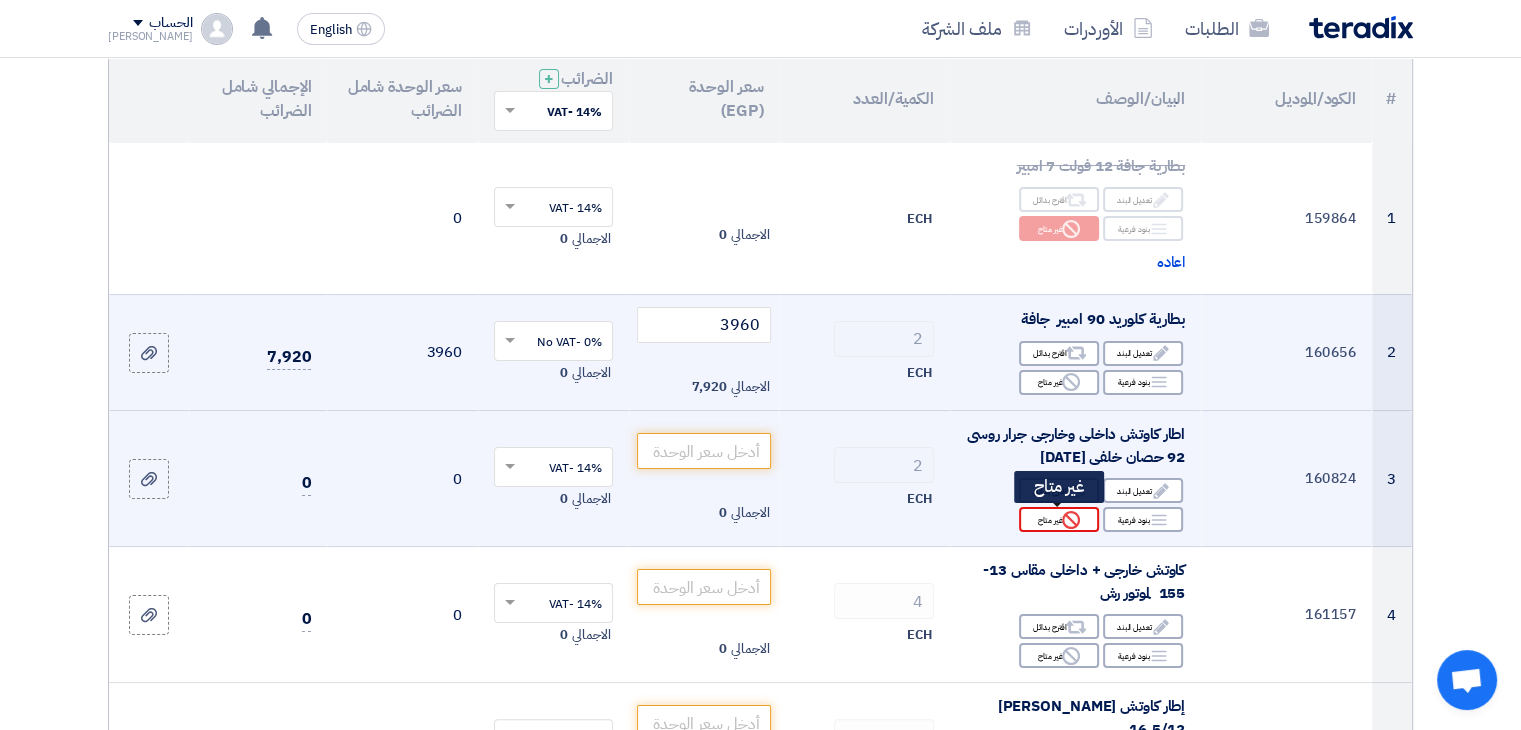click 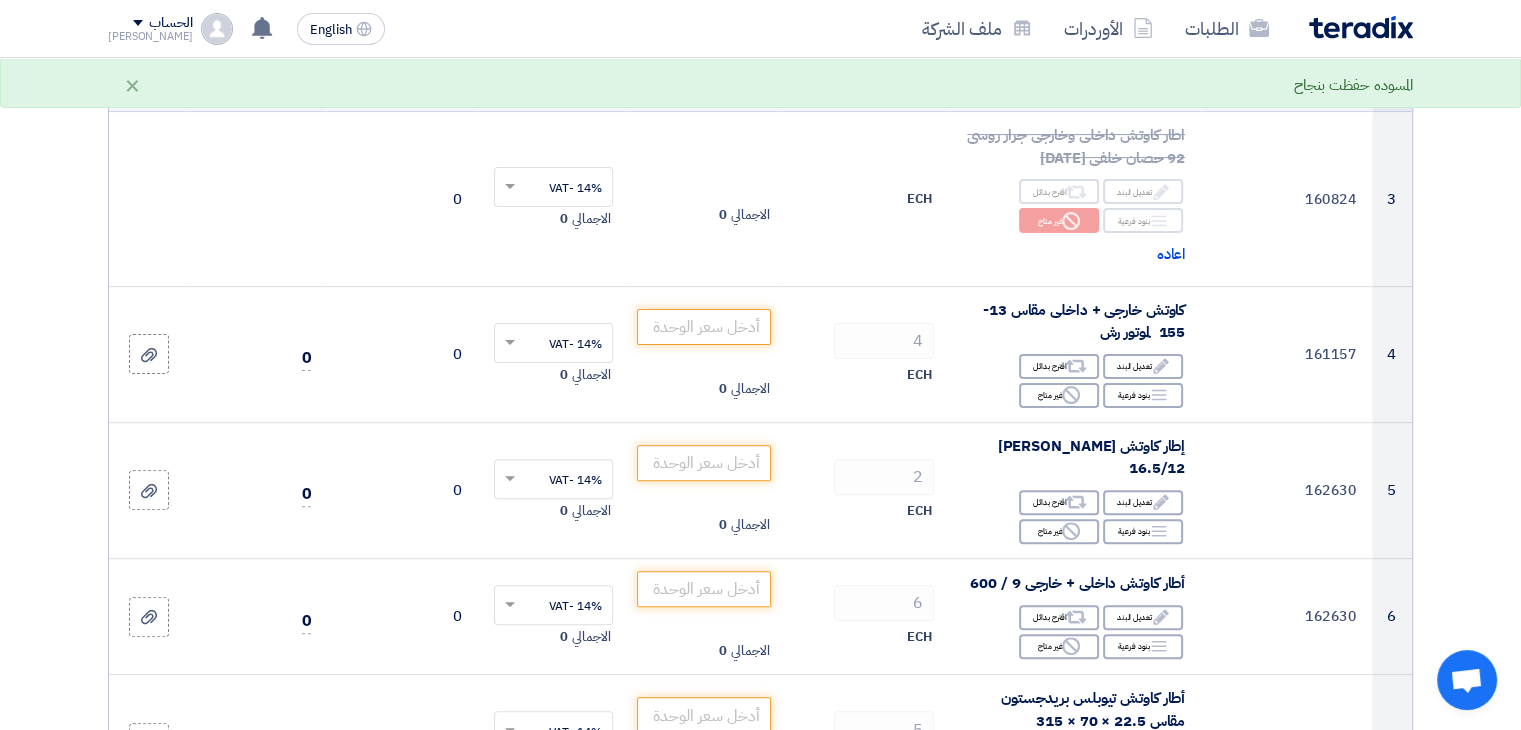 scroll, scrollTop: 523, scrollLeft: 0, axis: vertical 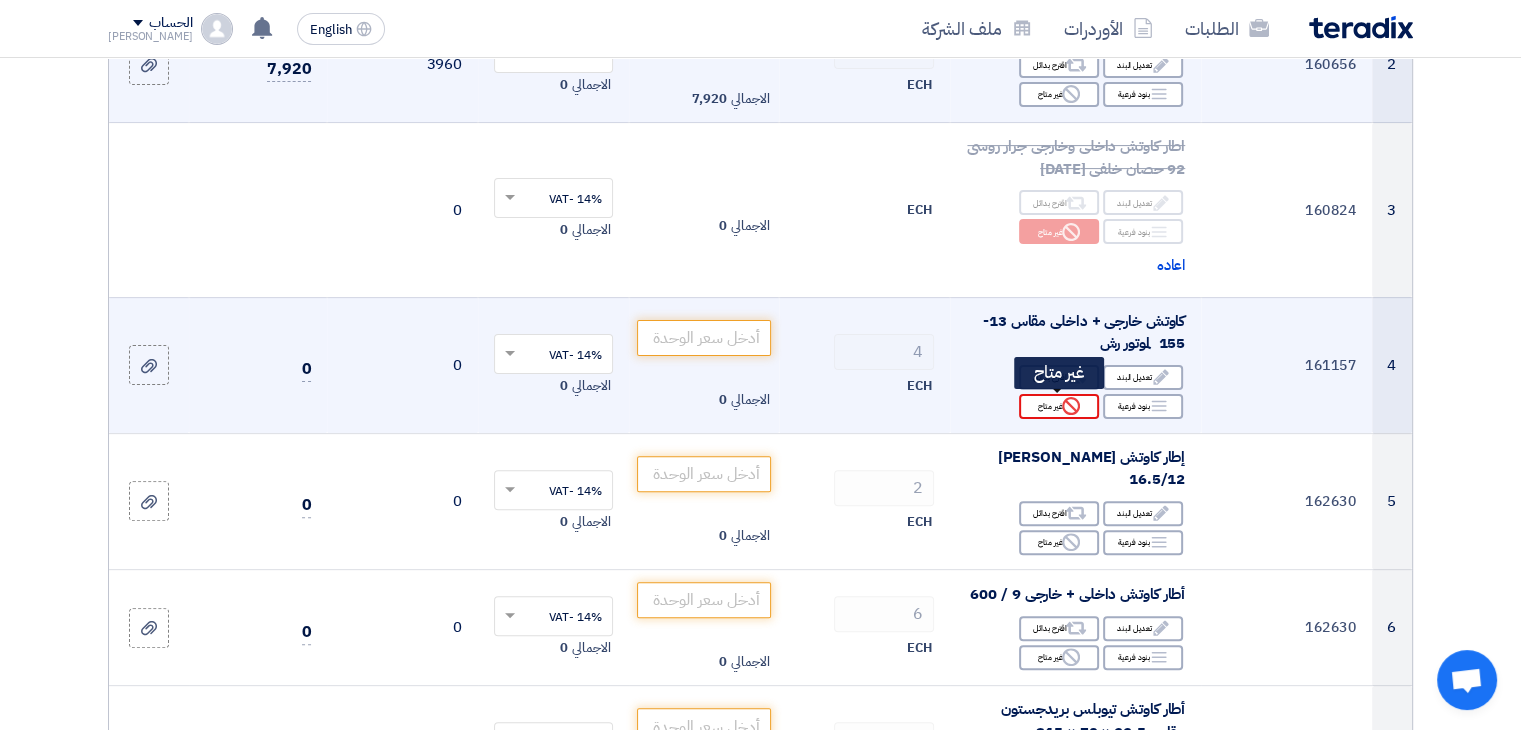 click on "Reject" 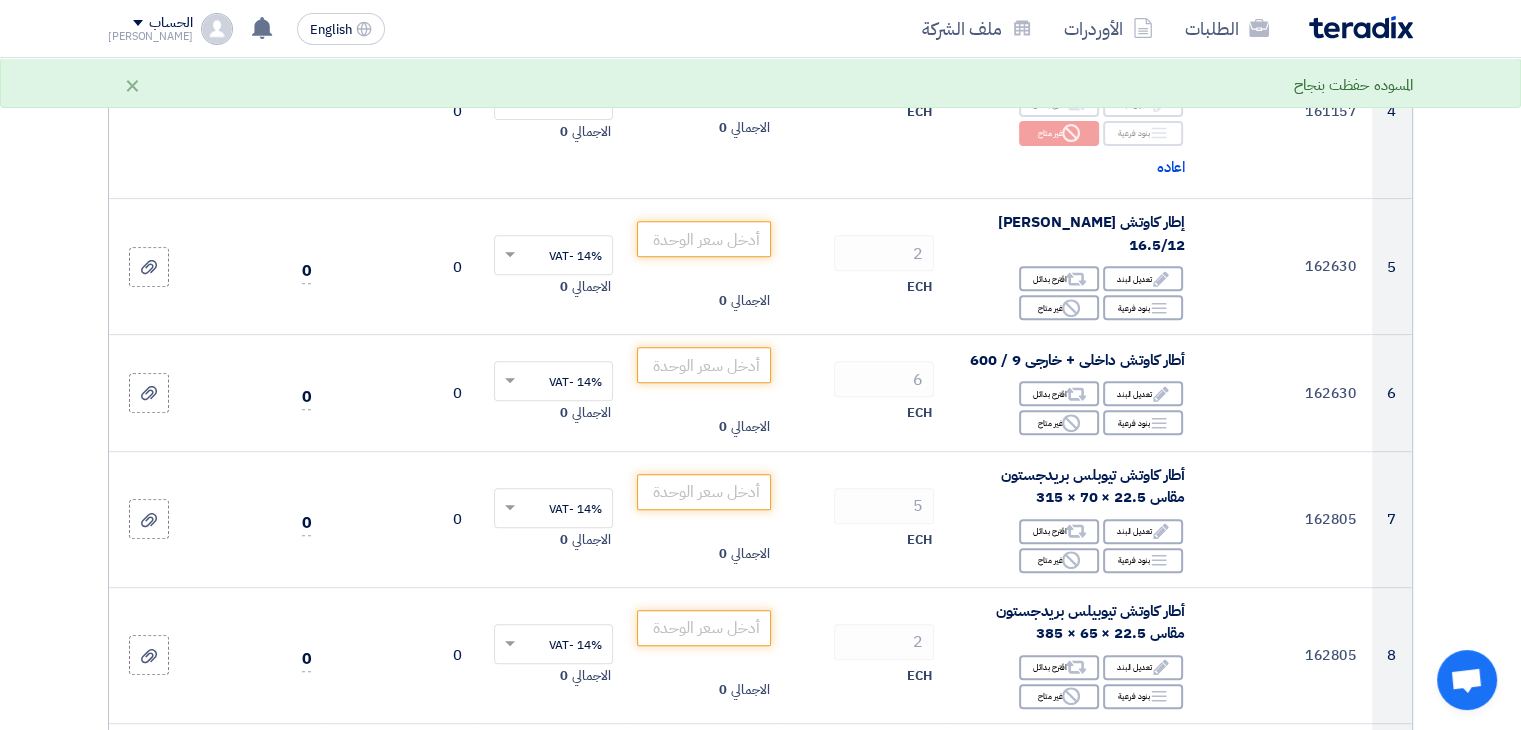 scroll, scrollTop: 819, scrollLeft: 0, axis: vertical 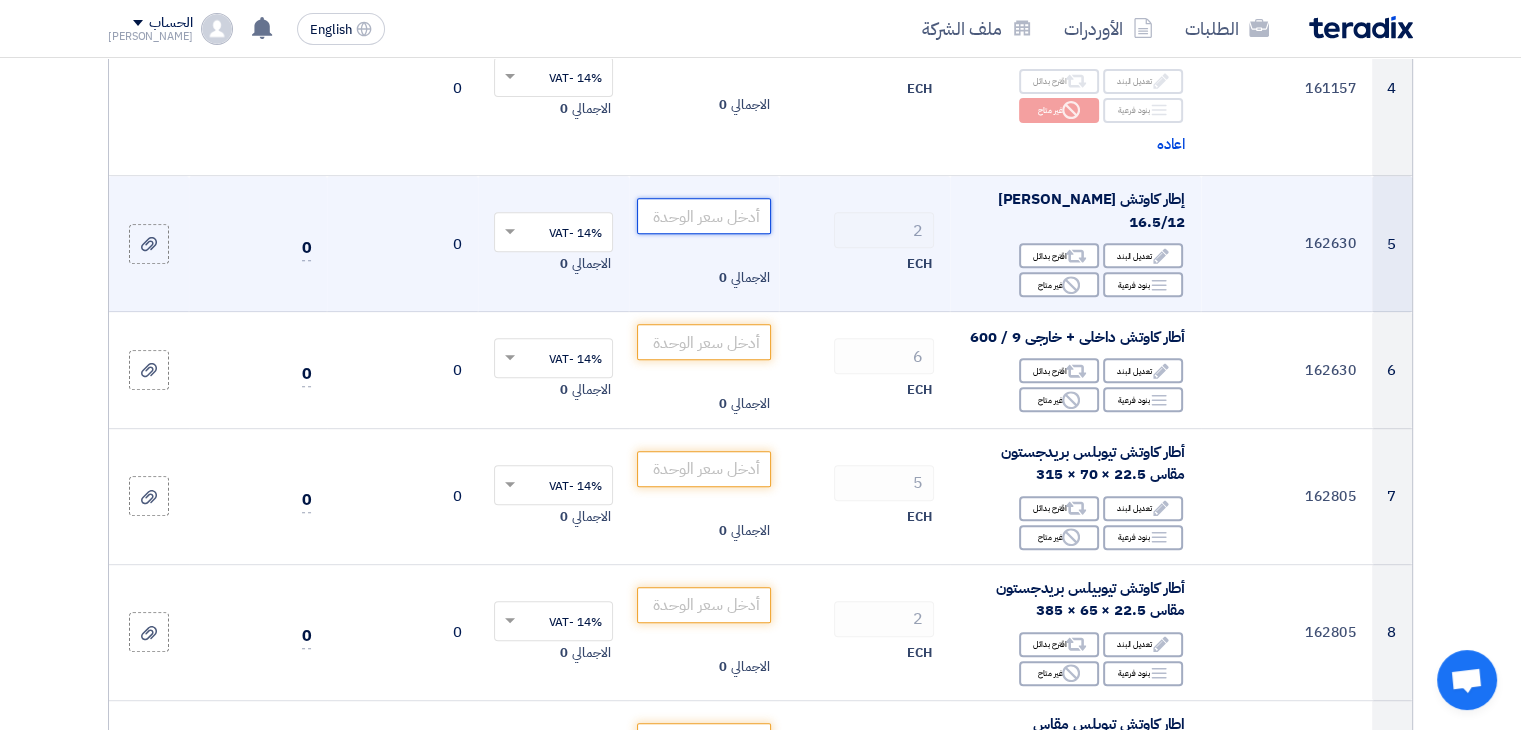 click 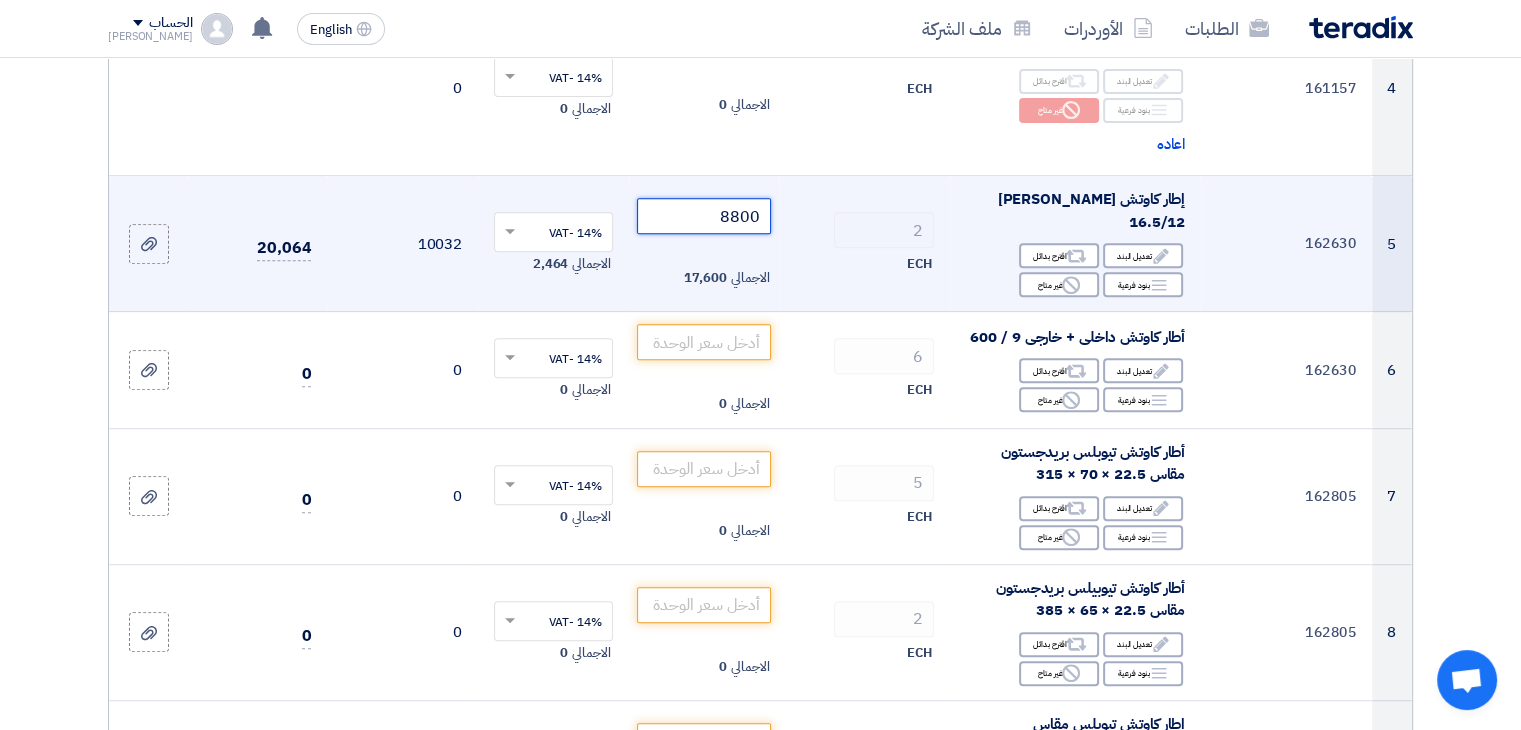 type on "8800" 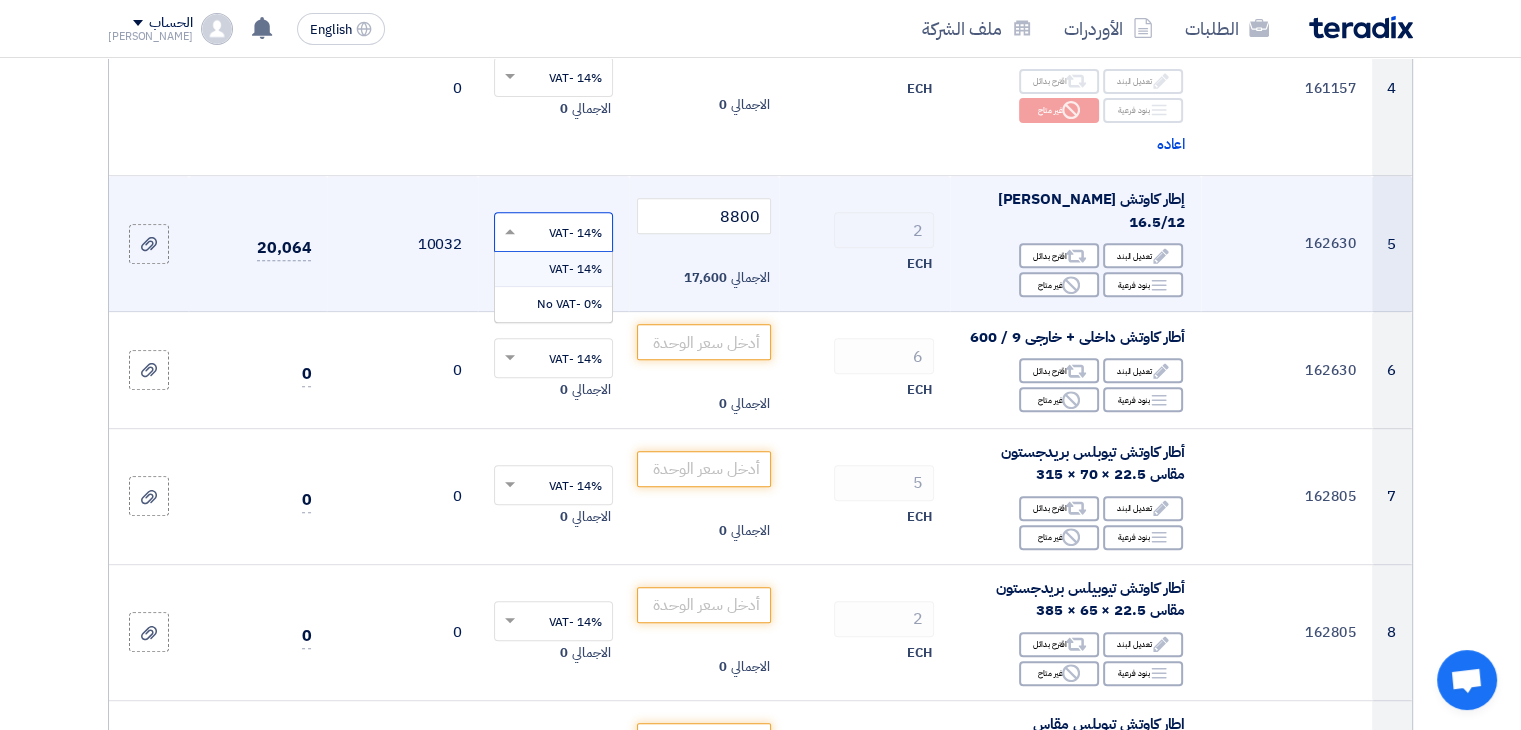 click 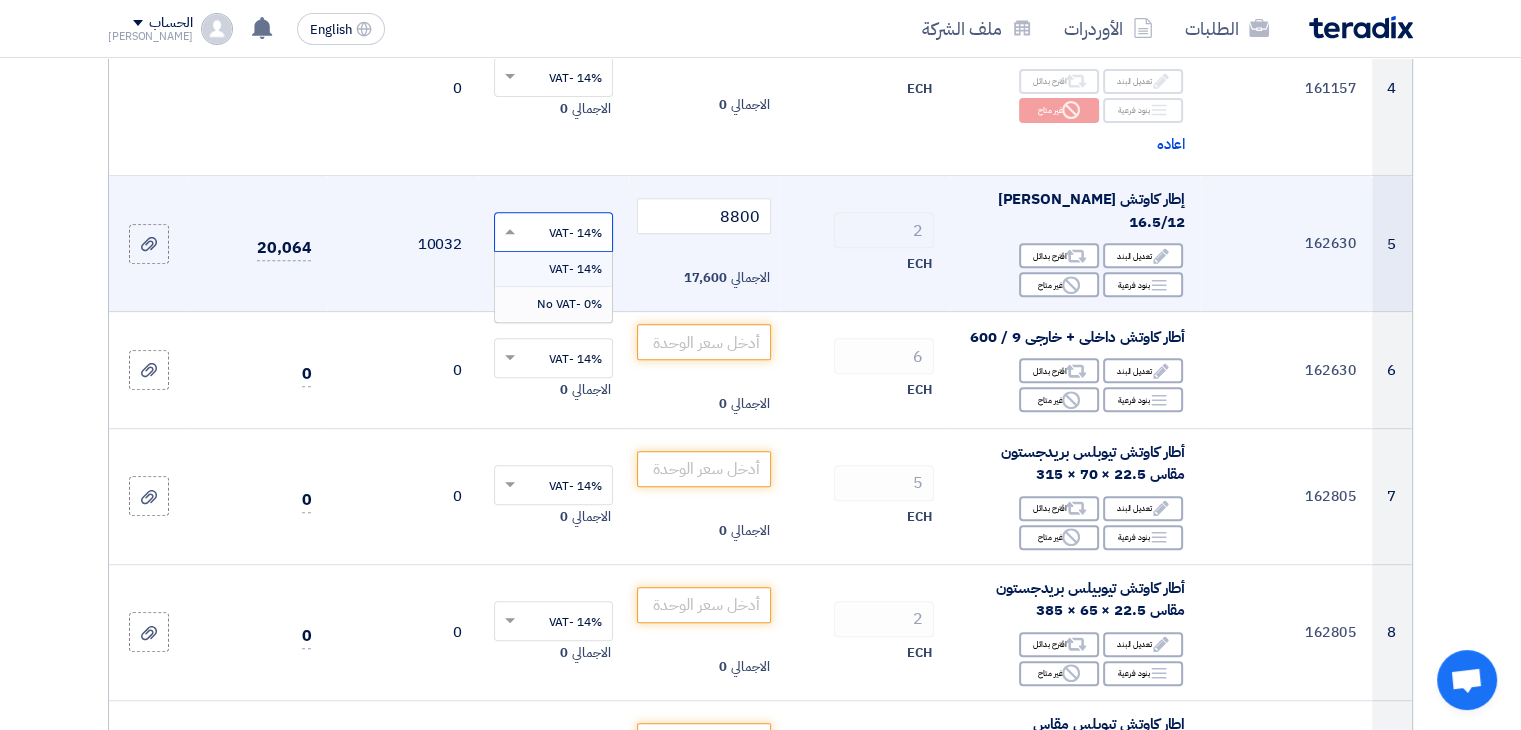 click on "0% -No VAT" at bounding box center (569, 304) 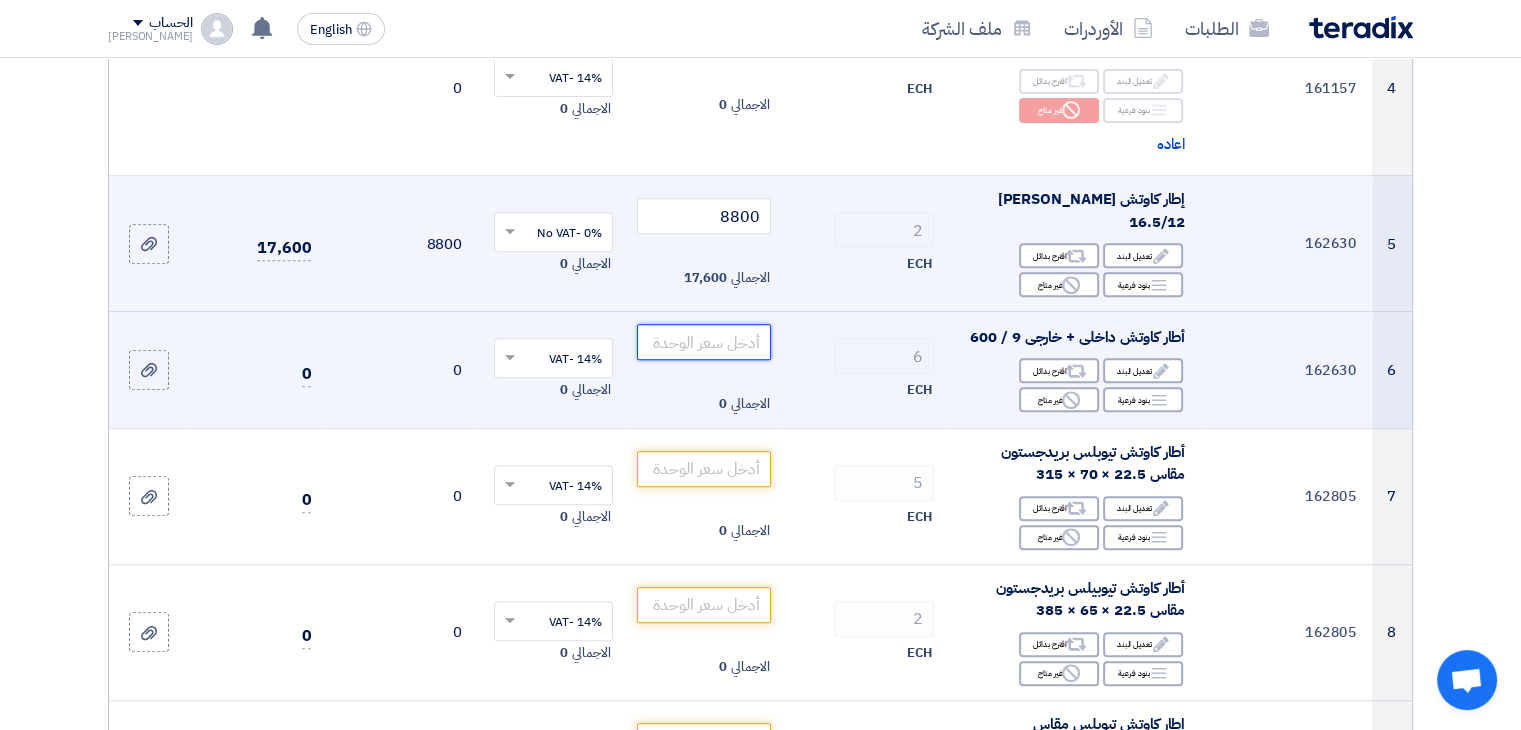 click 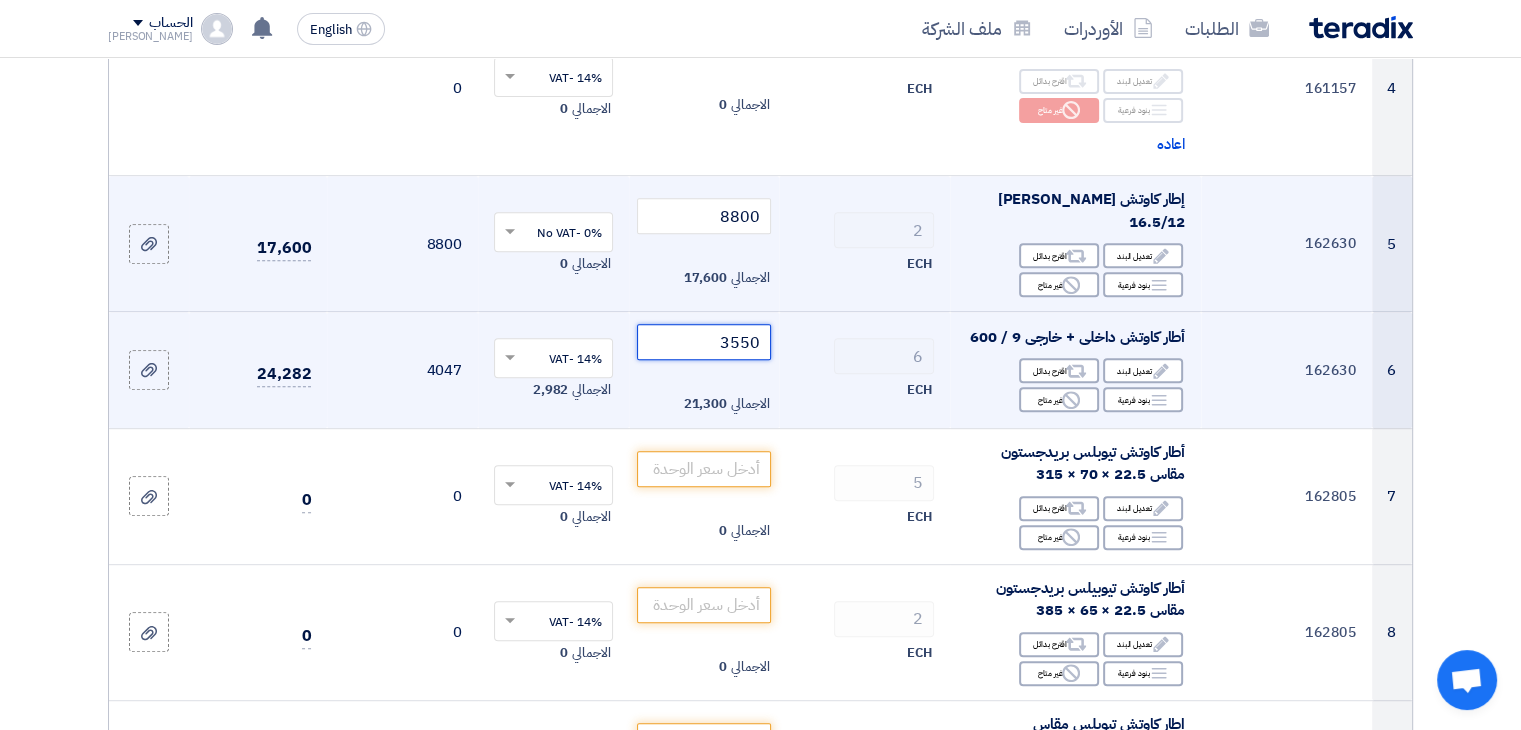 type on "3550" 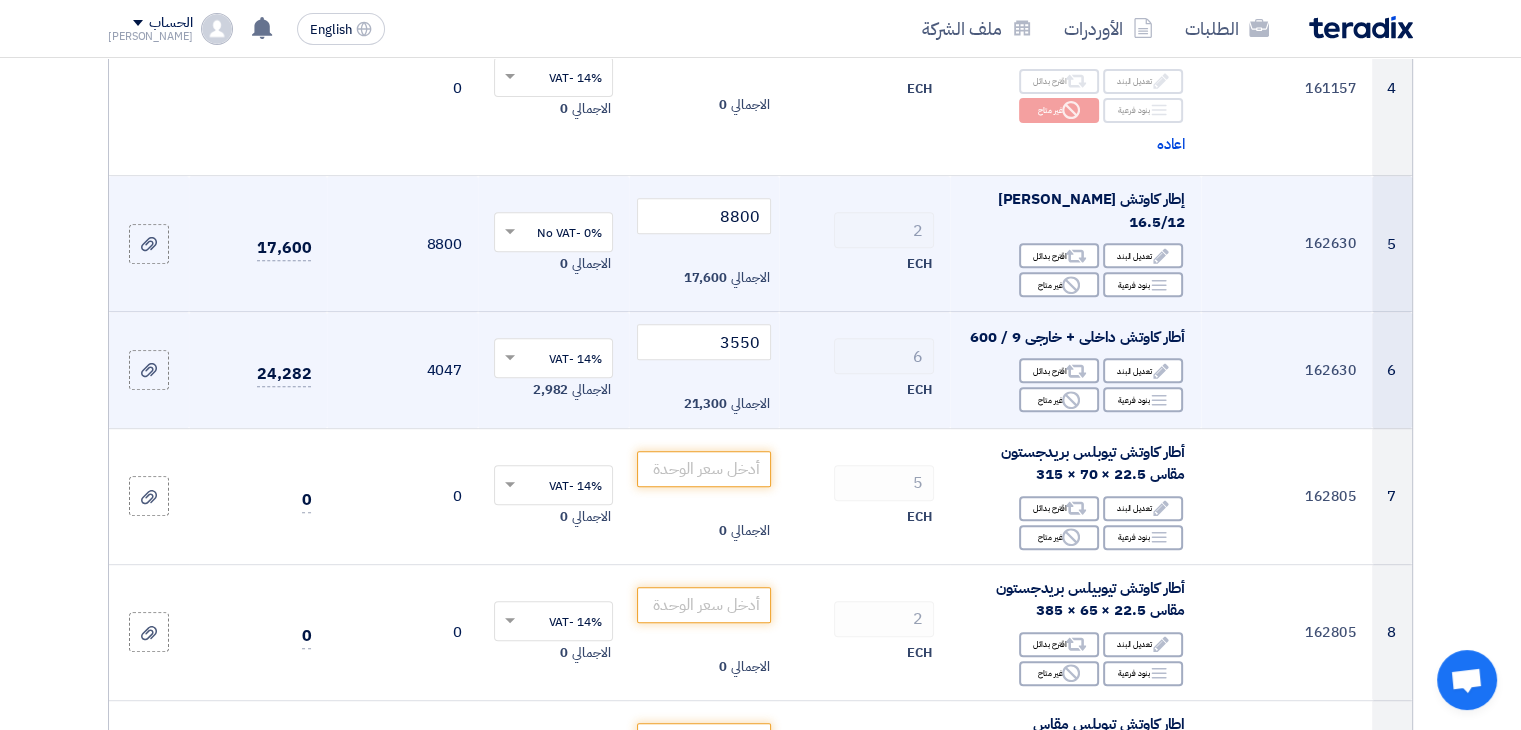 click 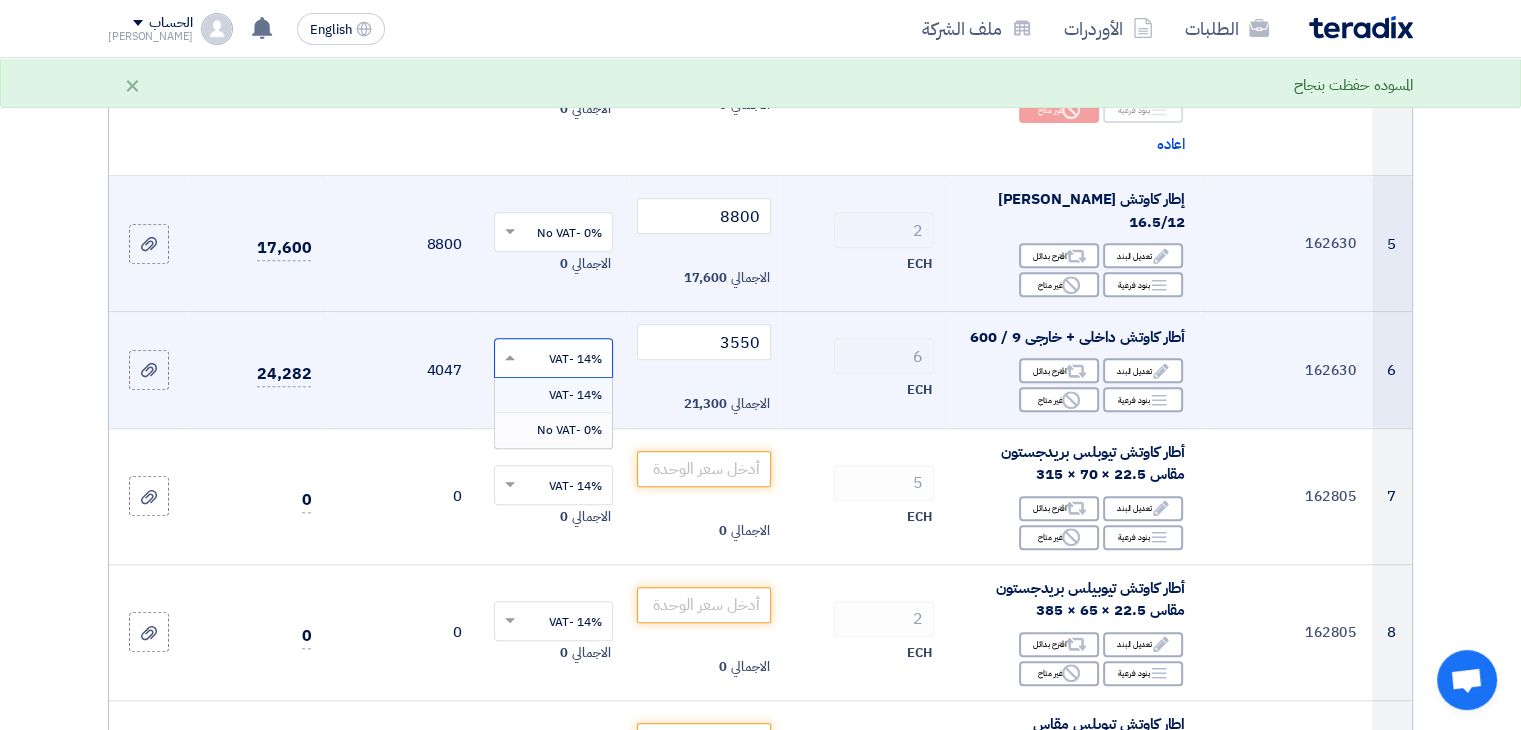 click on "0% -No VAT" at bounding box center [569, 430] 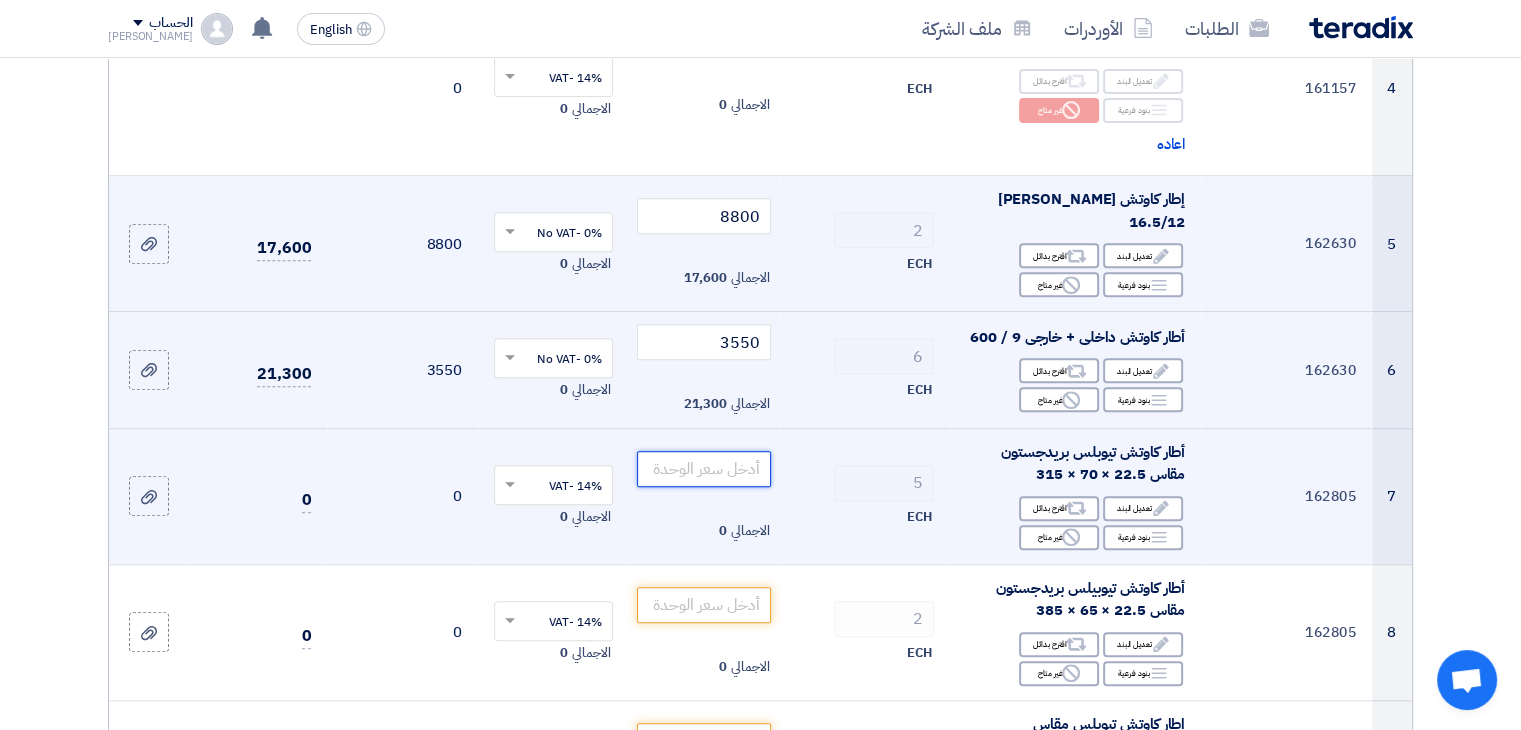 click 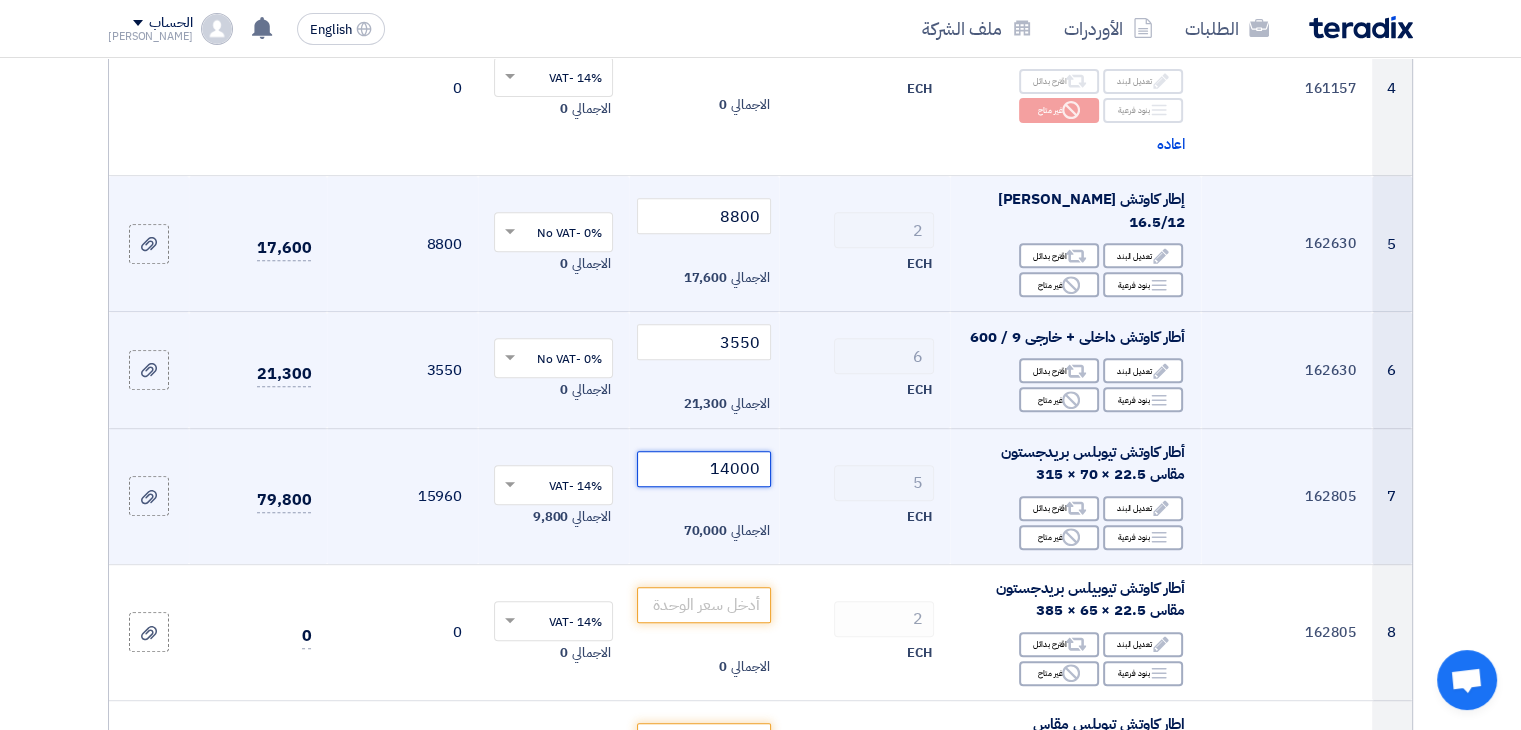 type on "14000" 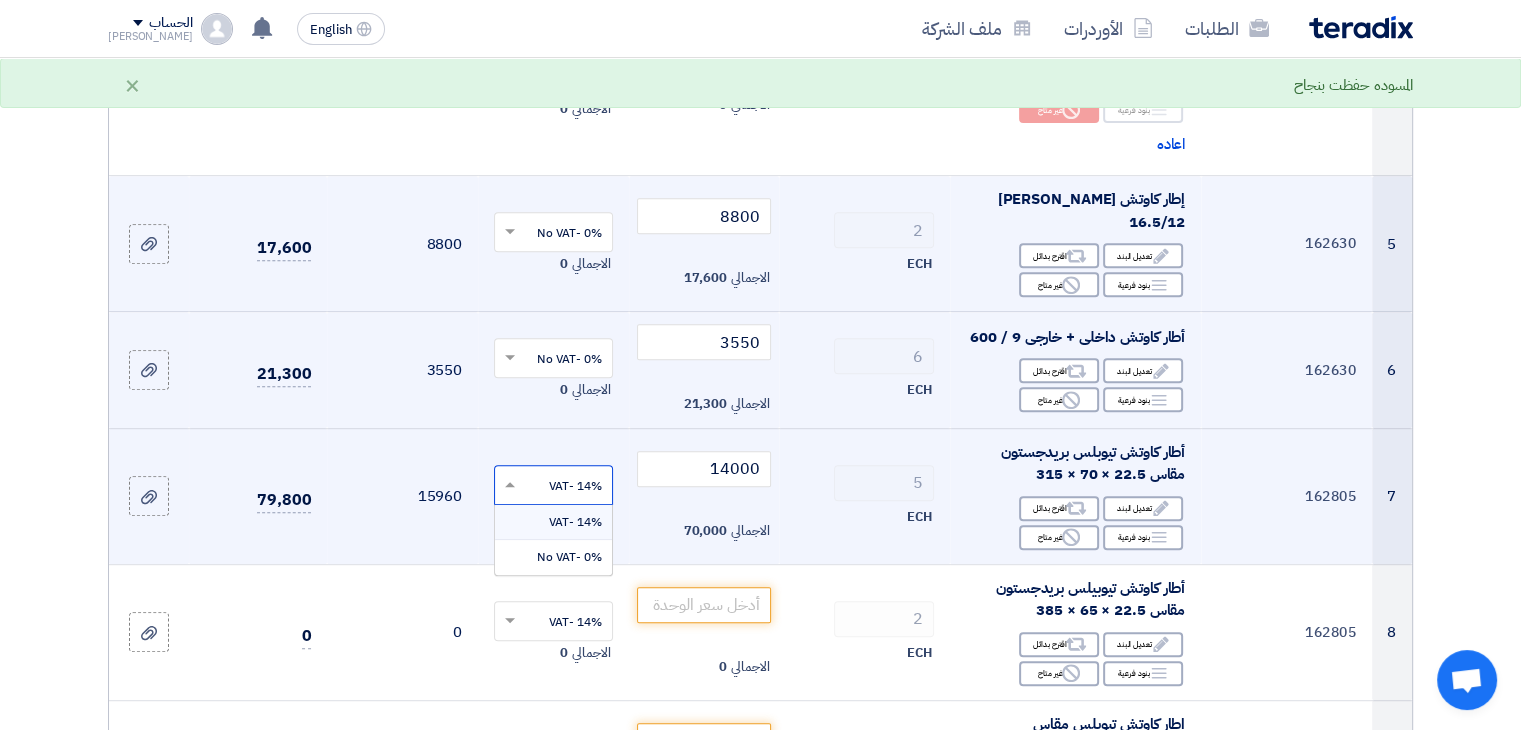 click 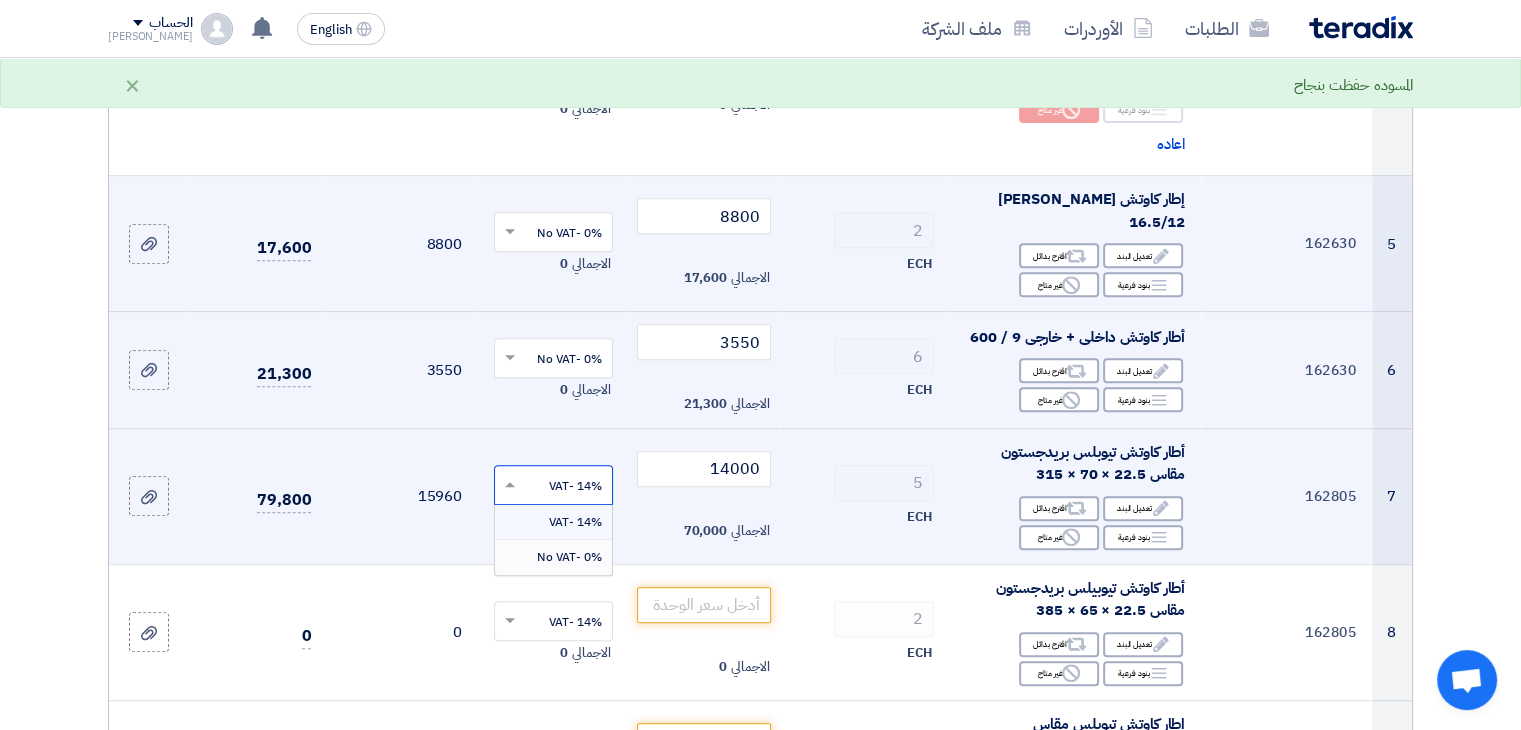 click on "0% -No VAT" at bounding box center [569, 557] 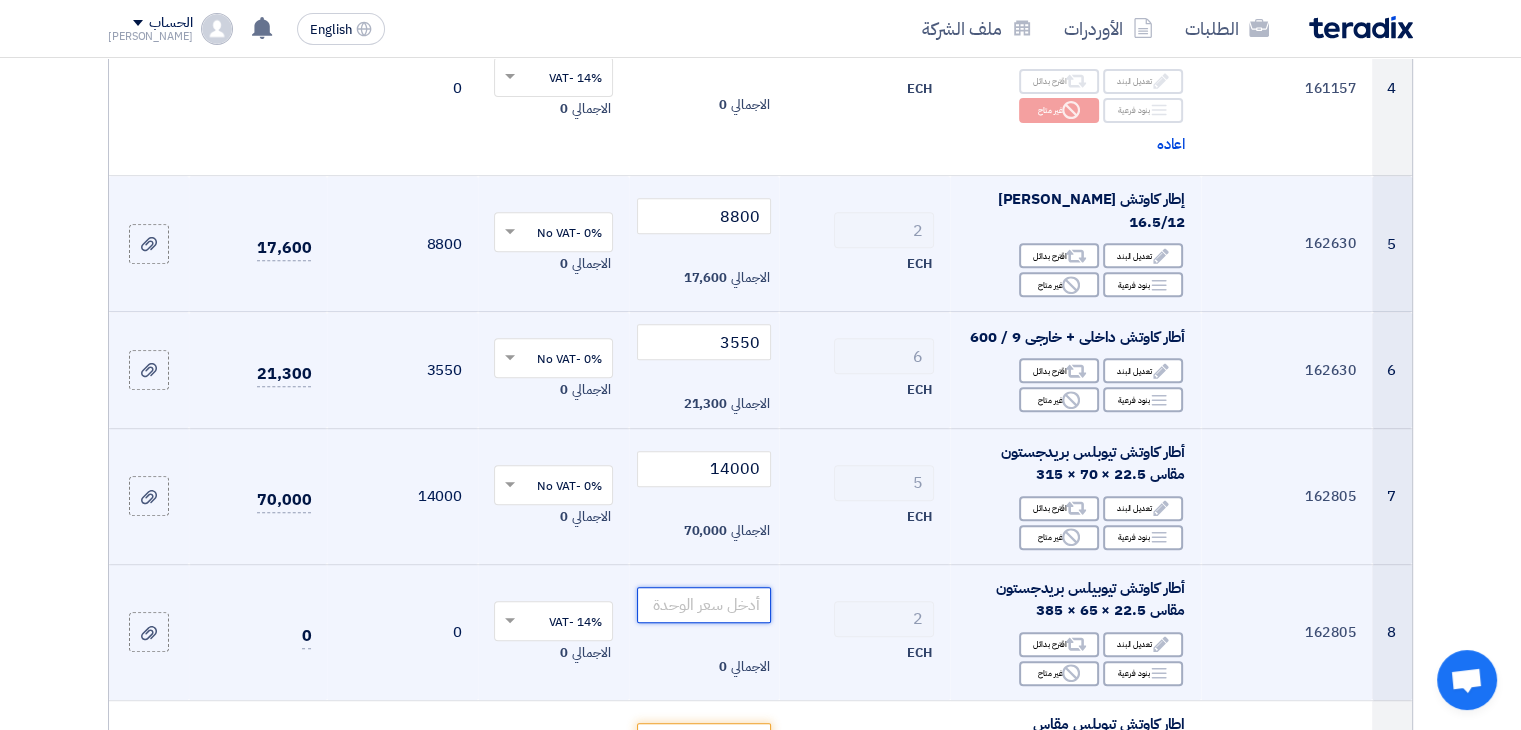 click 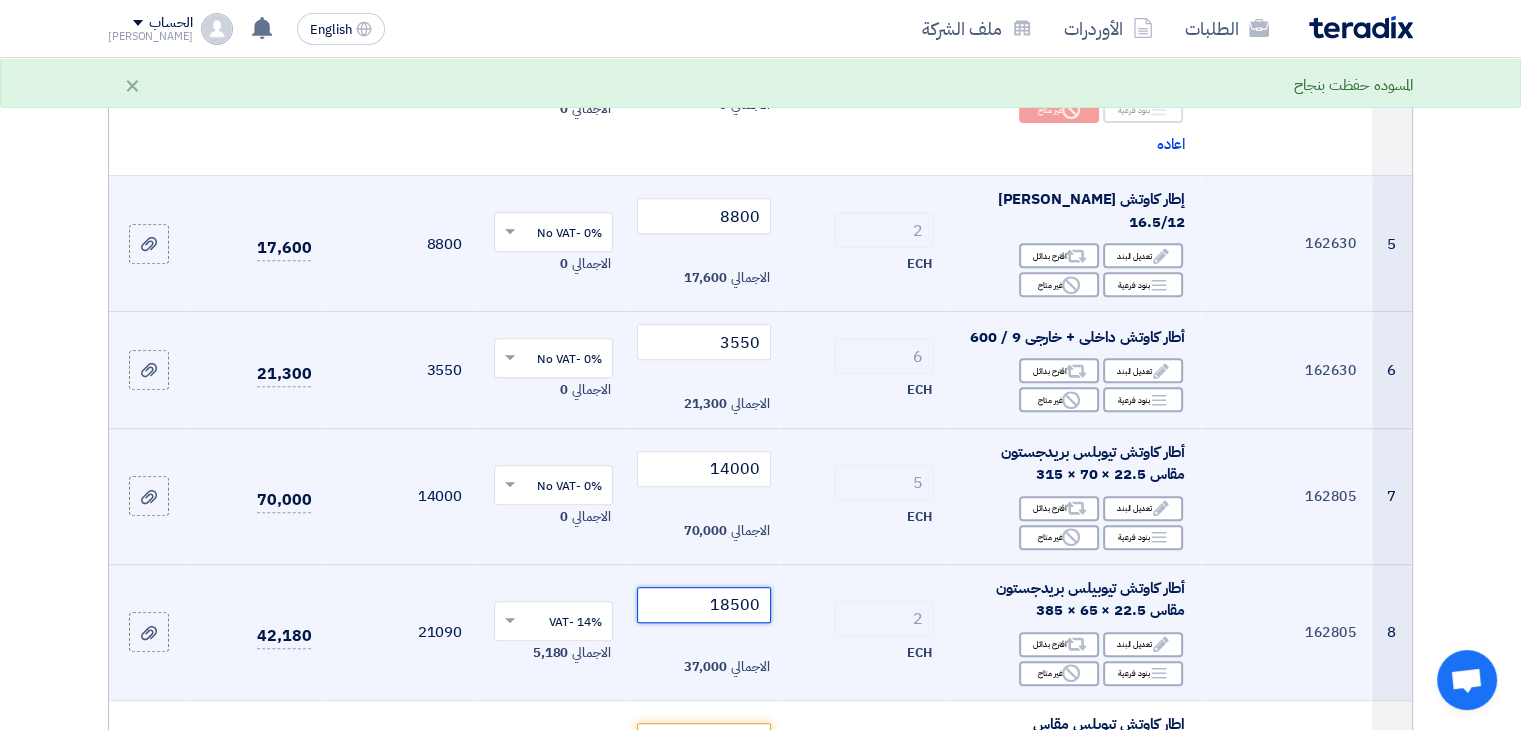 type on "18500" 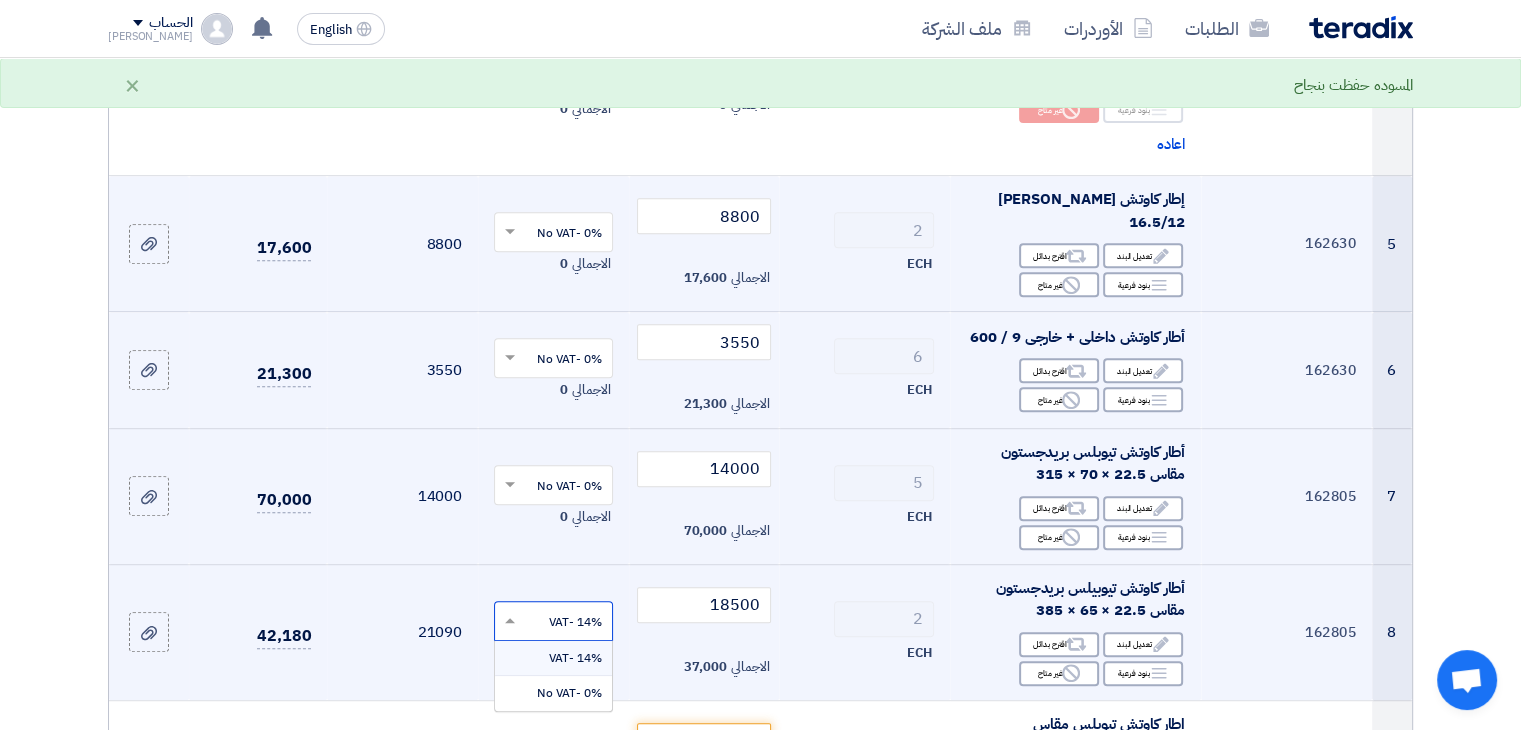click 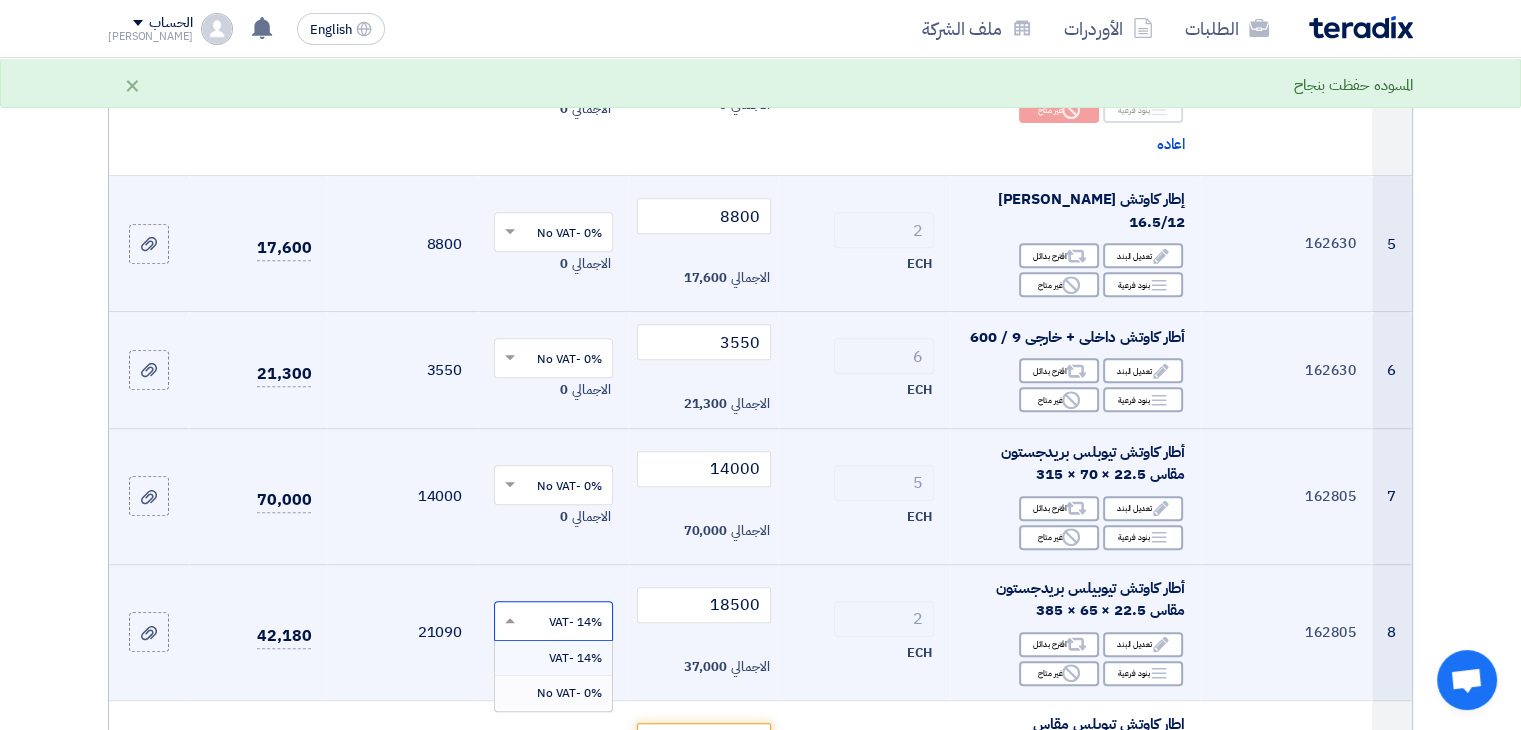 click on "0% -No VAT" at bounding box center [569, 693] 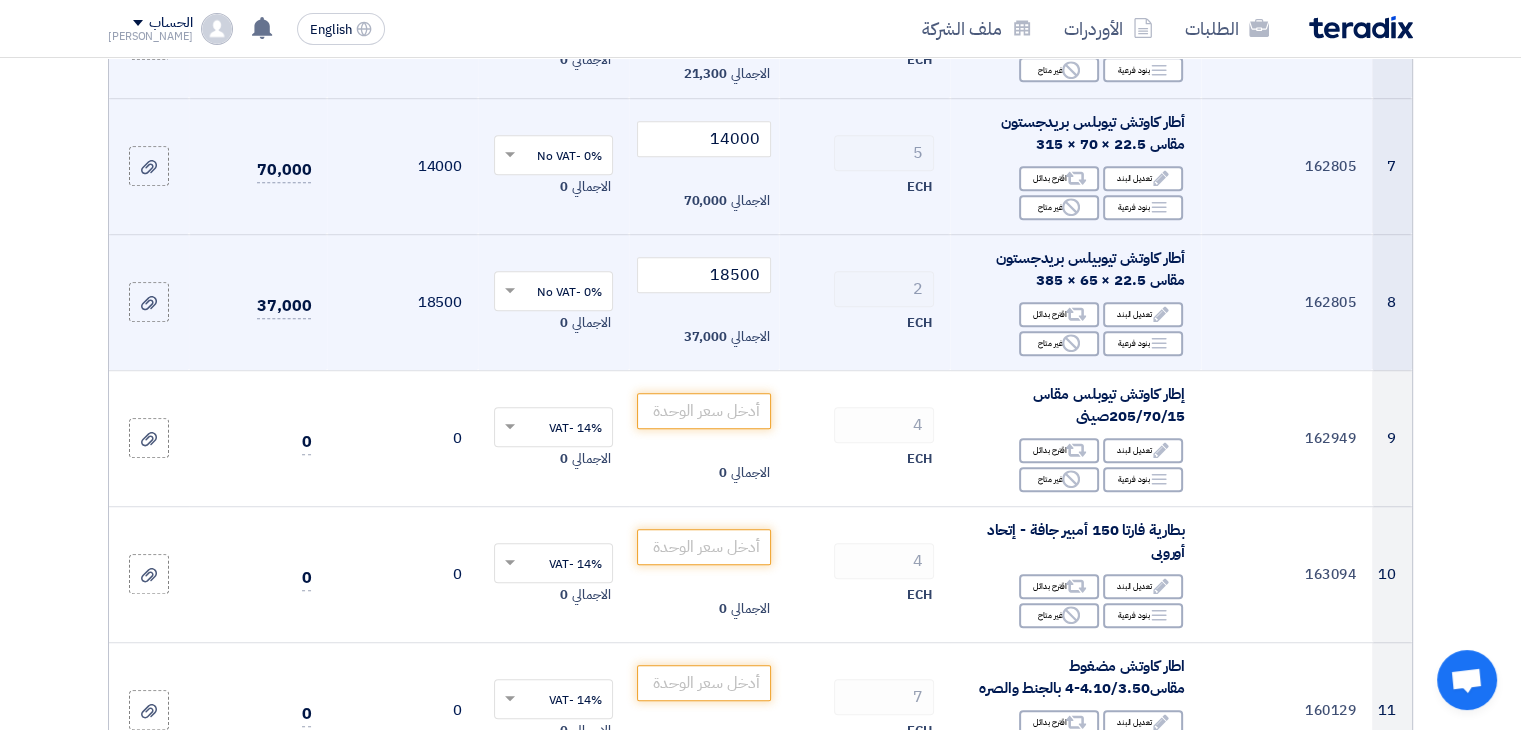 scroll, scrollTop: 1172, scrollLeft: 0, axis: vertical 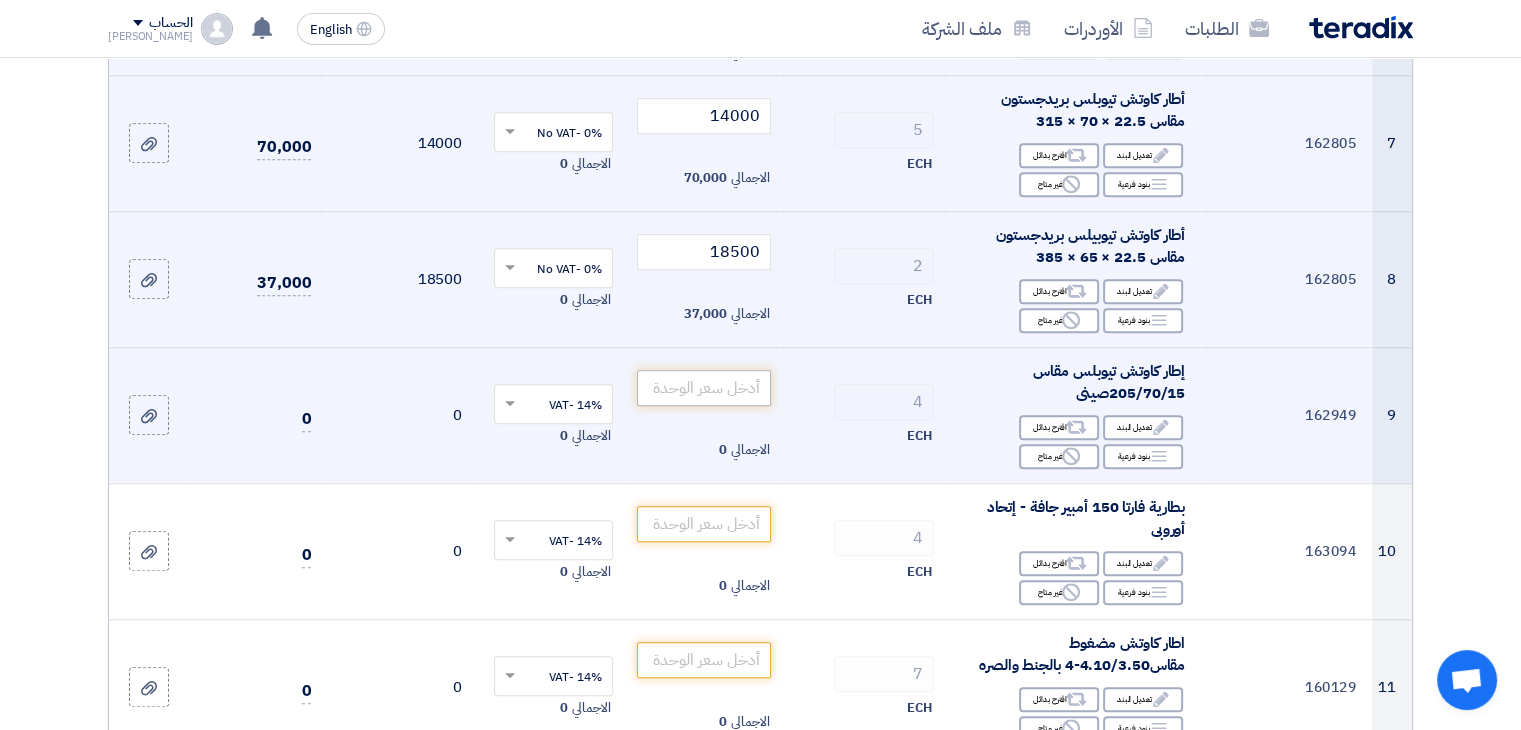 type on "4" 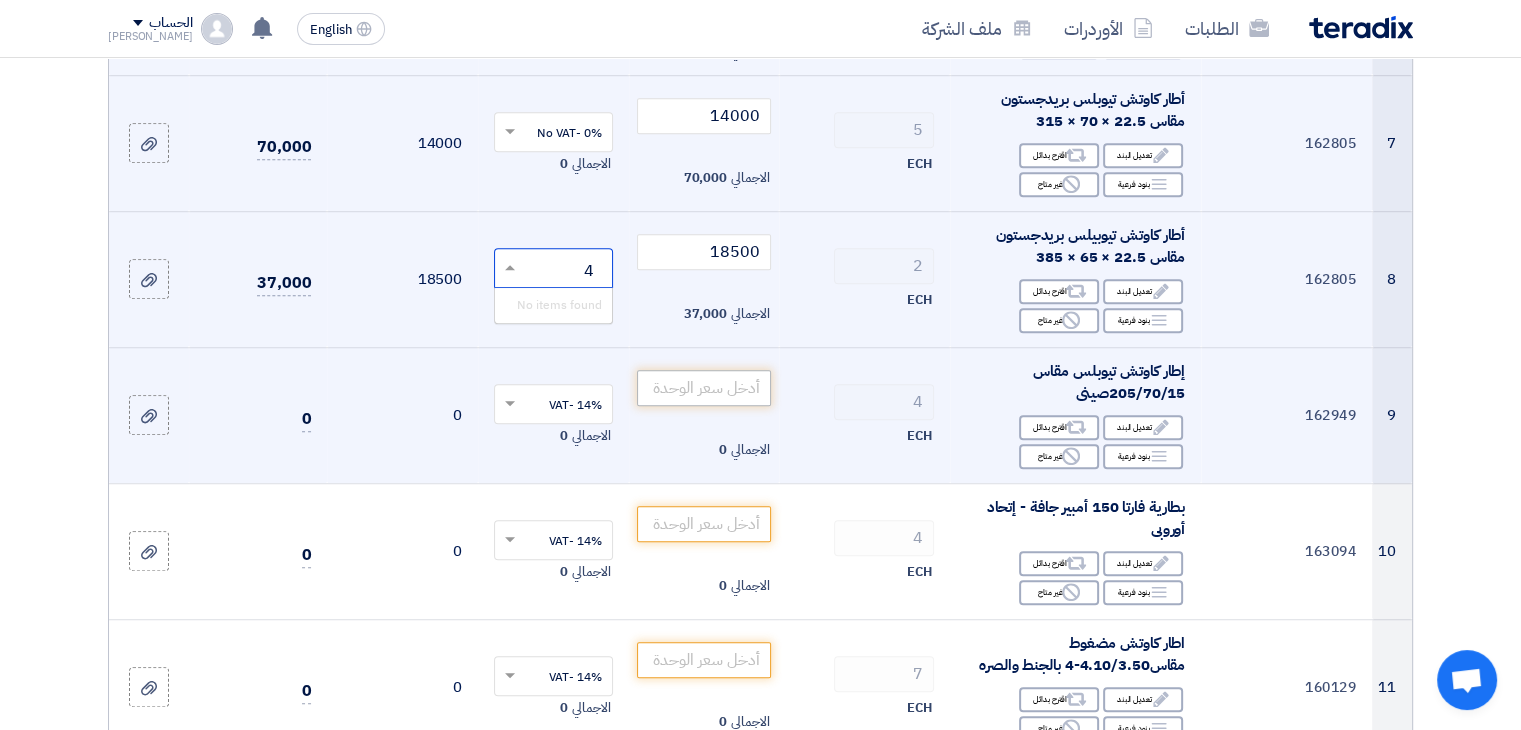 type 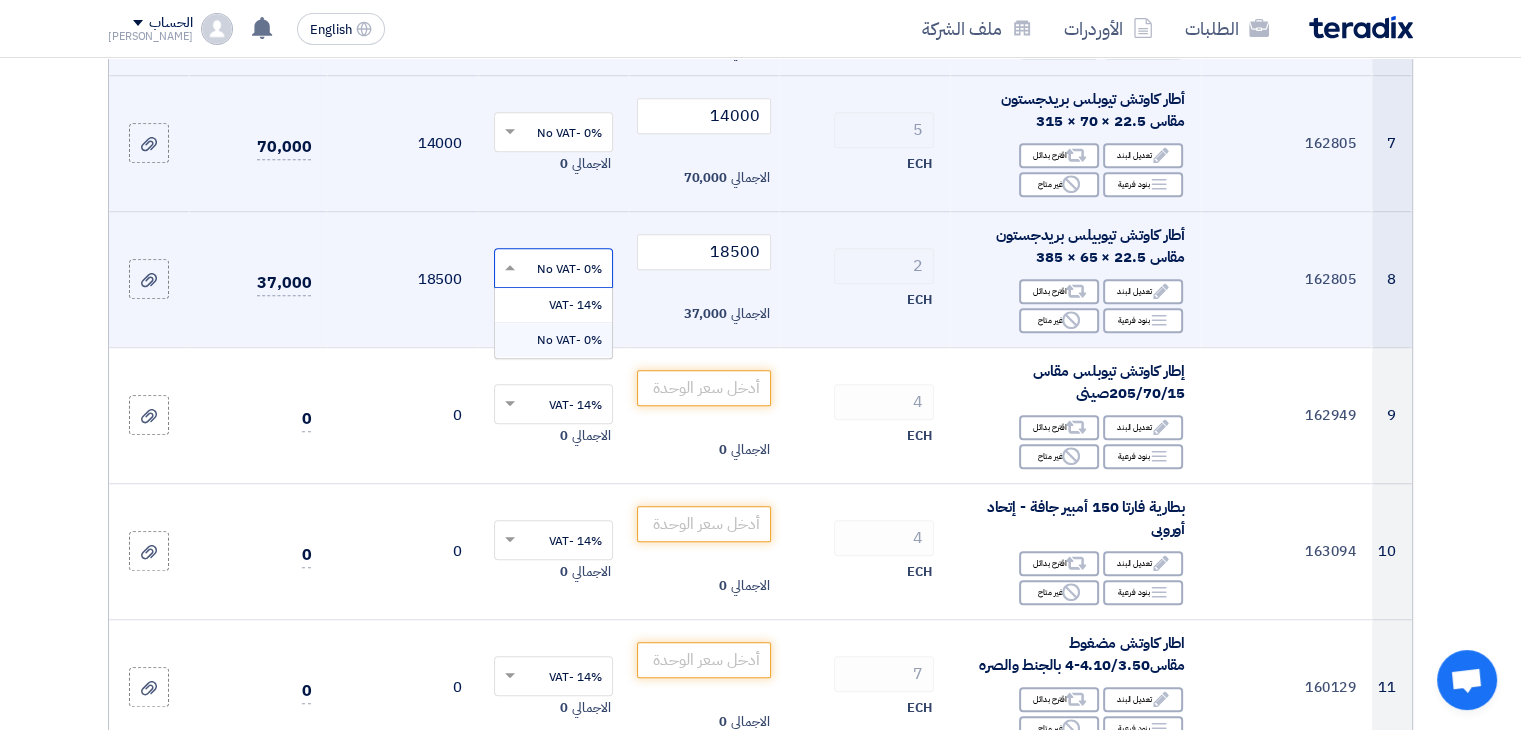 click on "0% -No VAT" at bounding box center (569, 340) 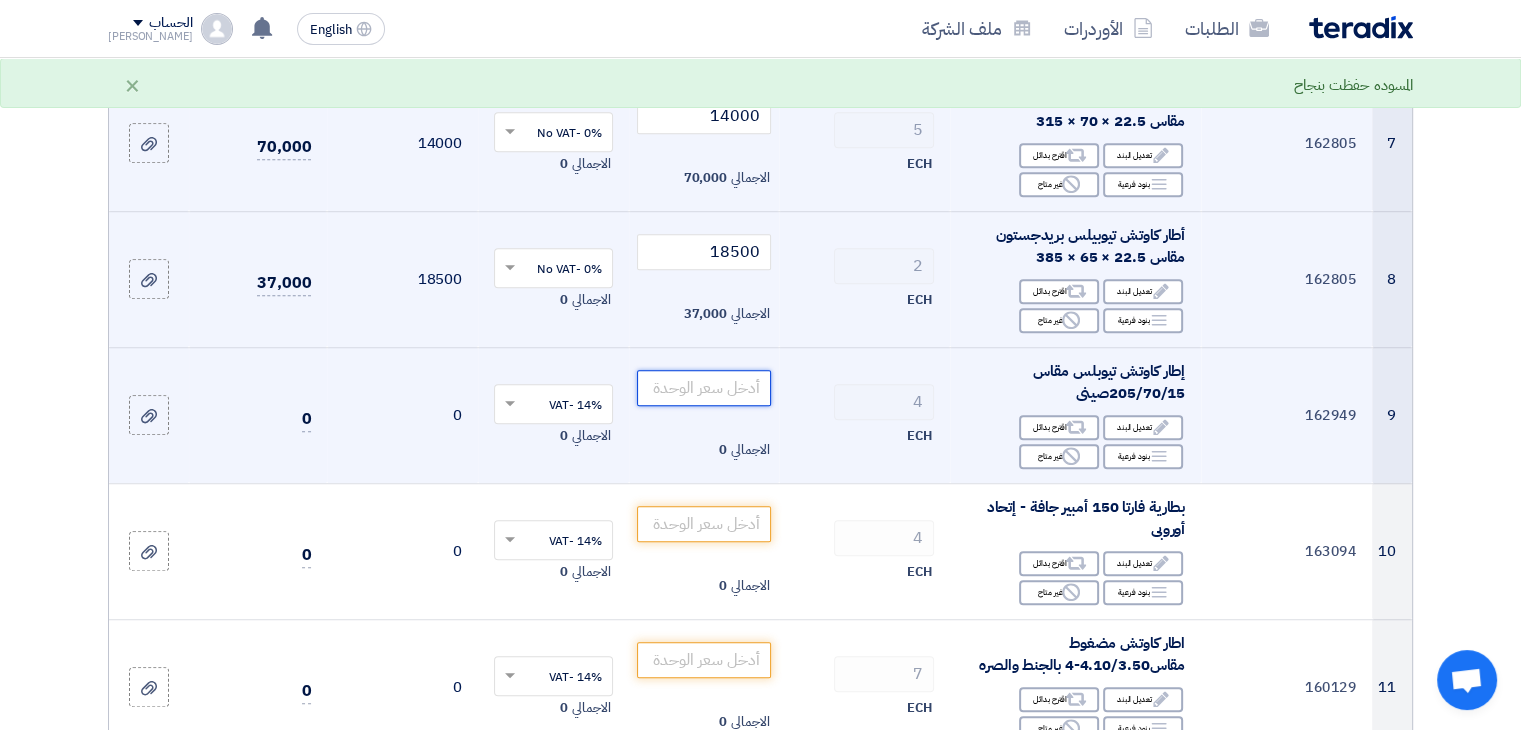 click 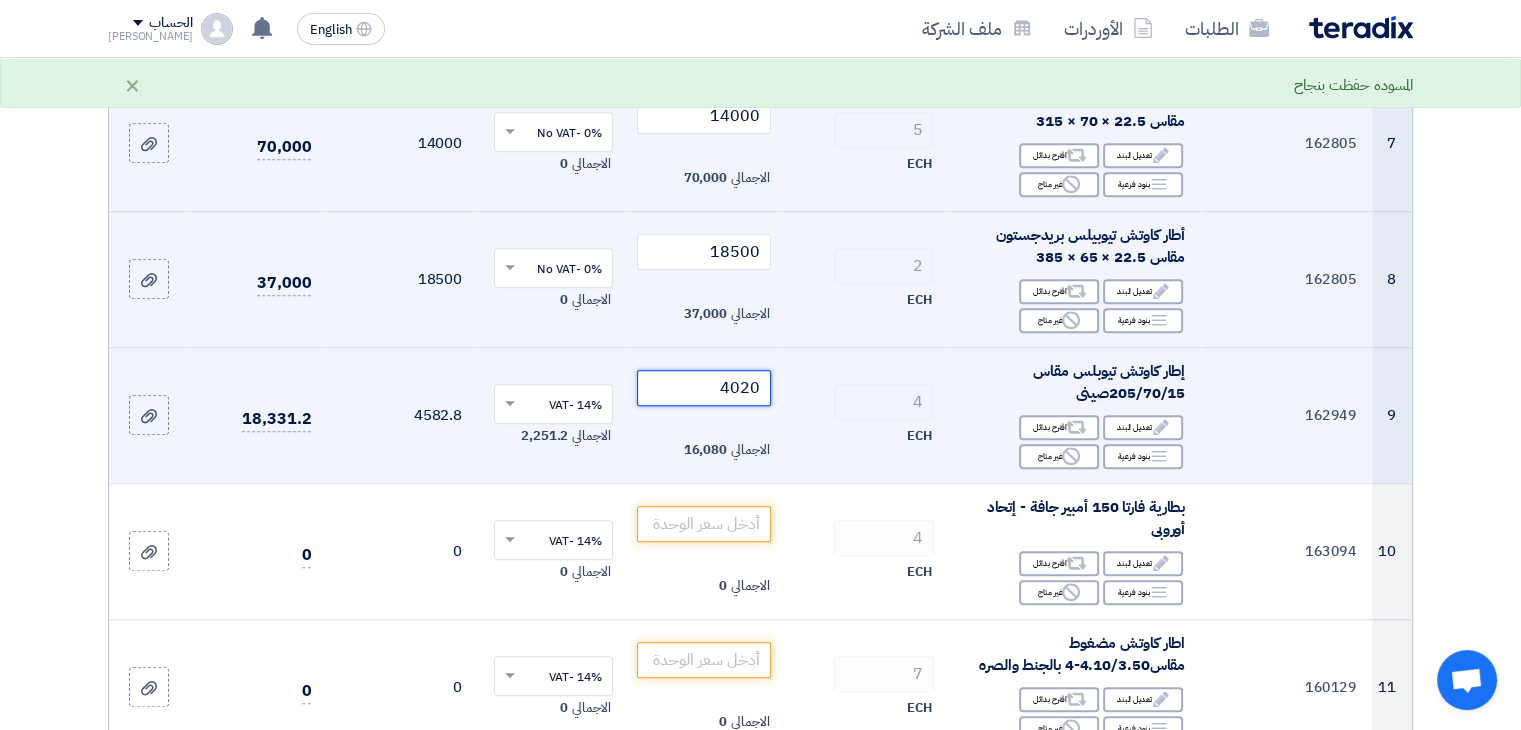 type on "4020" 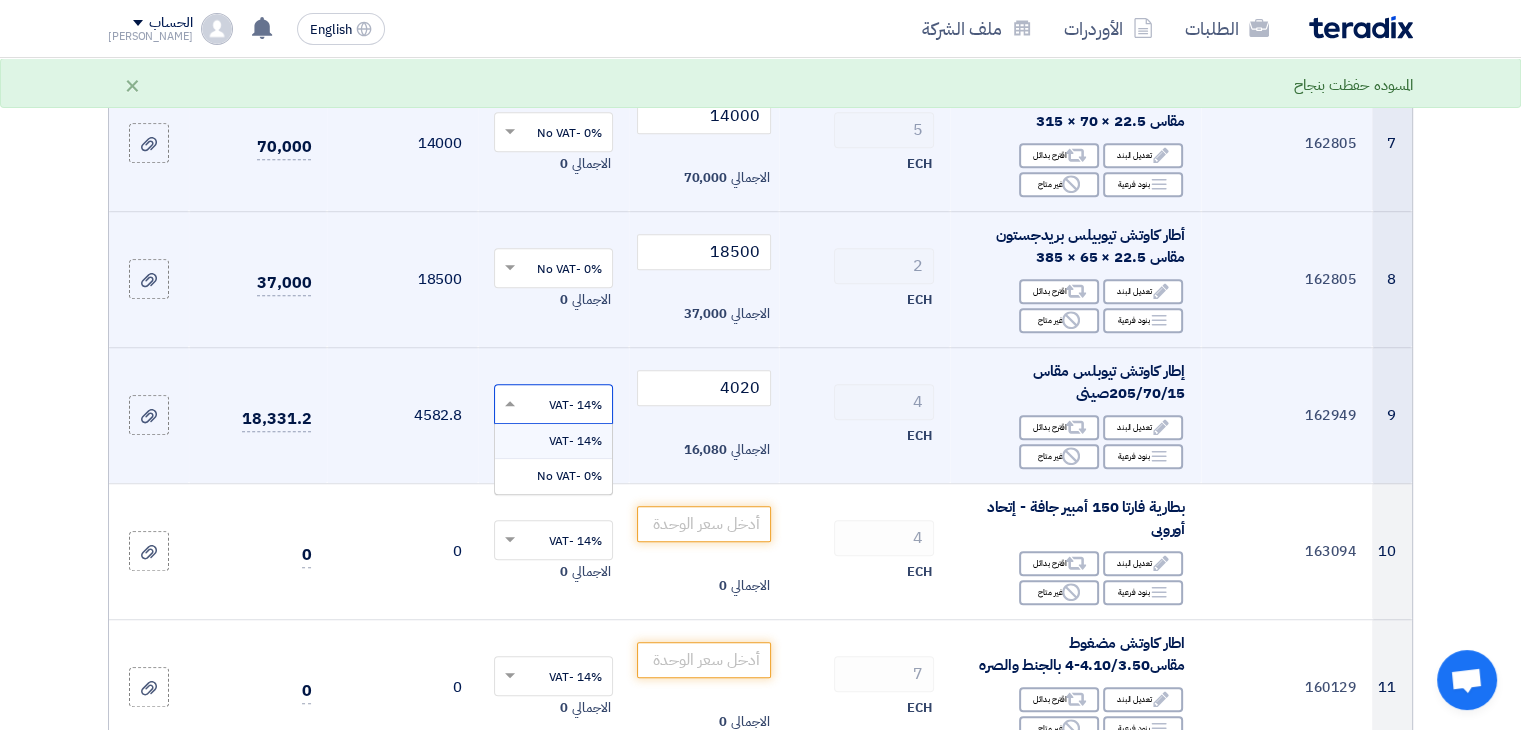 click 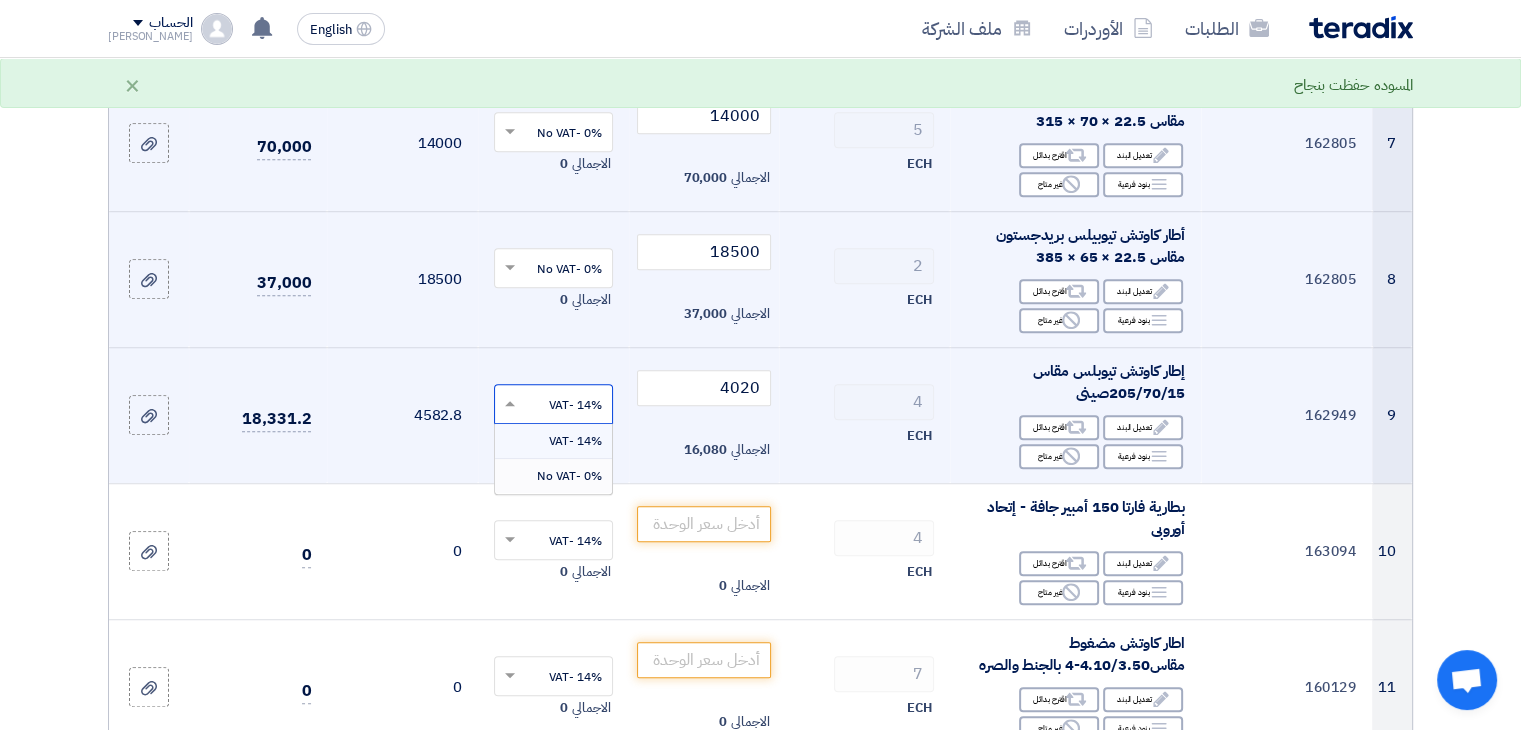 click on "0% -No VAT" at bounding box center [569, 476] 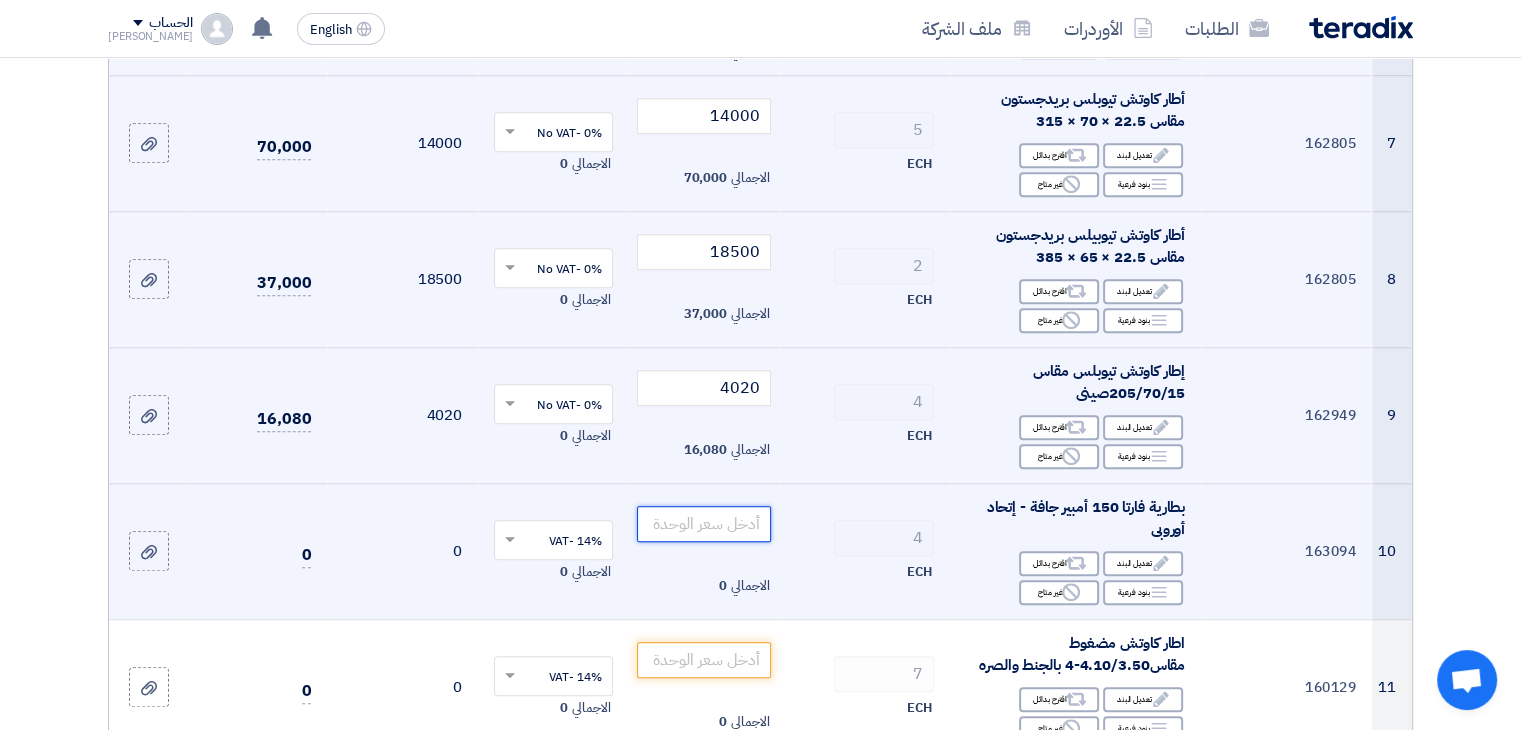 click 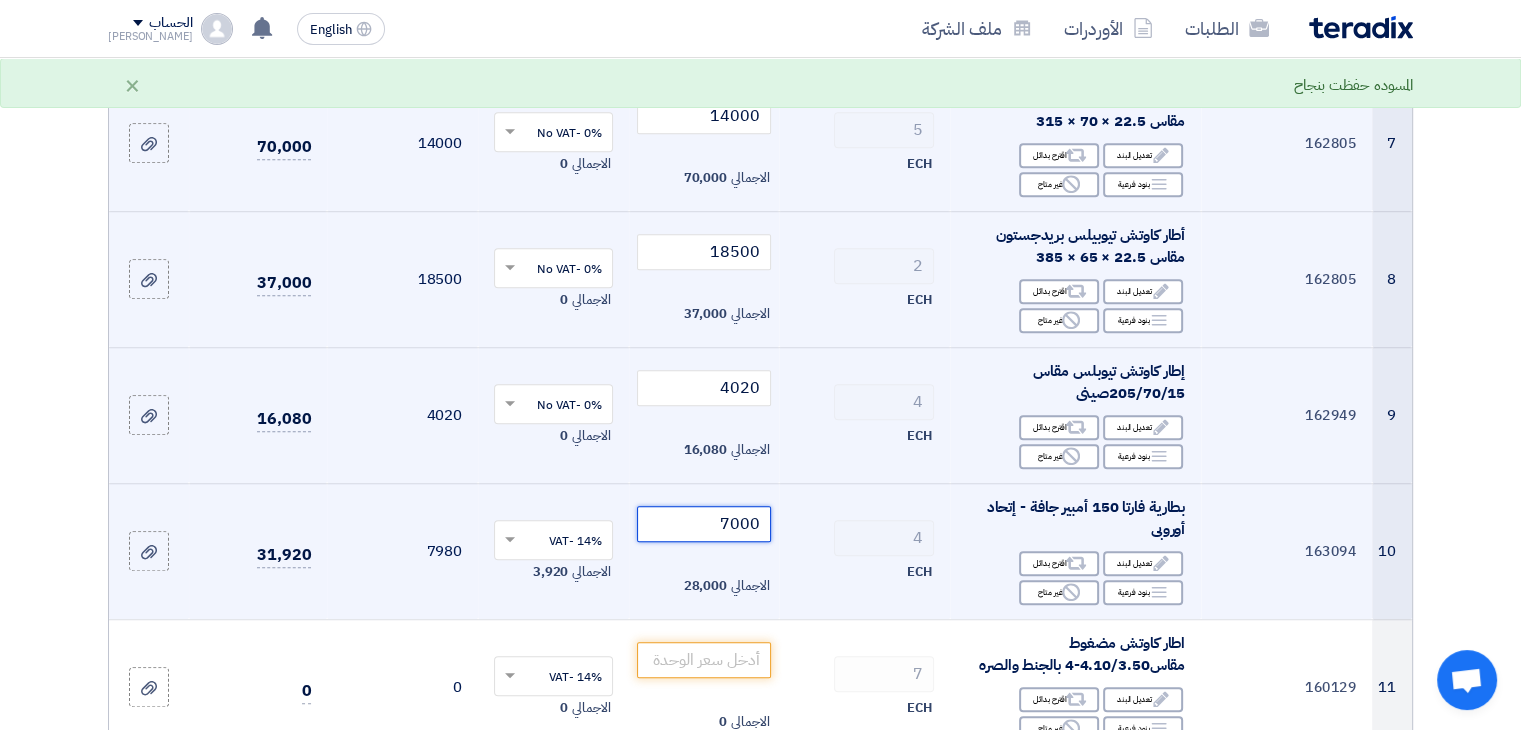 type on "7000" 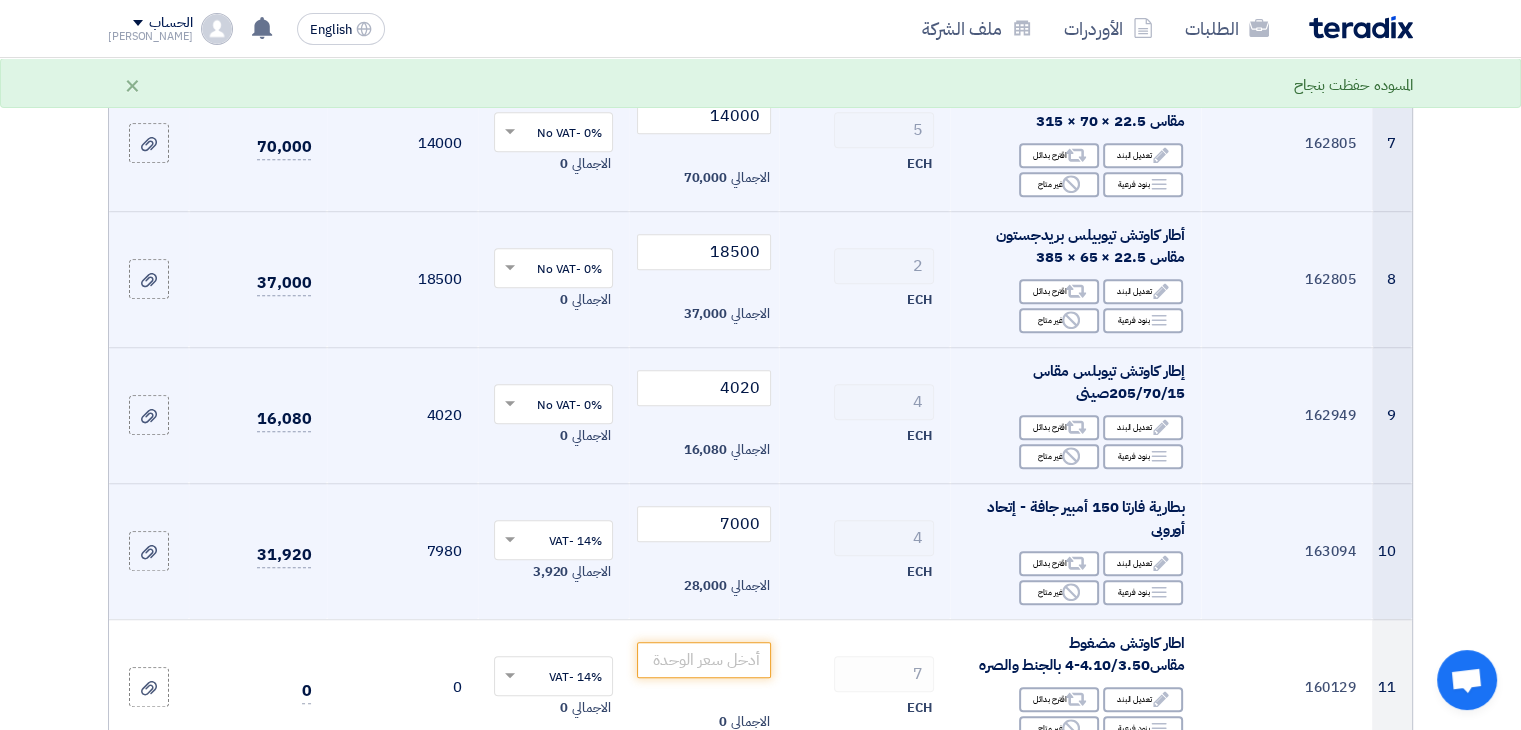 click 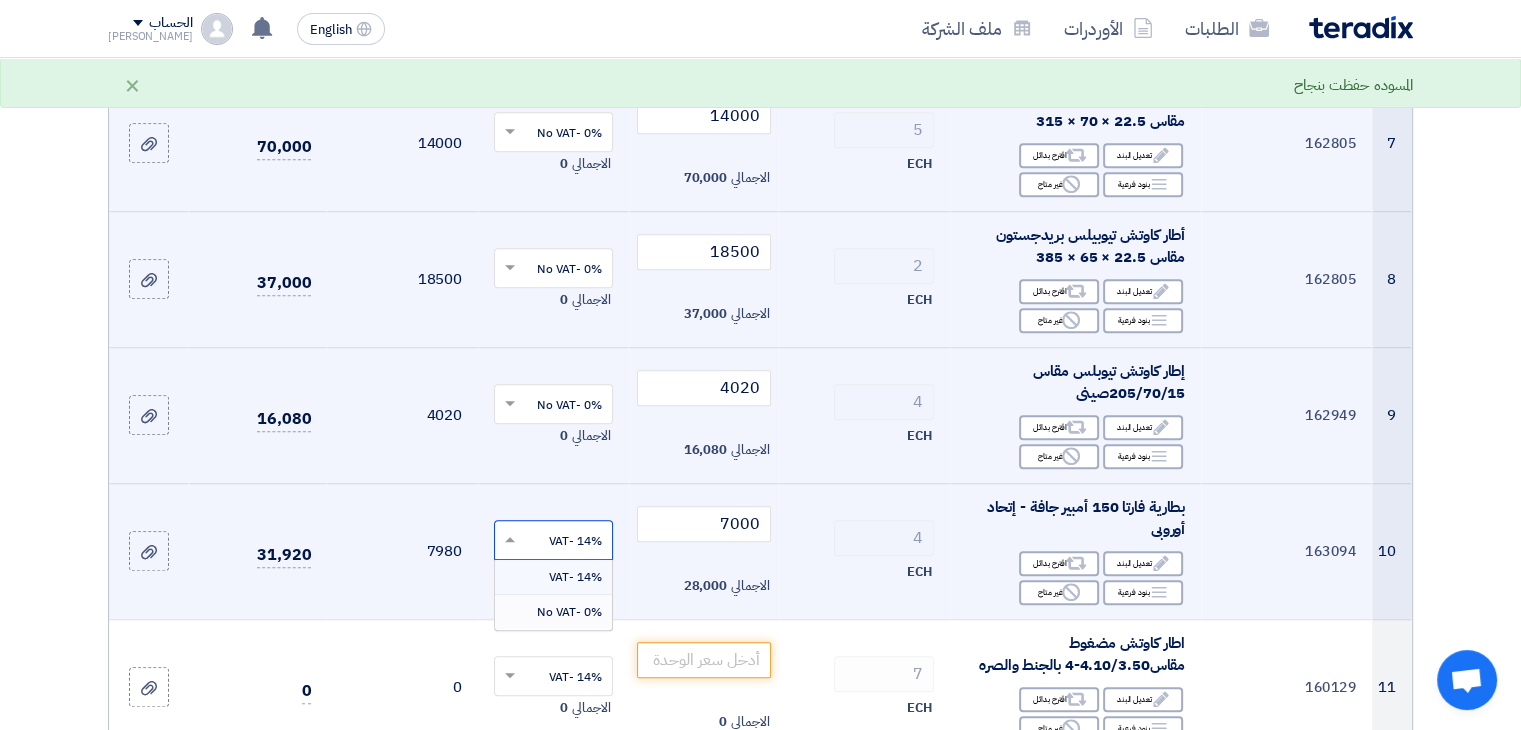 click on "0% -No VAT" at bounding box center (569, 612) 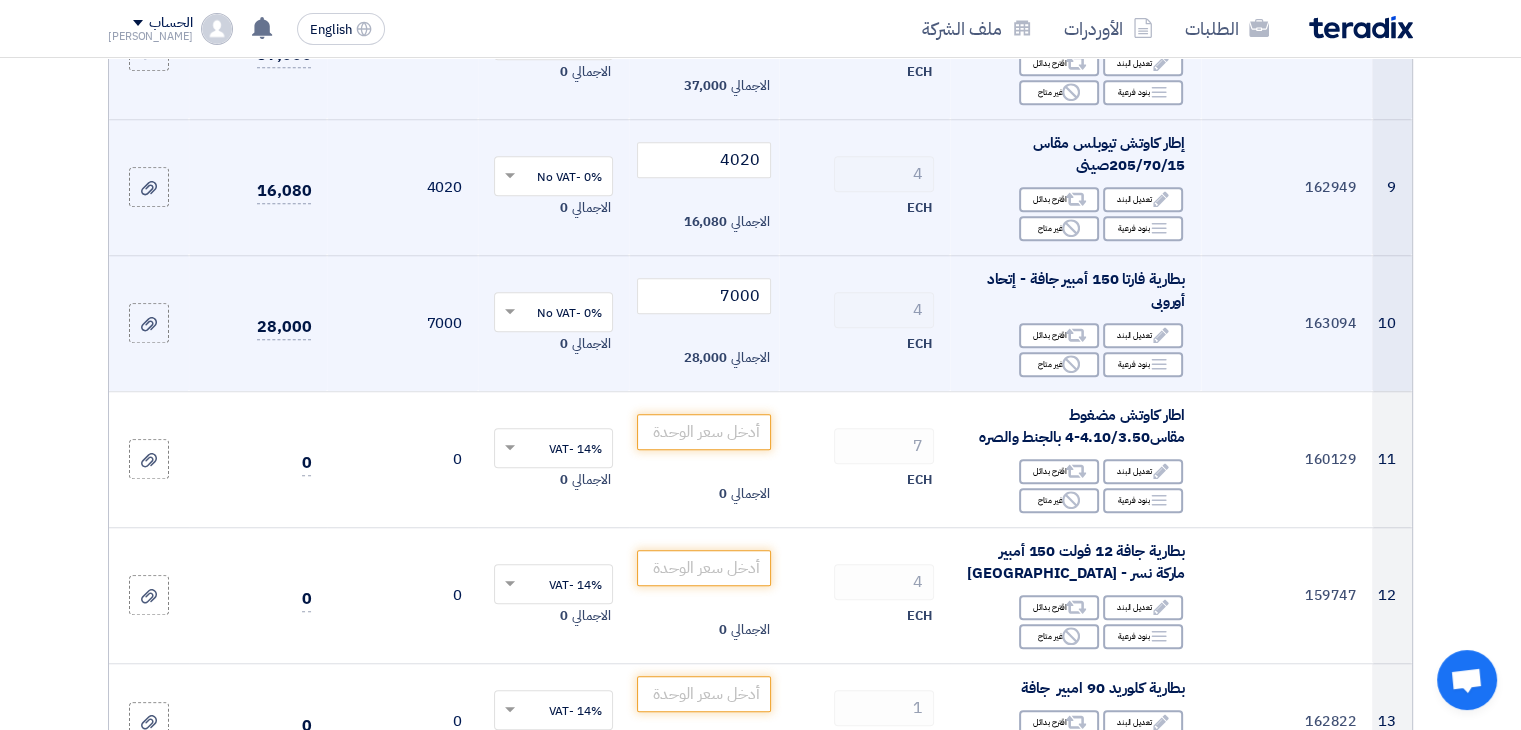 scroll, scrollTop: 1417, scrollLeft: 0, axis: vertical 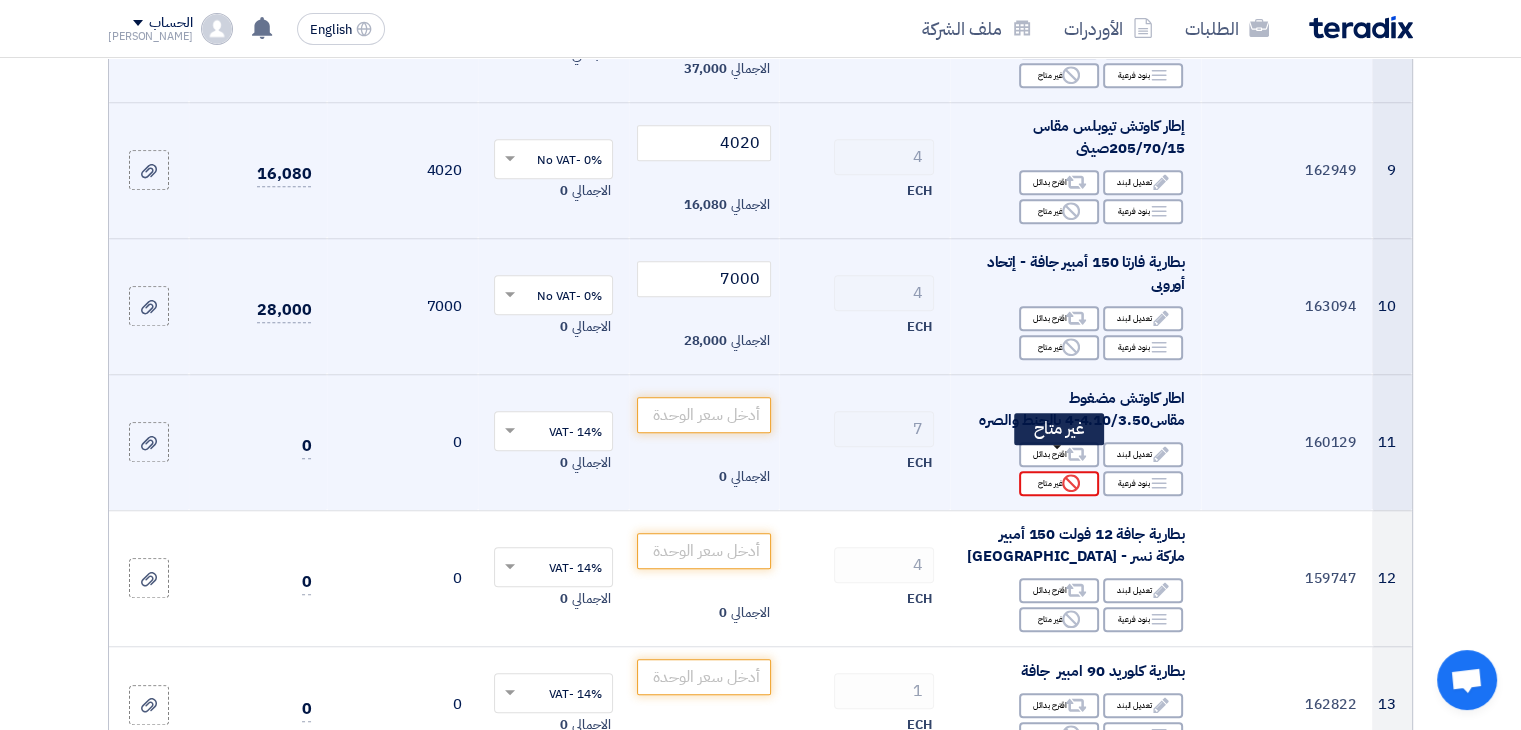 click on "Reject" 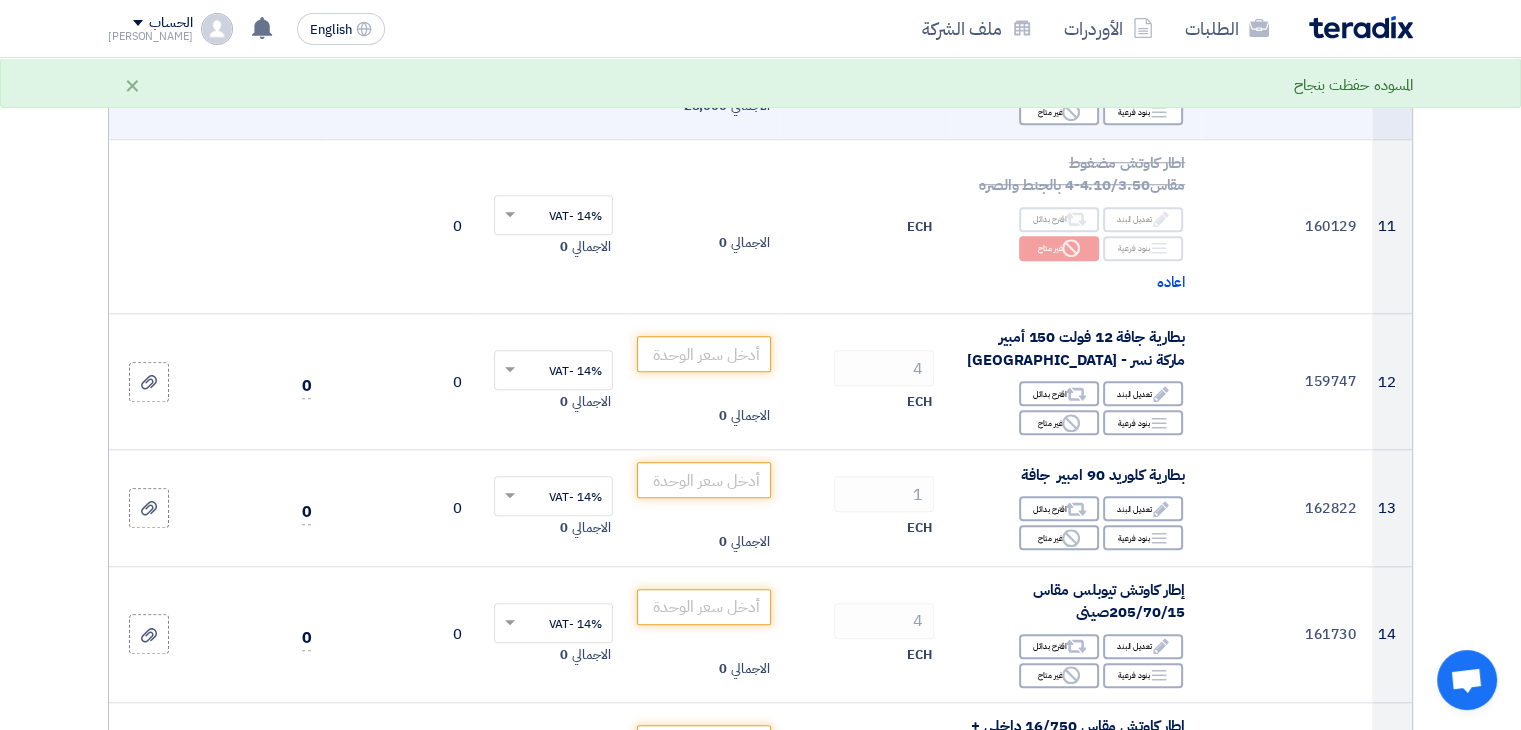 scroll, scrollTop: 1664, scrollLeft: 0, axis: vertical 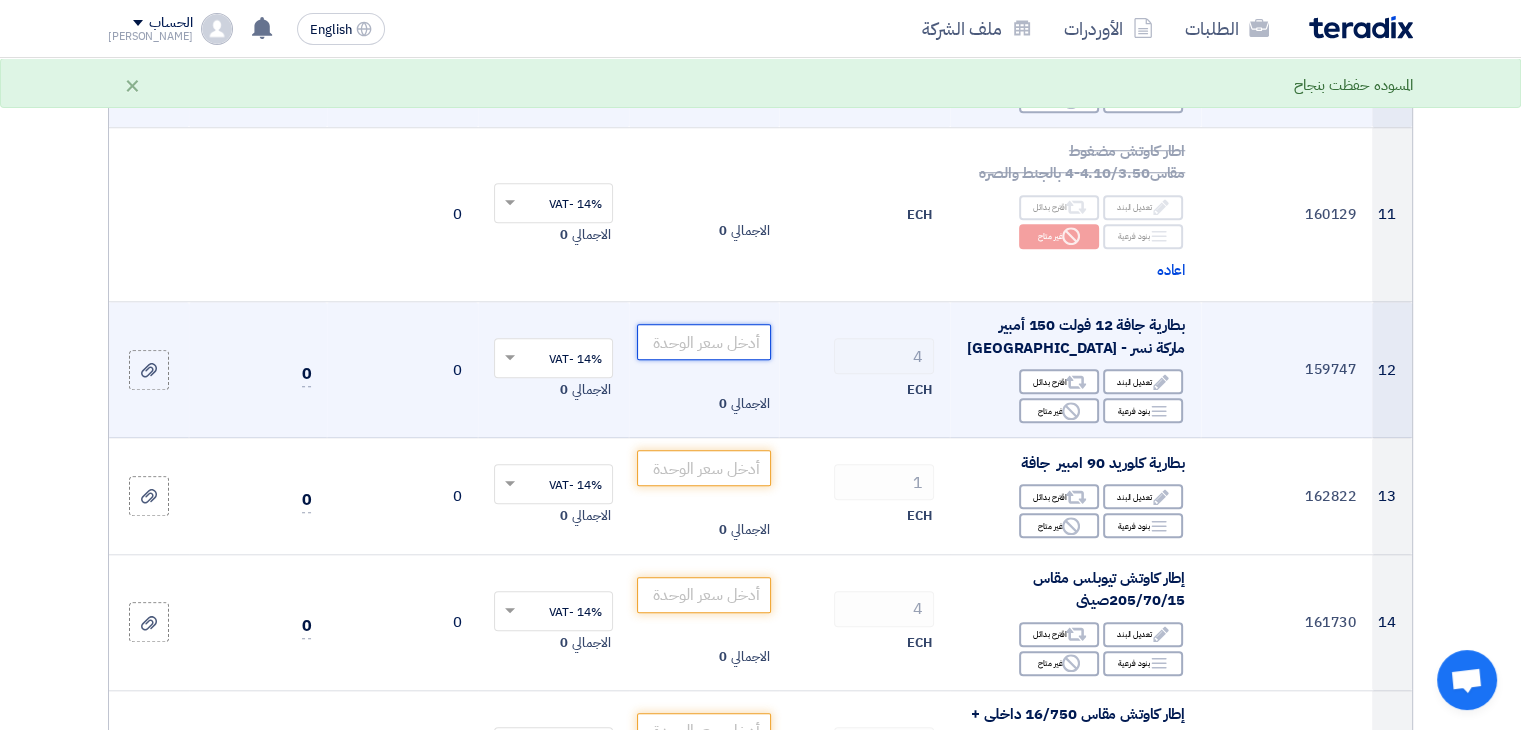 click 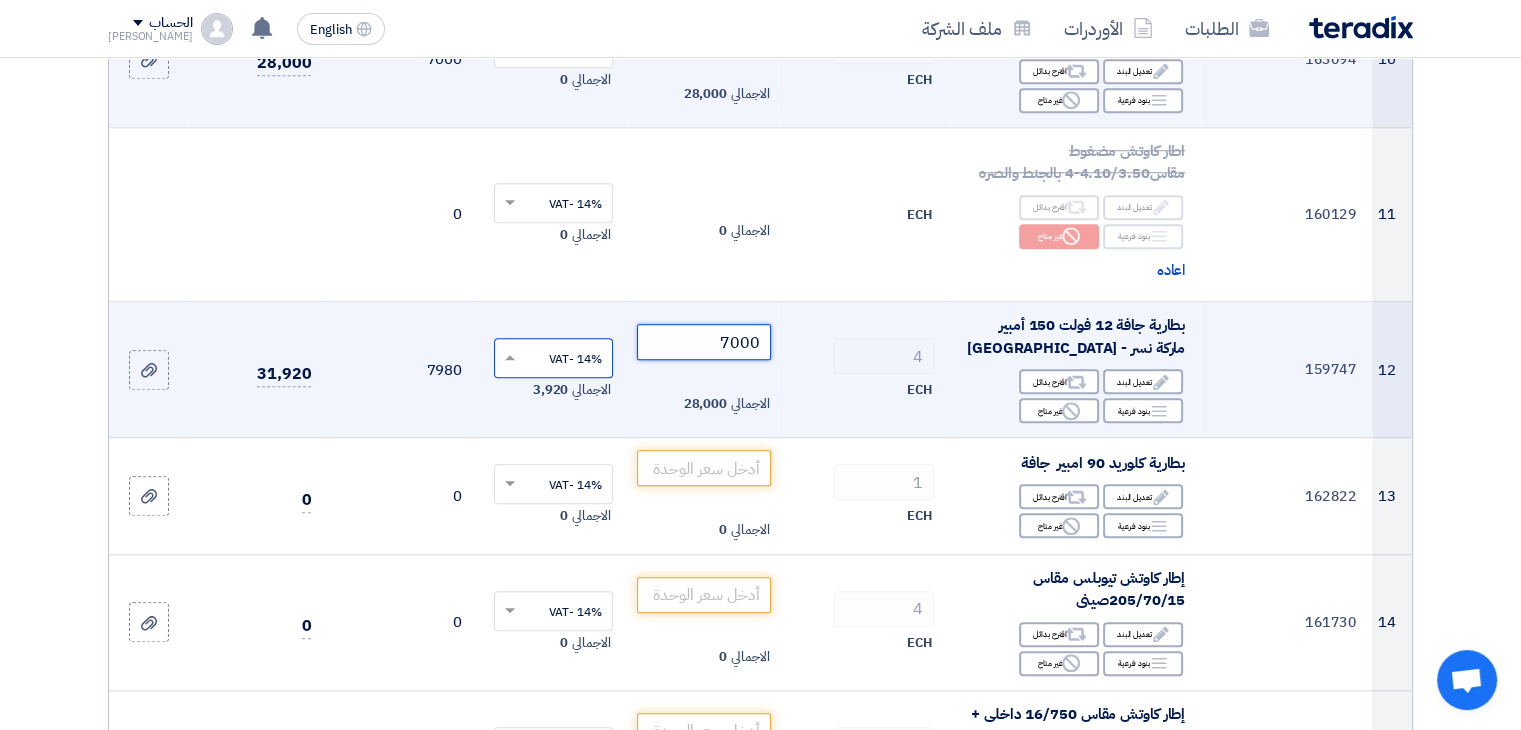 type on "7000" 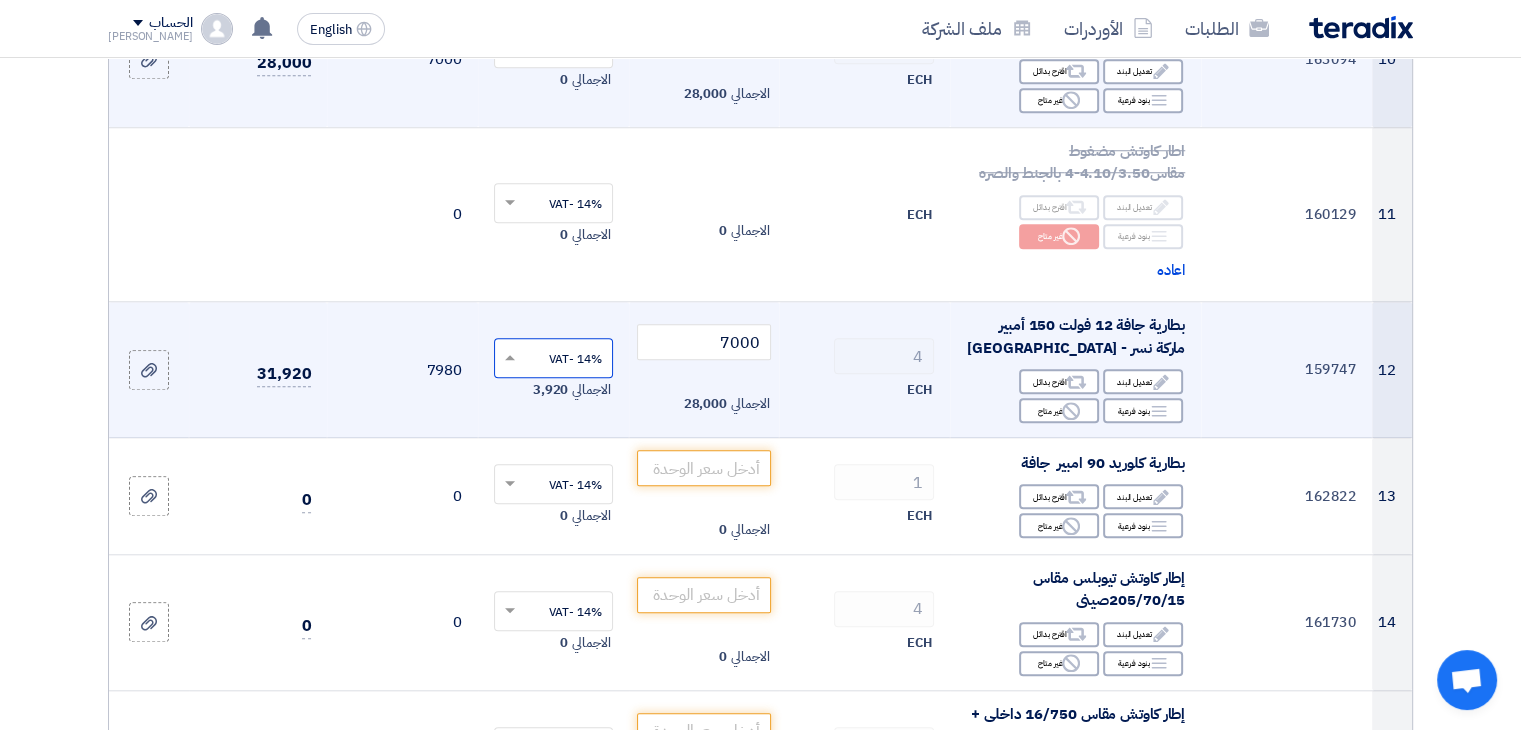 click 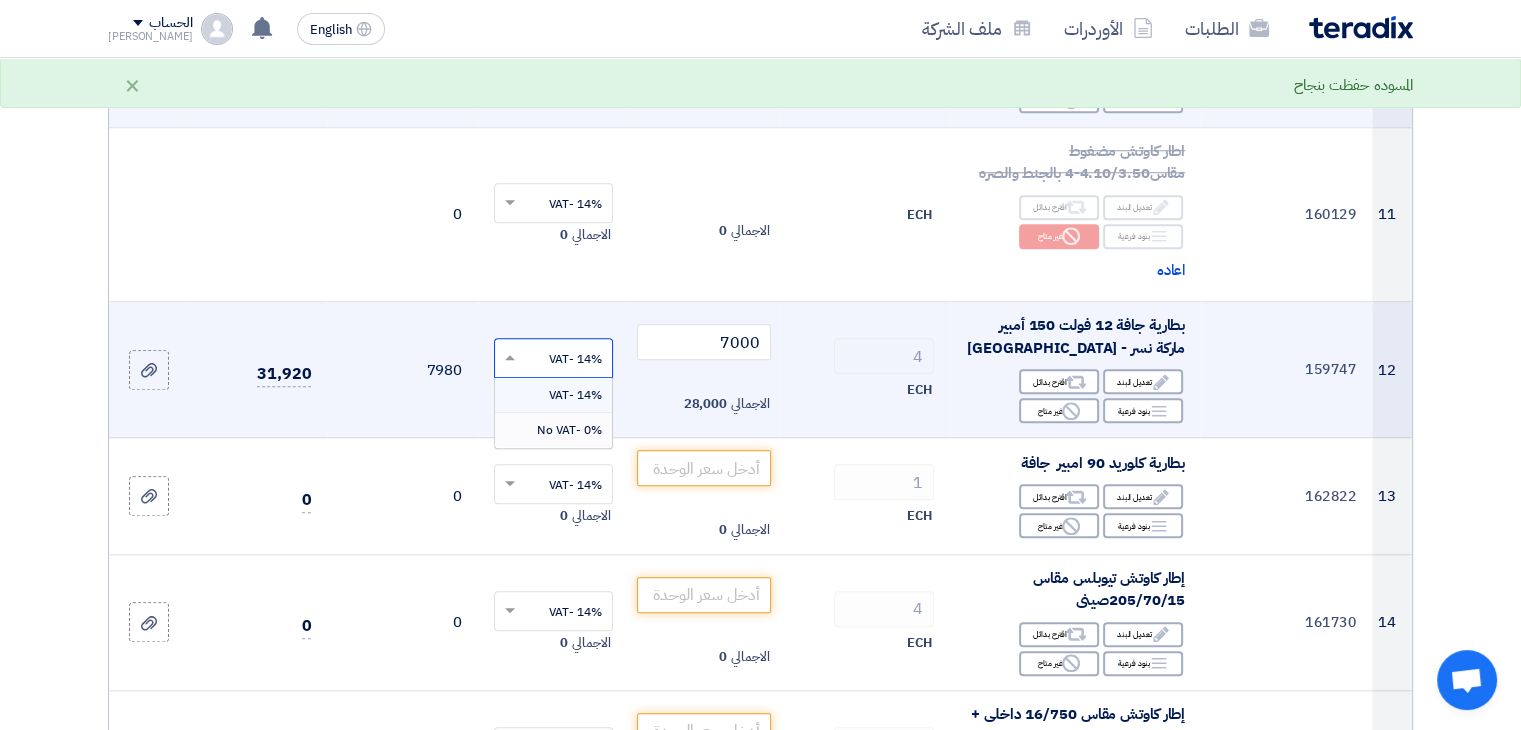 click on "0% -No VAT" at bounding box center (569, 430) 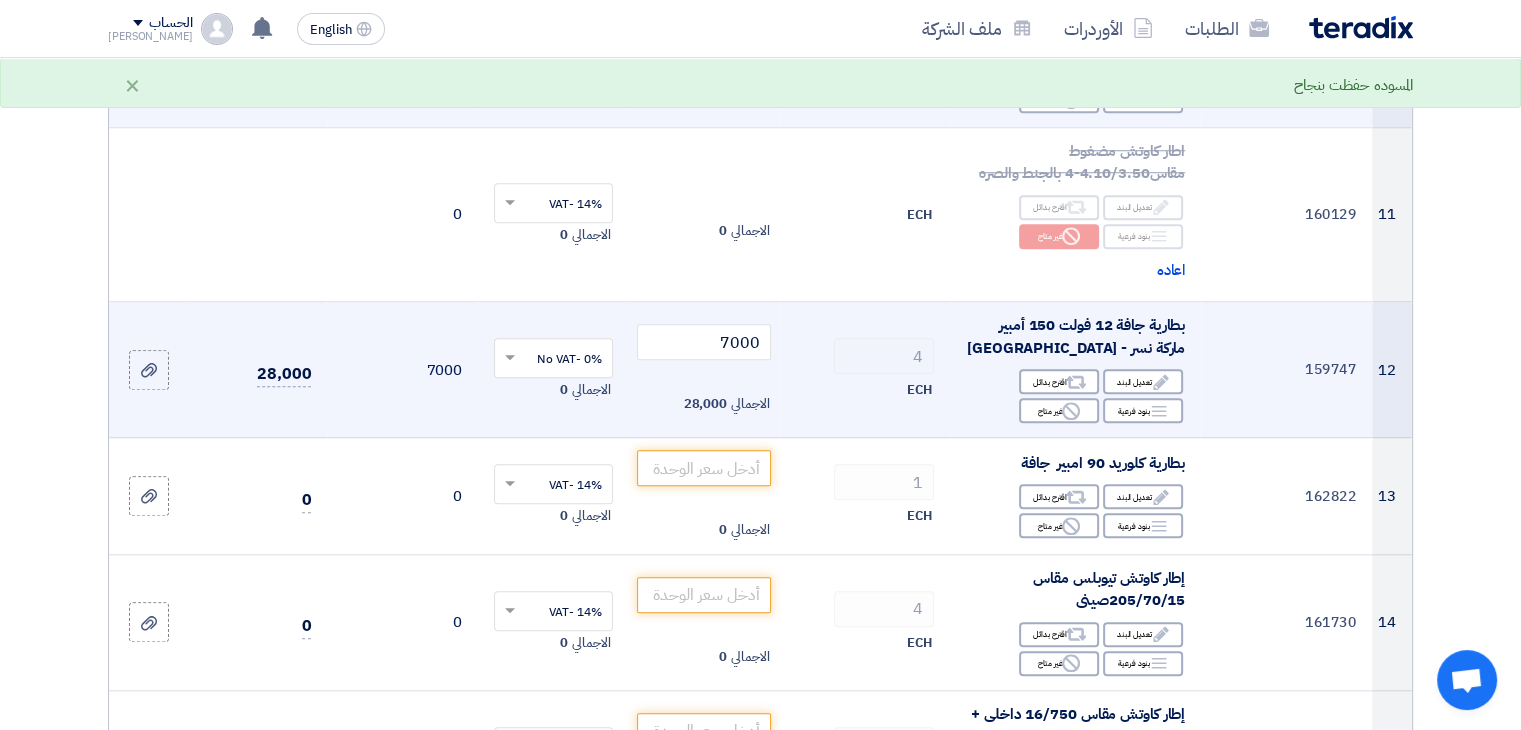 scroll, scrollTop: 1737, scrollLeft: 0, axis: vertical 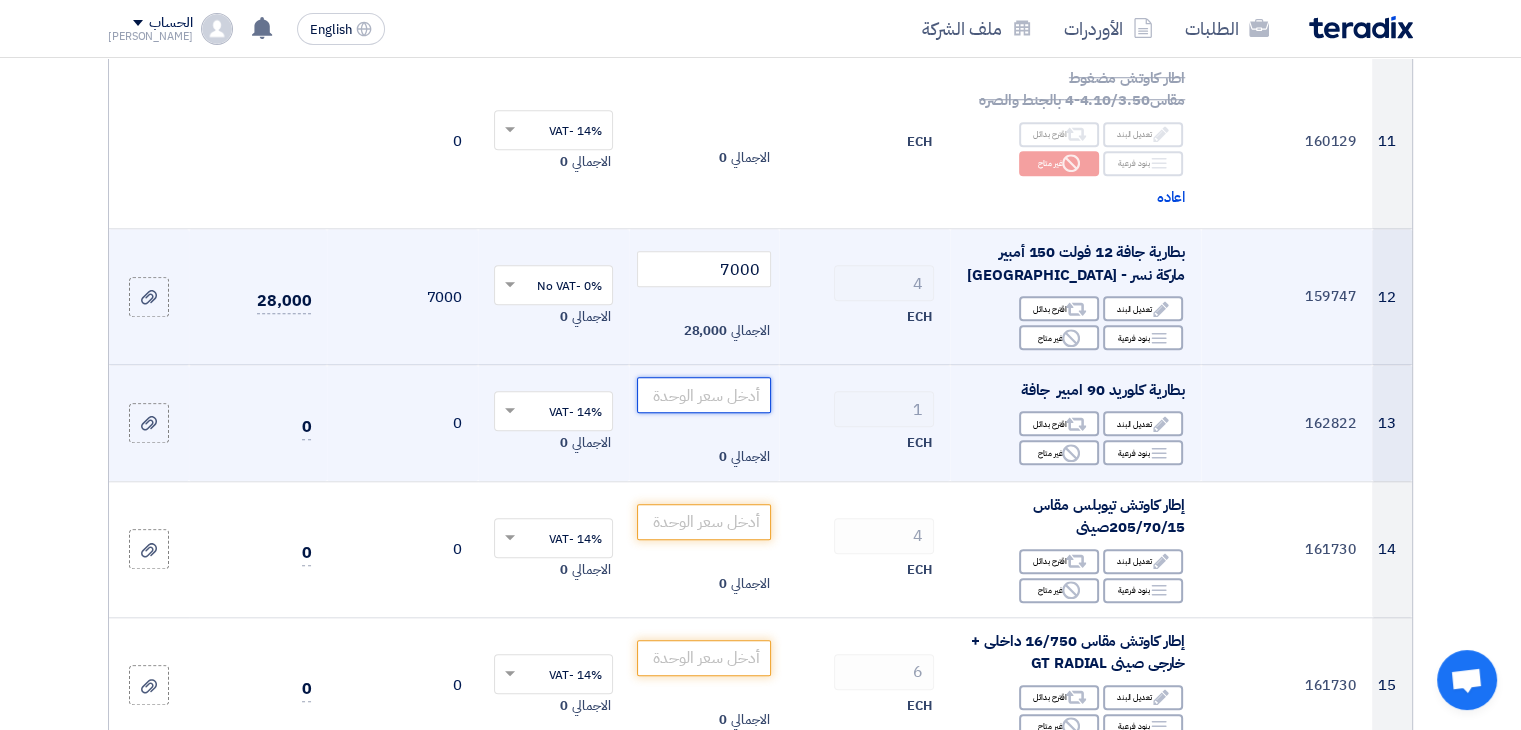 click 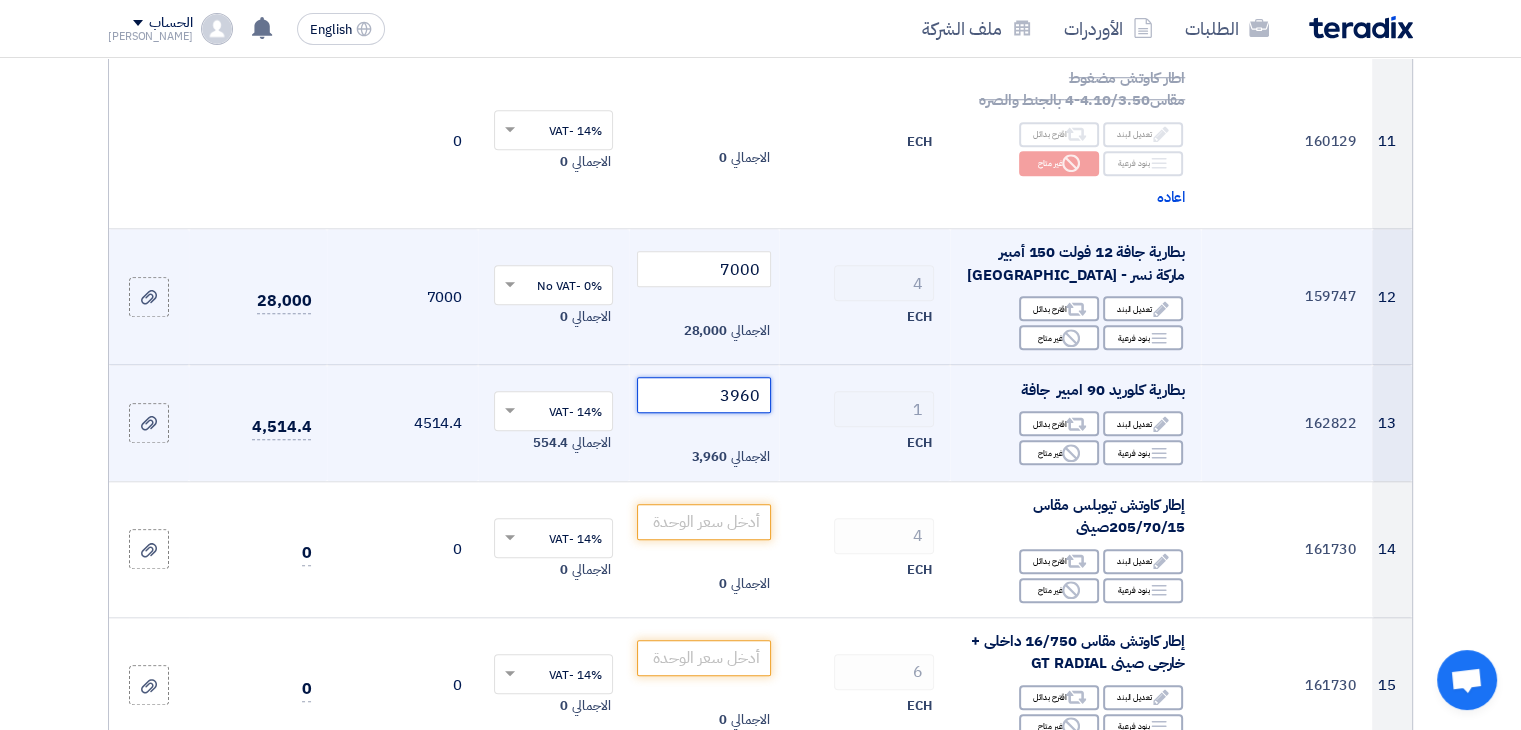type on "3960" 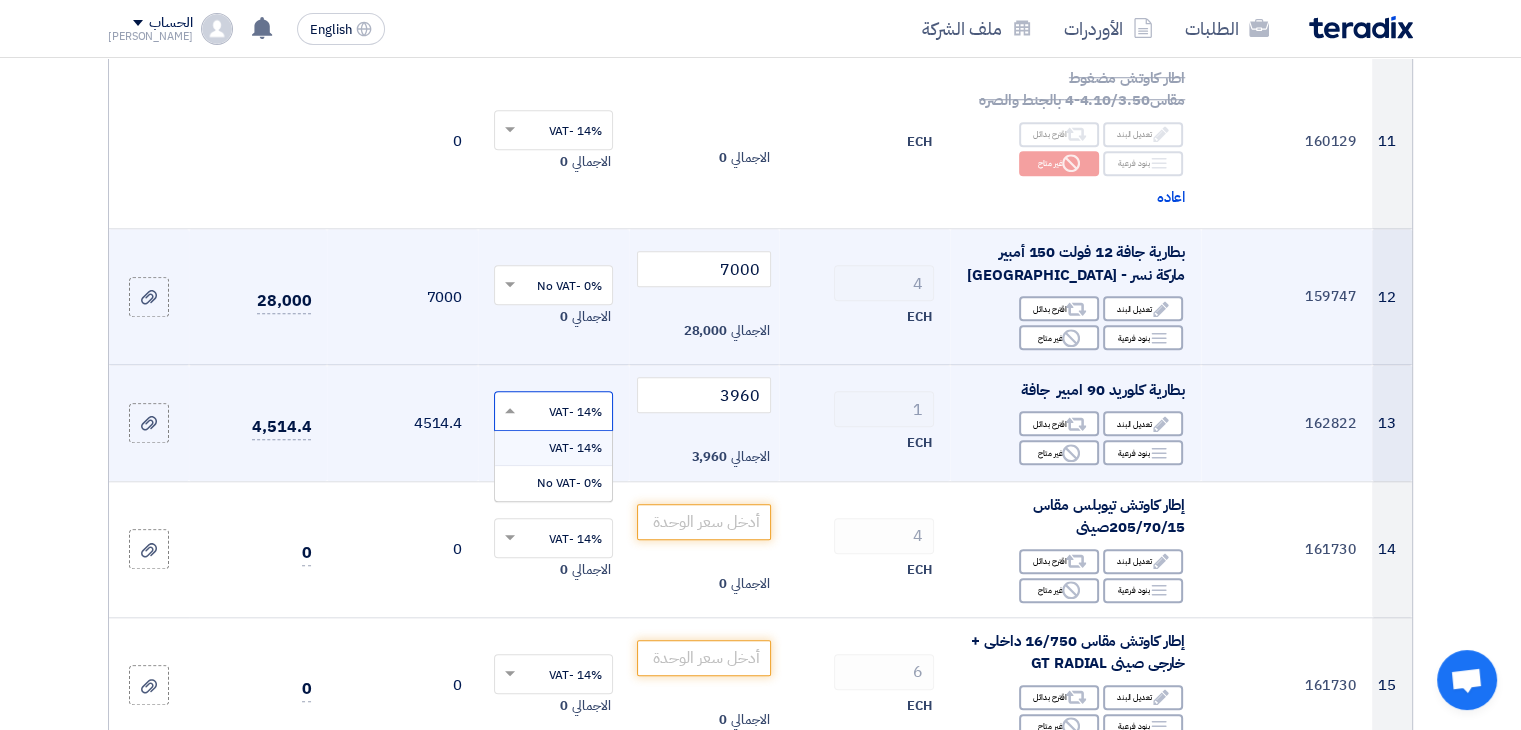 click 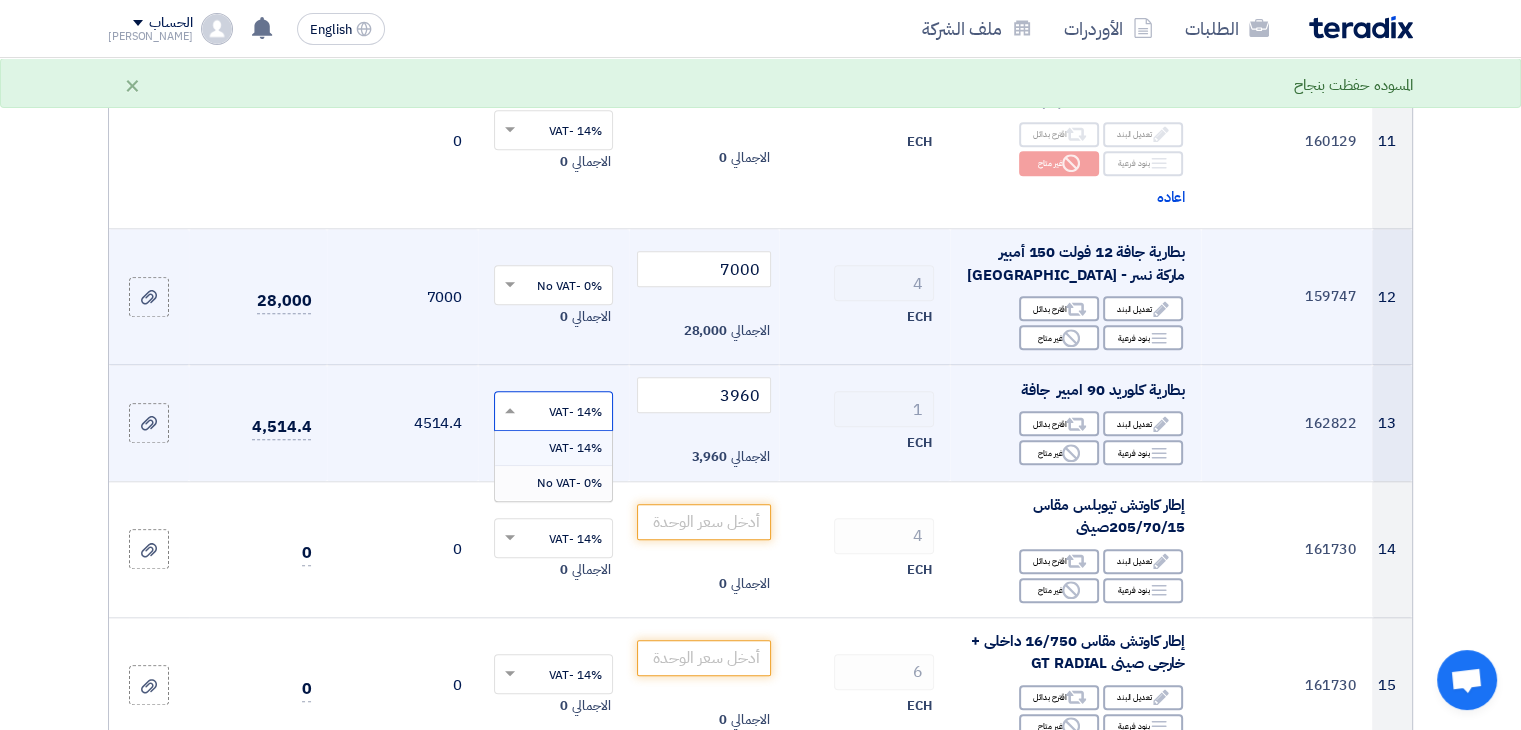 click on "0% -No VAT" at bounding box center (569, 483) 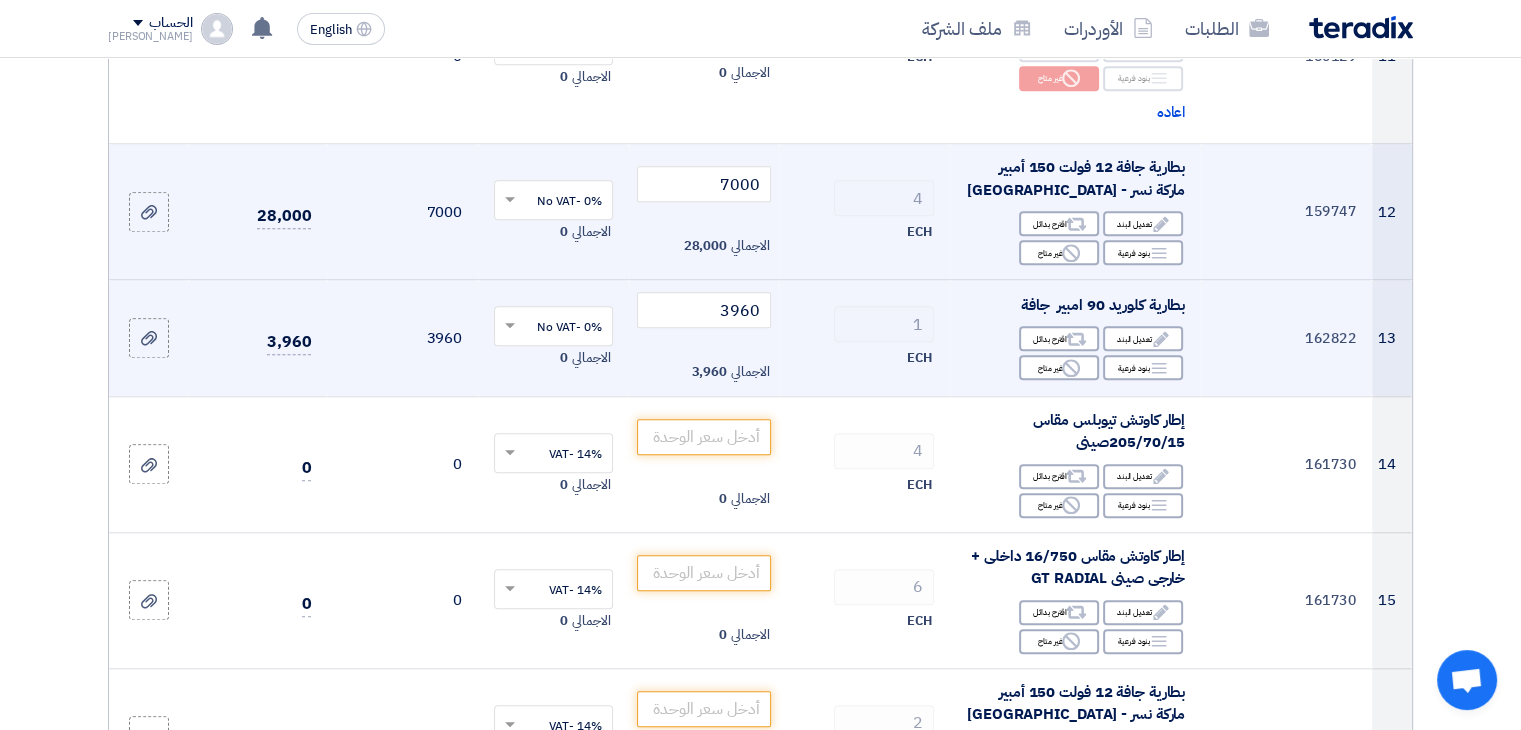 scroll, scrollTop: 1828, scrollLeft: 0, axis: vertical 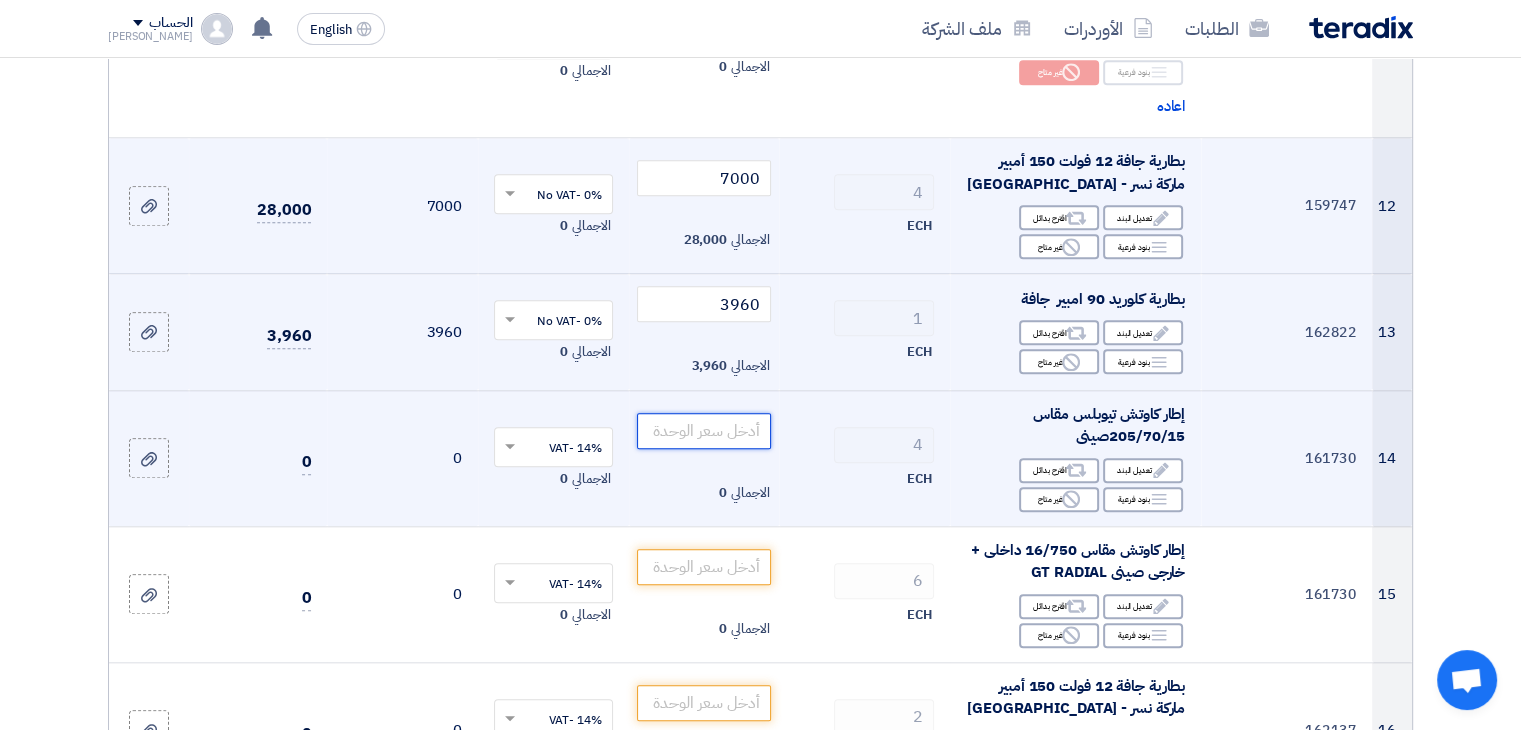 click 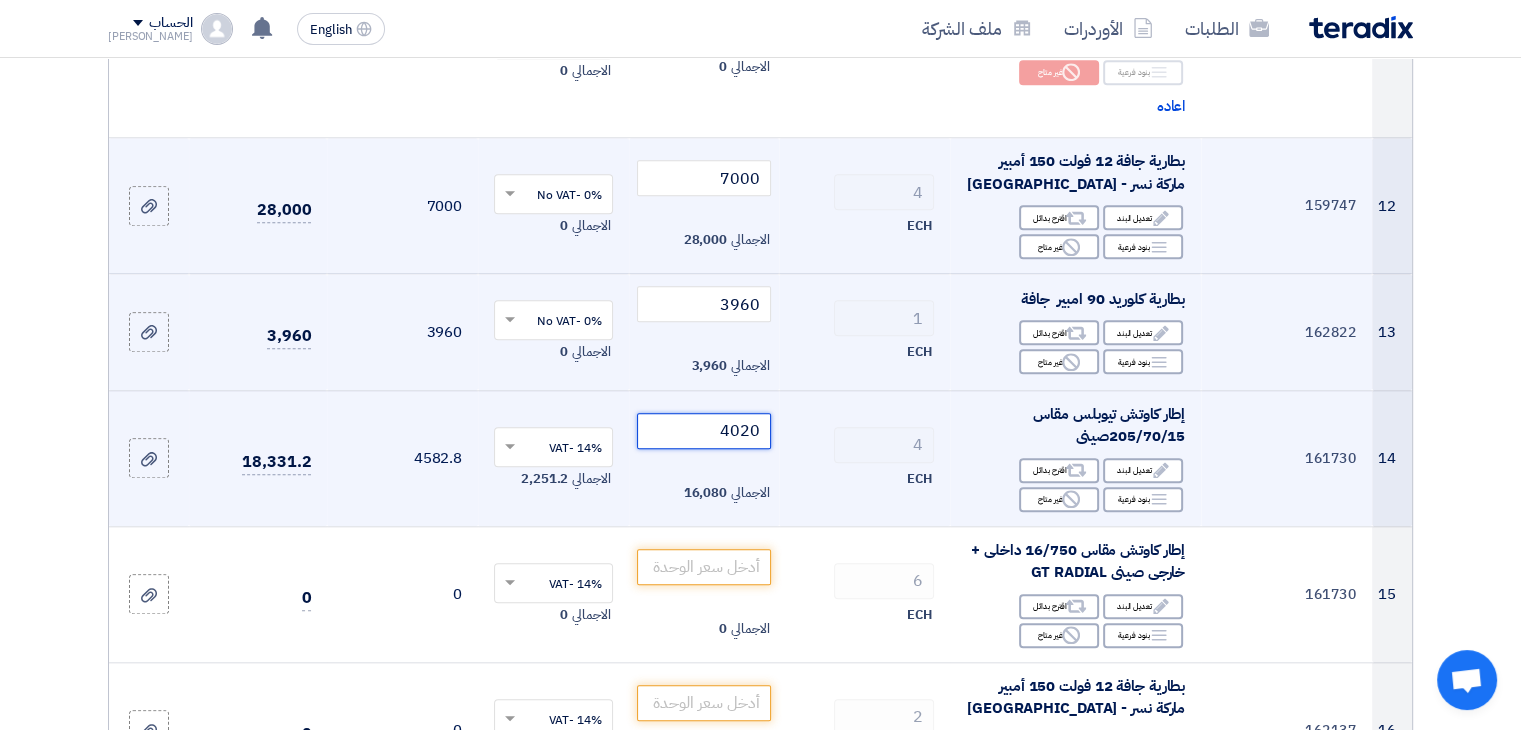 type on "4020" 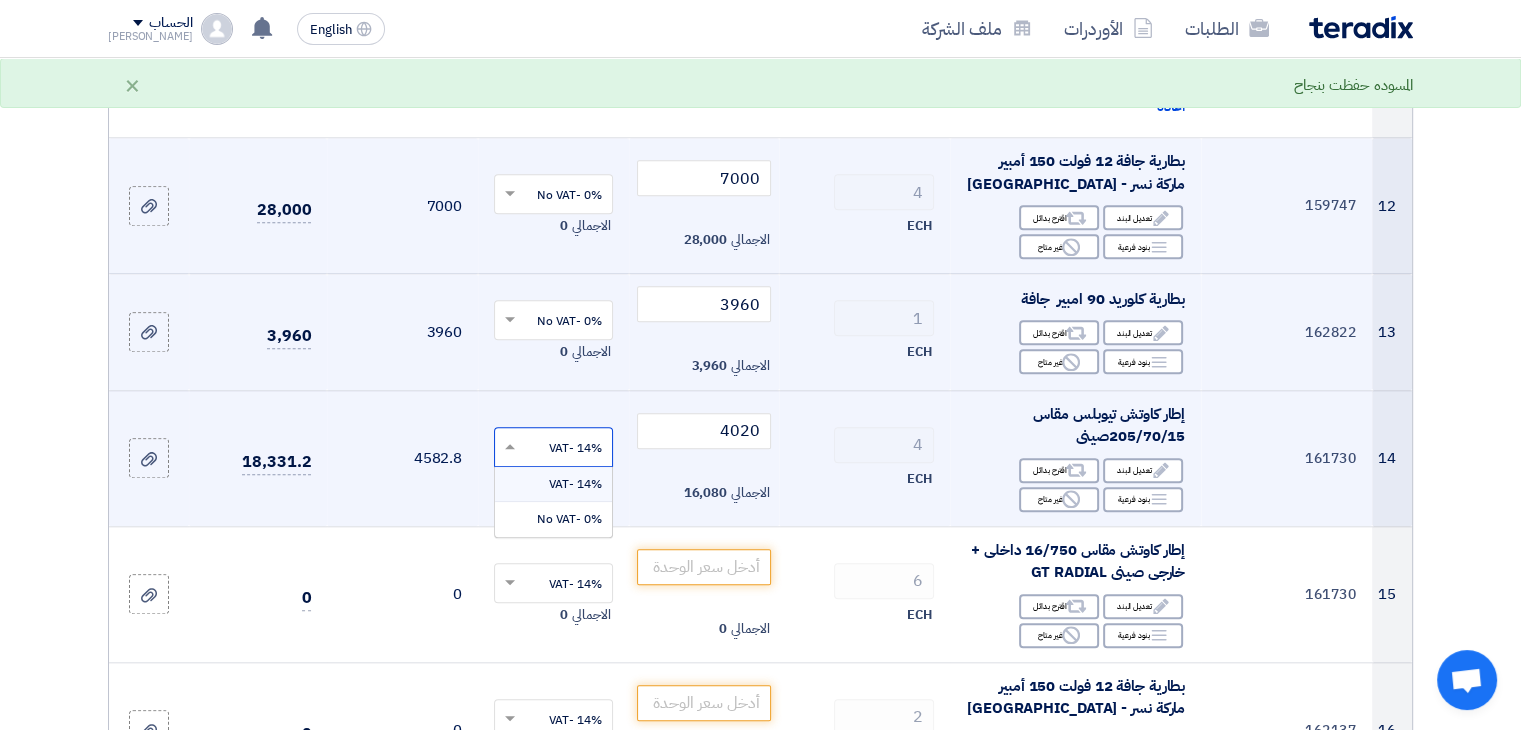 click 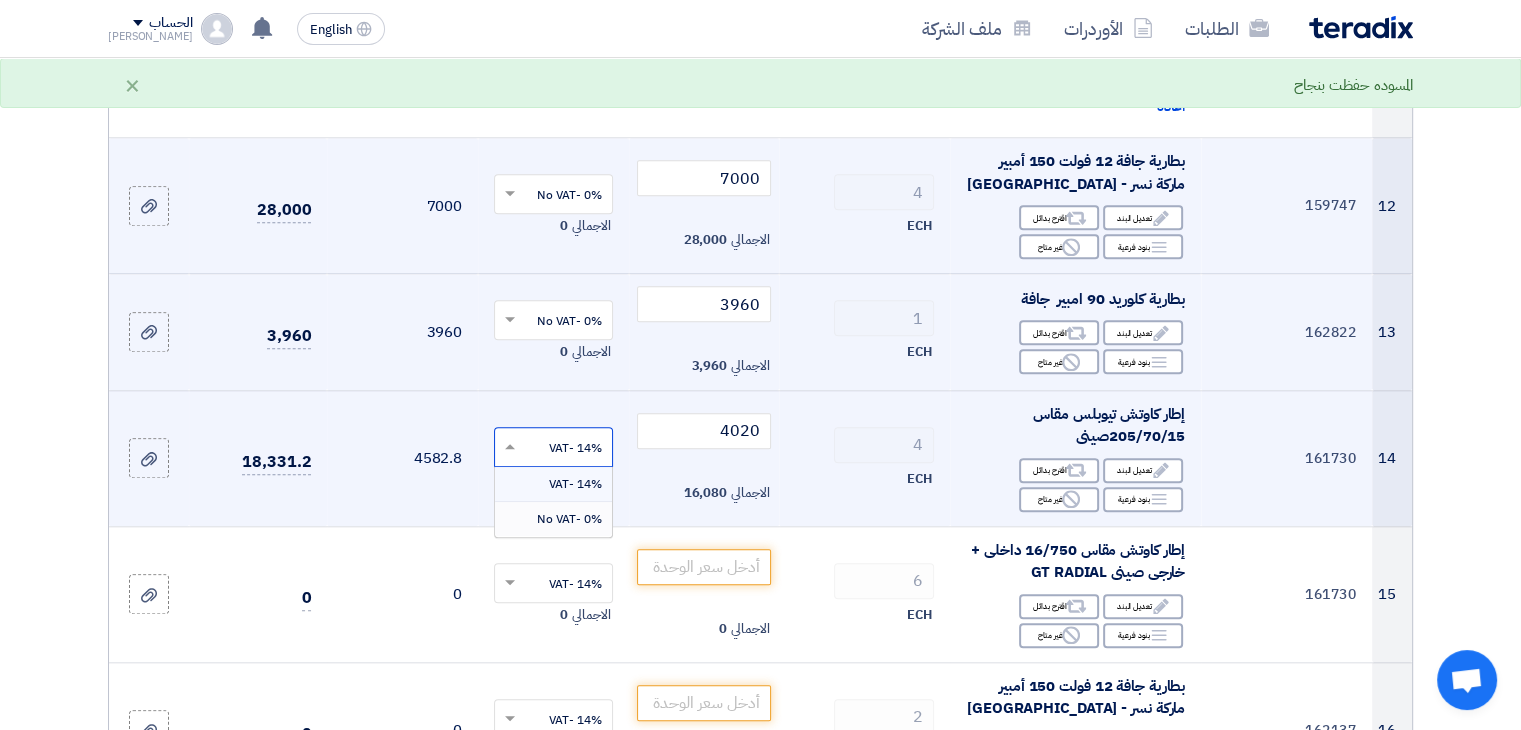 click on "0% -No VAT" at bounding box center (569, 519) 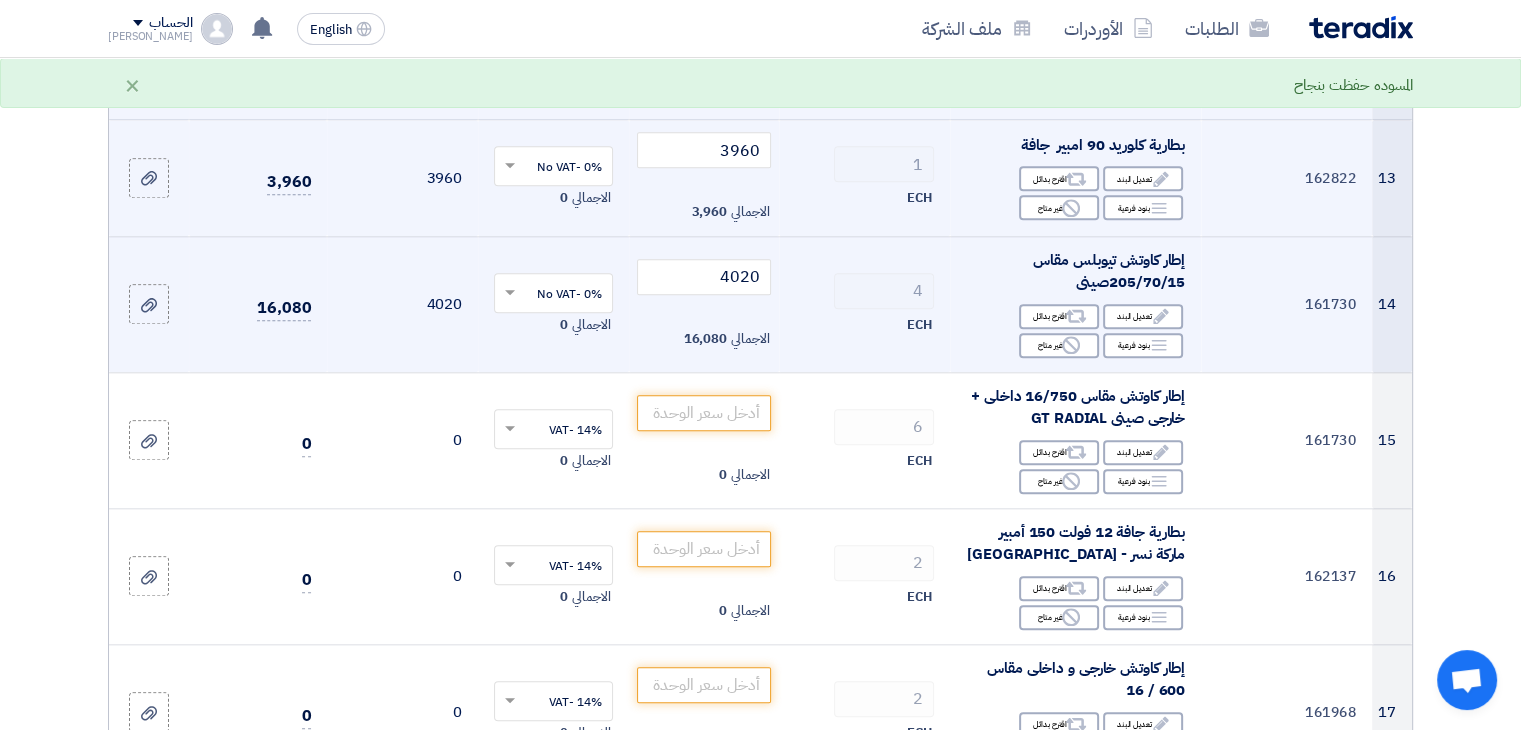 scroll, scrollTop: 1994, scrollLeft: 0, axis: vertical 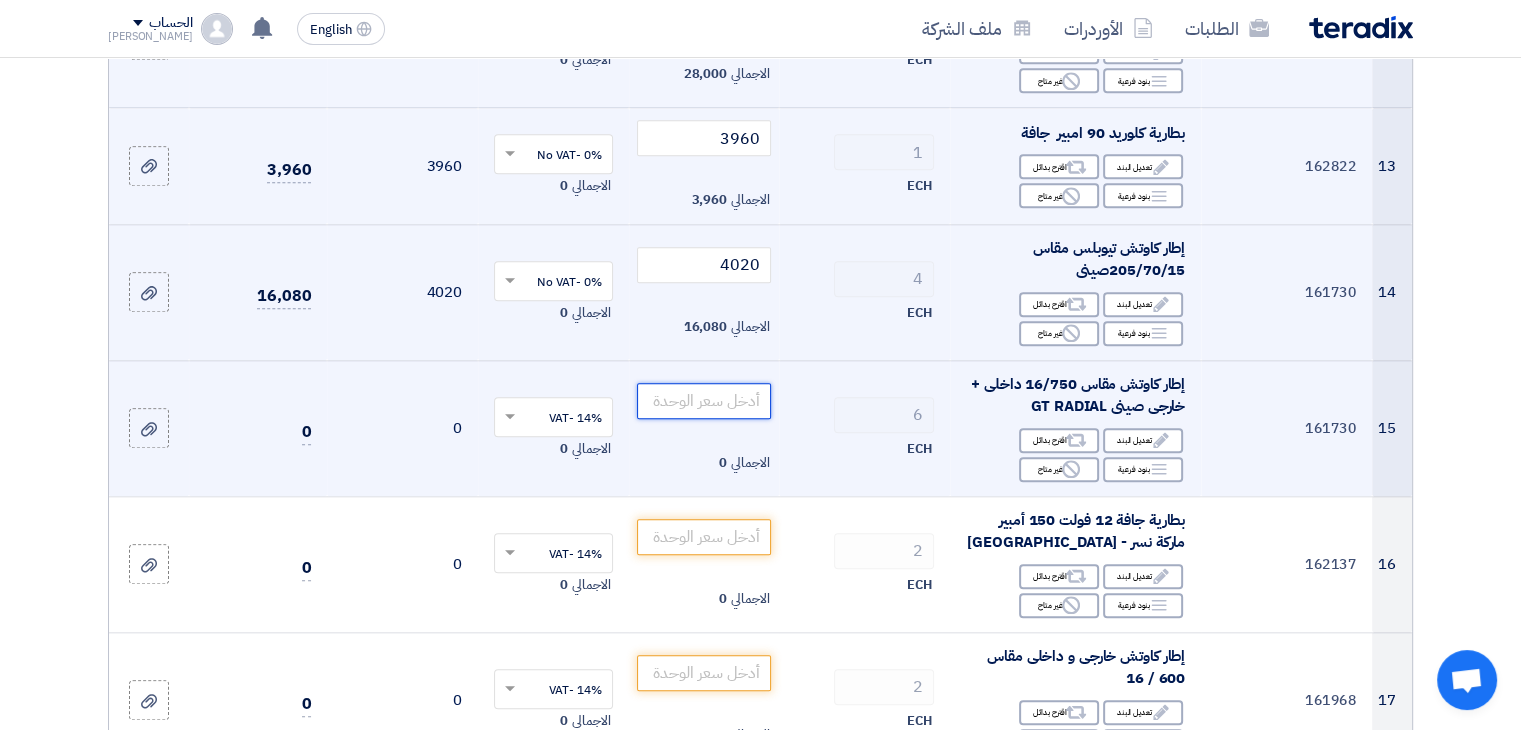 click 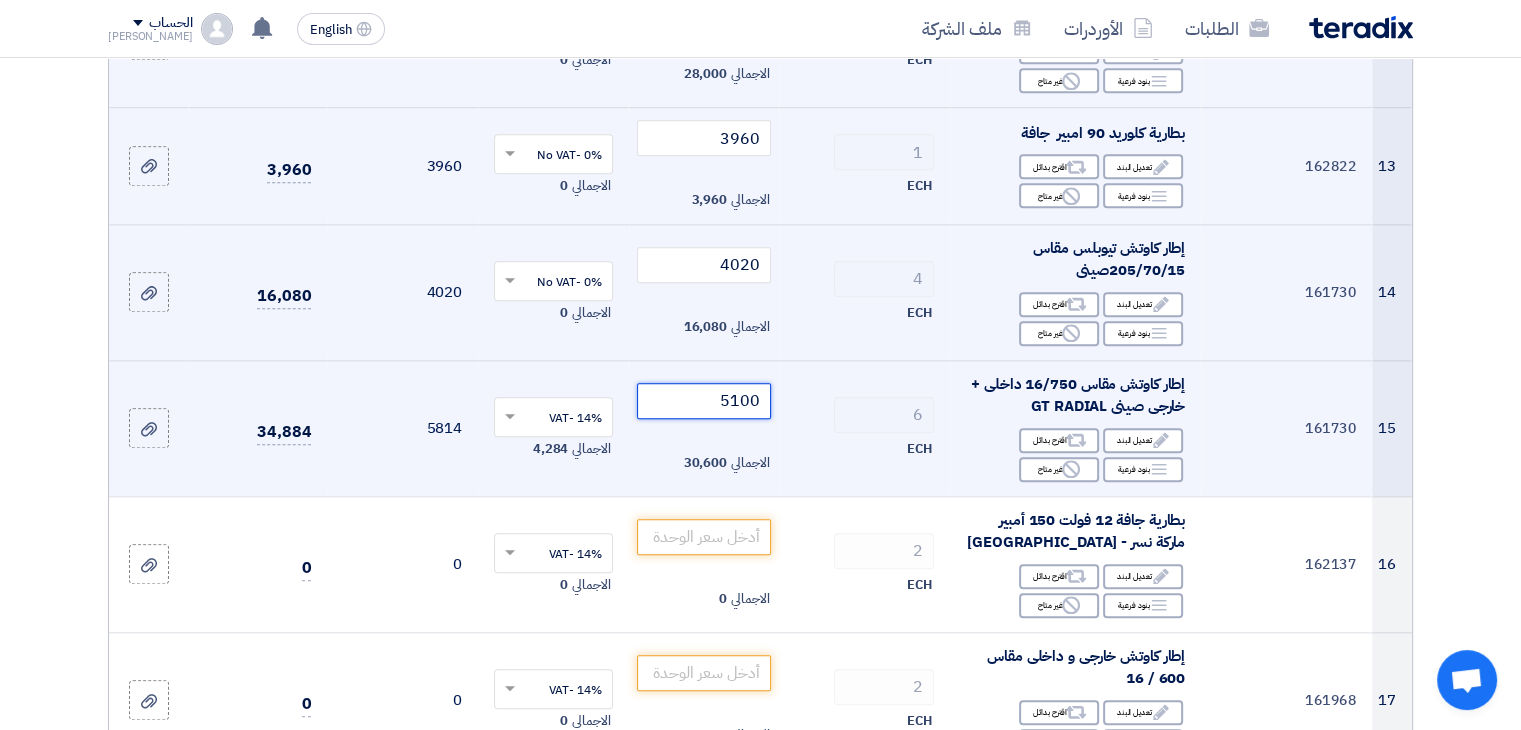 type on "5100" 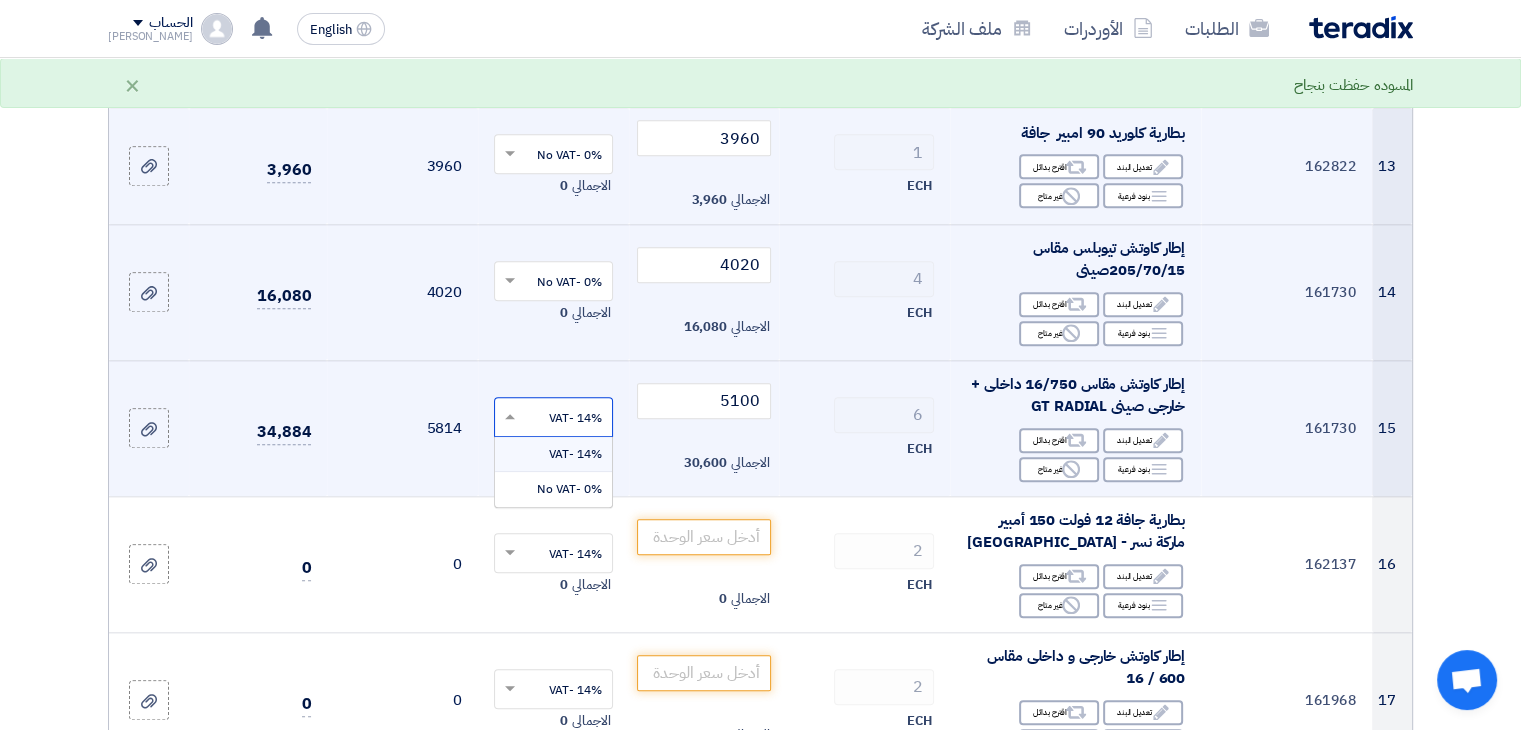 click 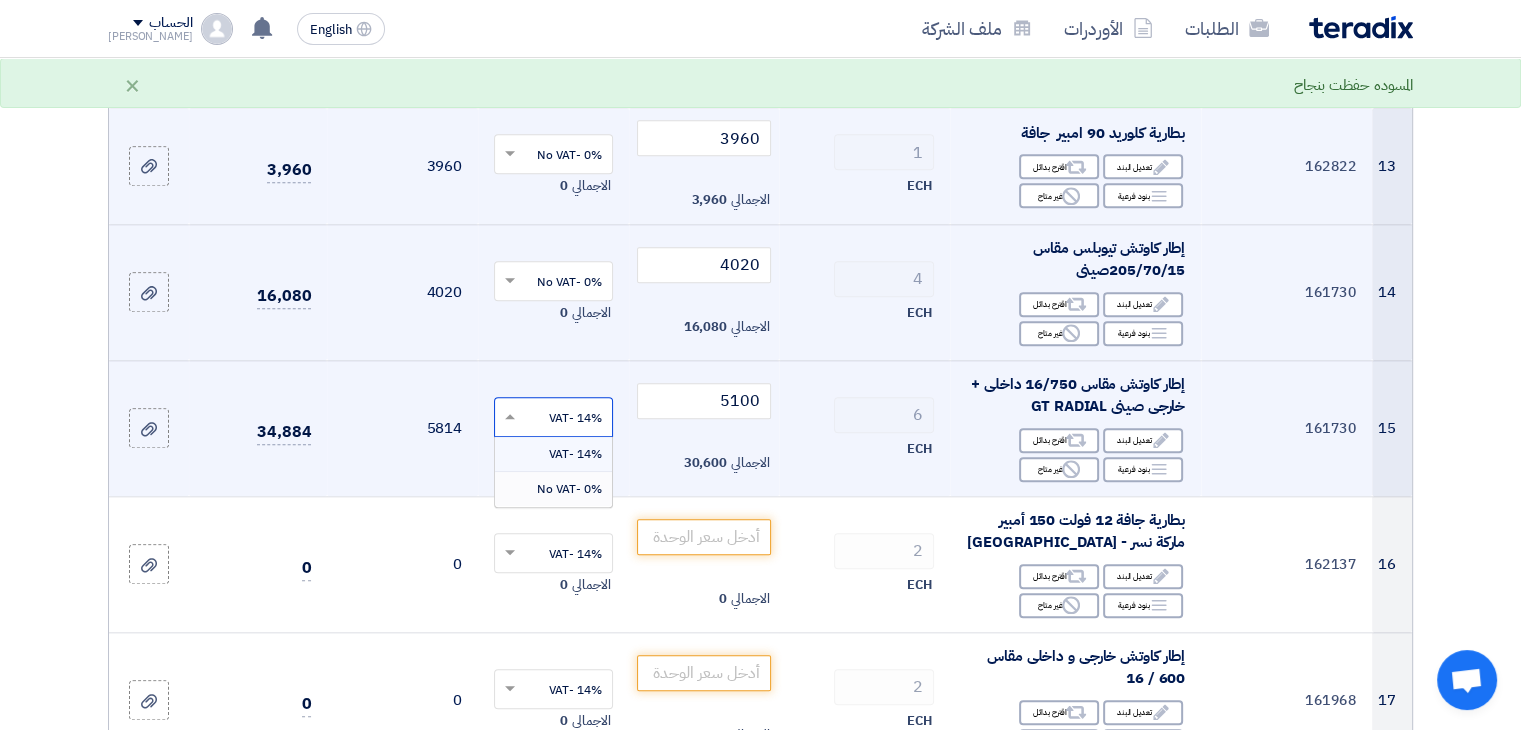 click on "0% -No VAT" at bounding box center (569, 489) 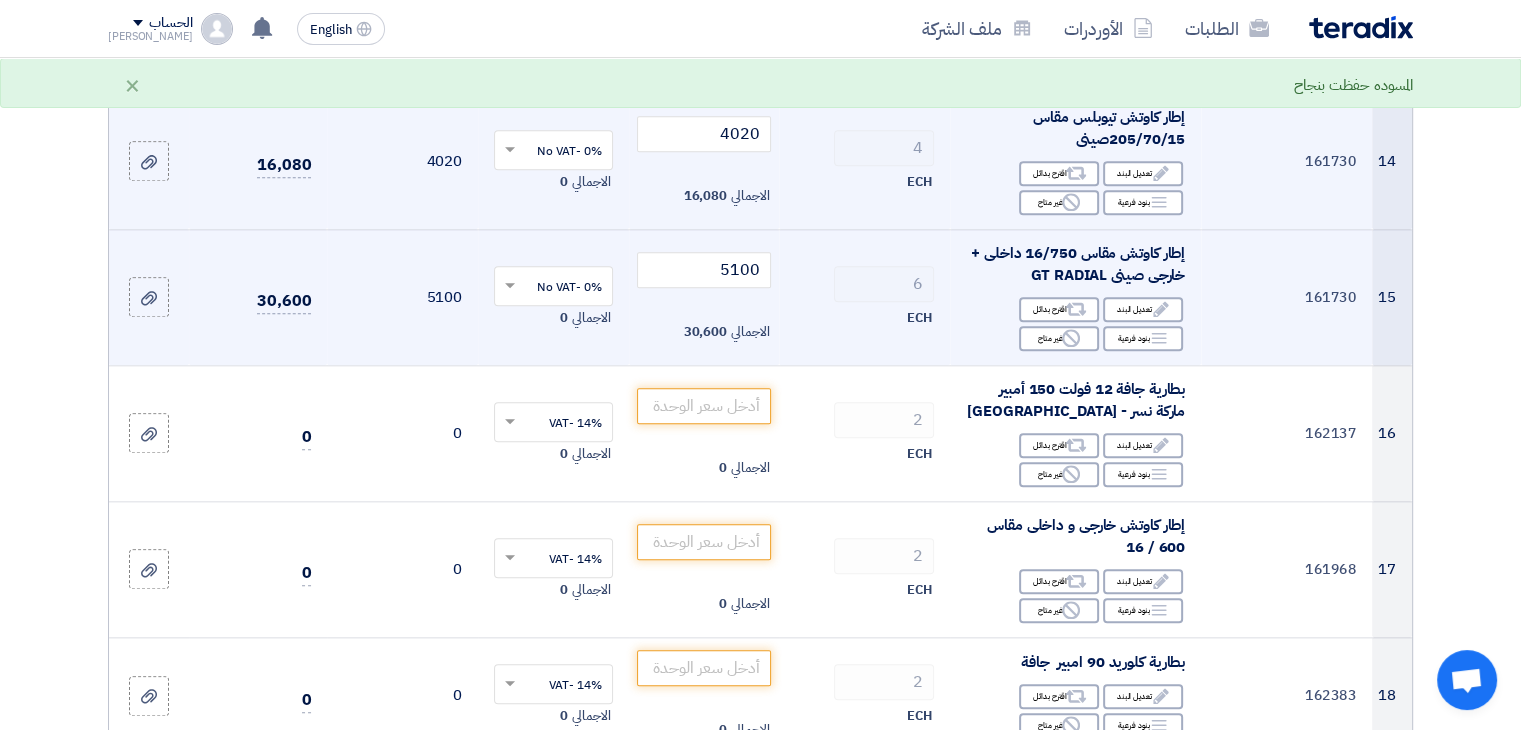 scroll, scrollTop: 2131, scrollLeft: 0, axis: vertical 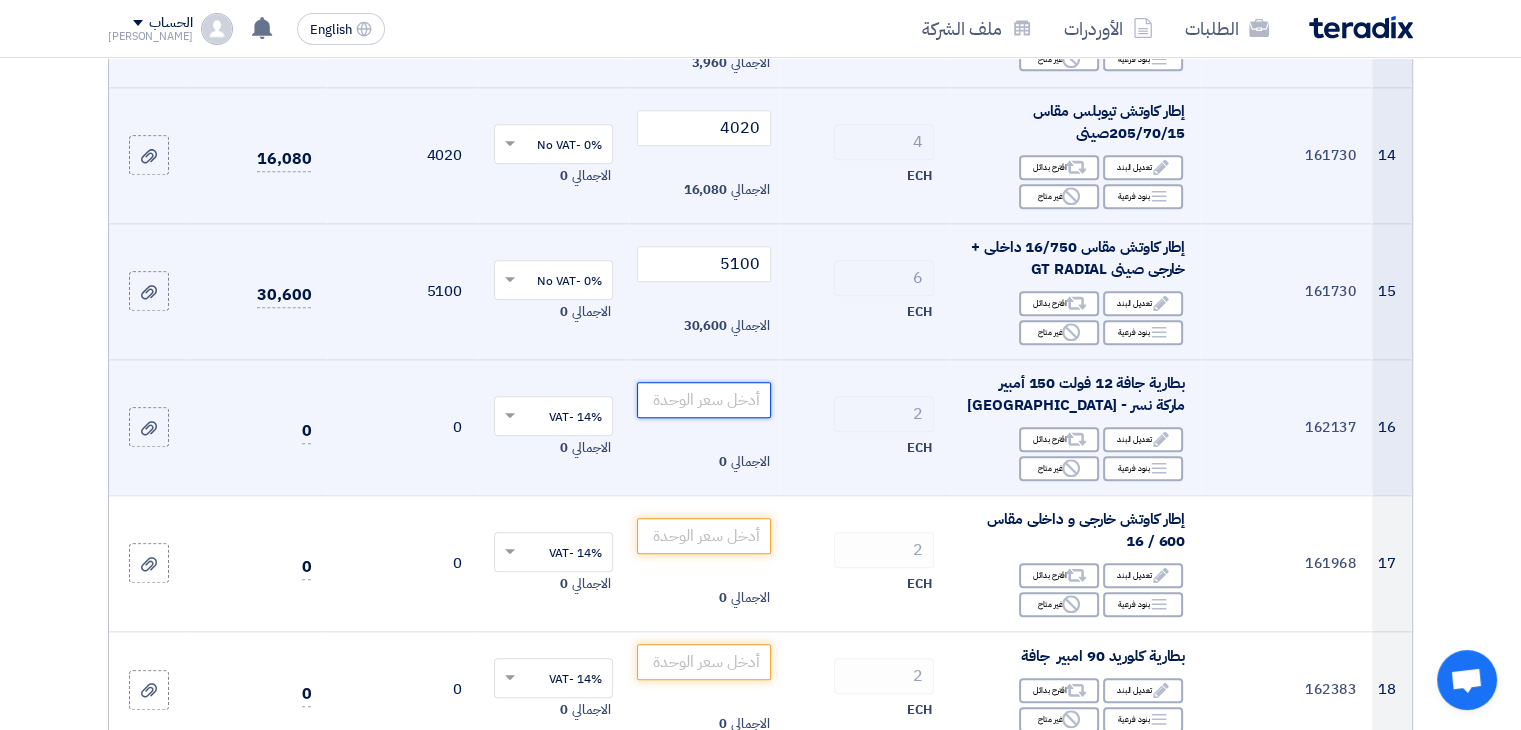 click 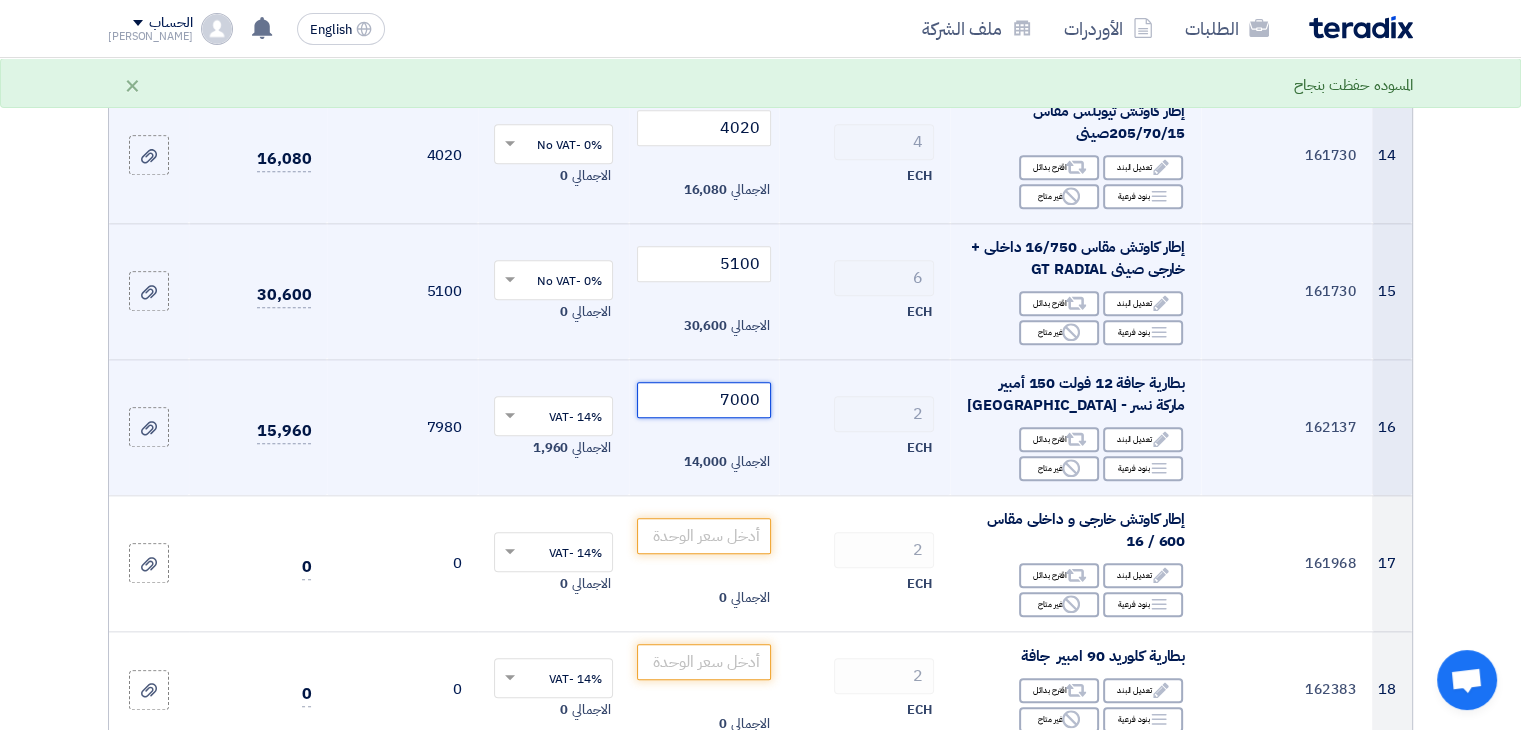 type on "7000" 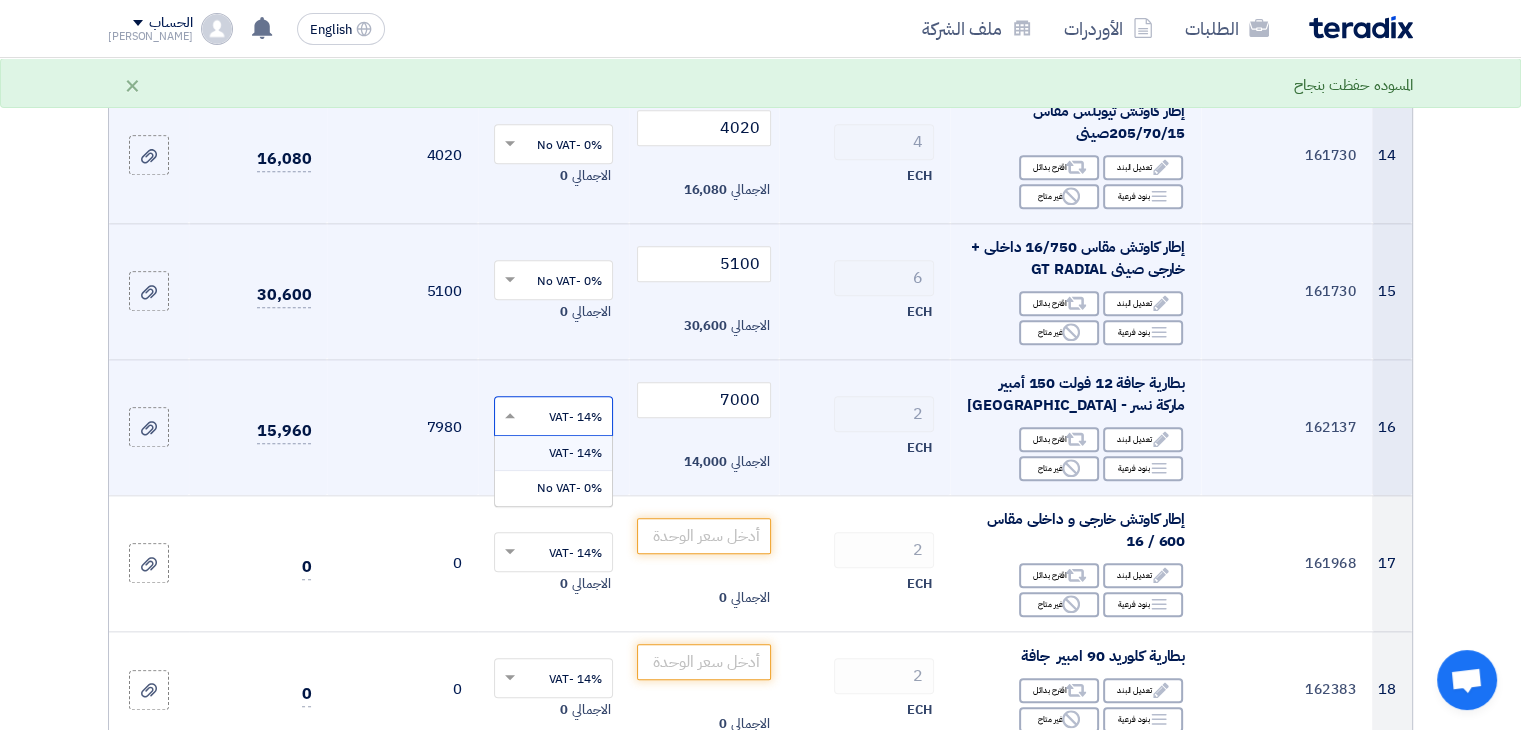 click 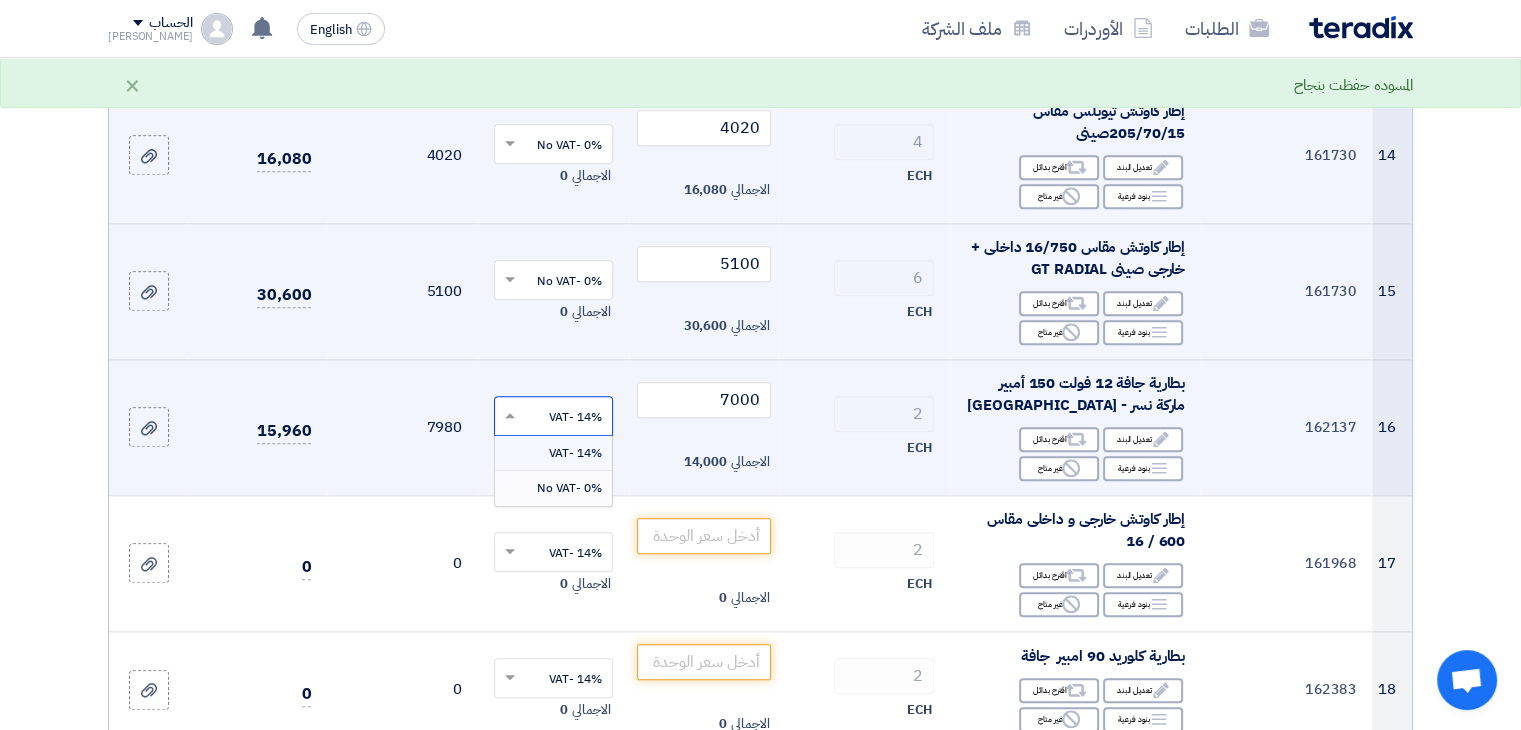 click on "0% -No VAT" at bounding box center [569, 488] 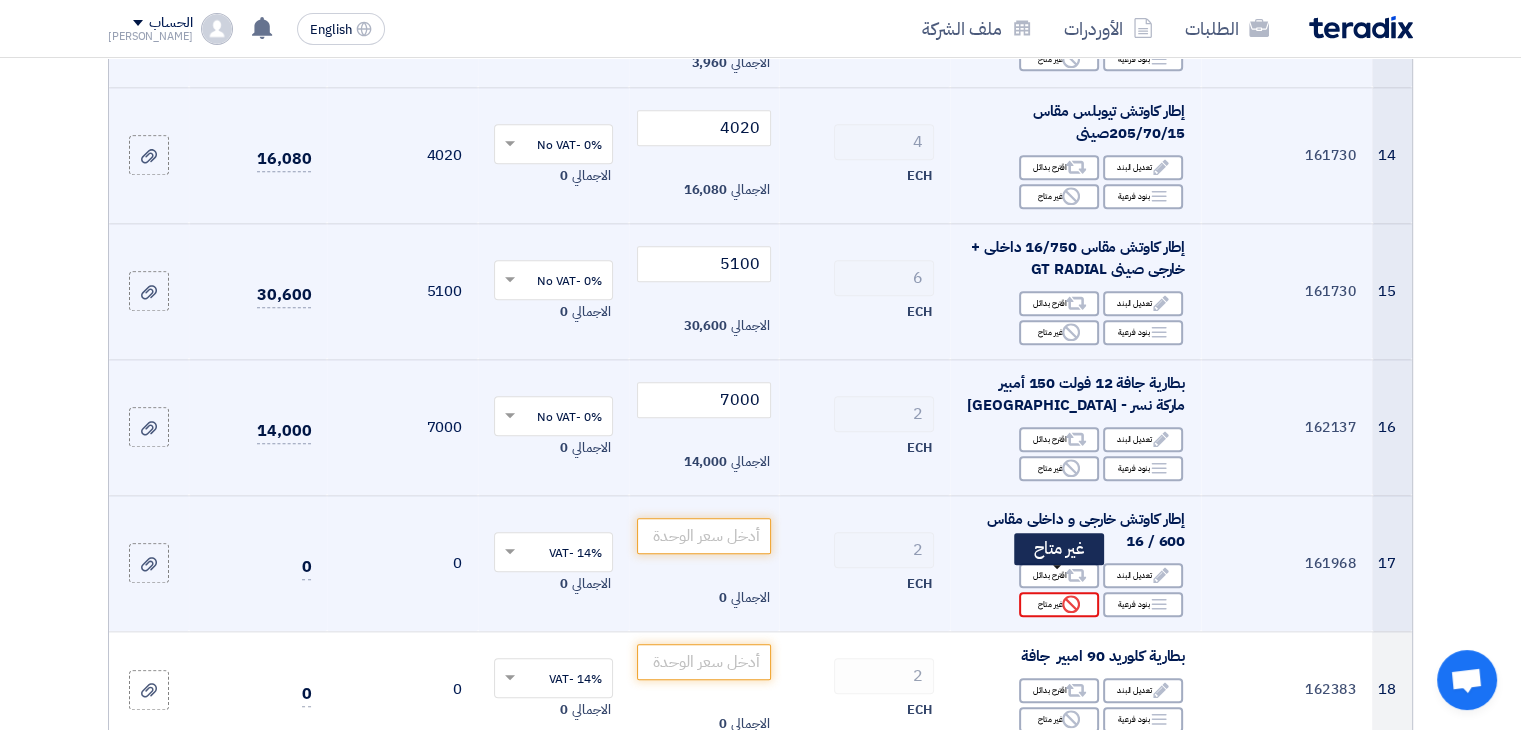 click on "Reject" 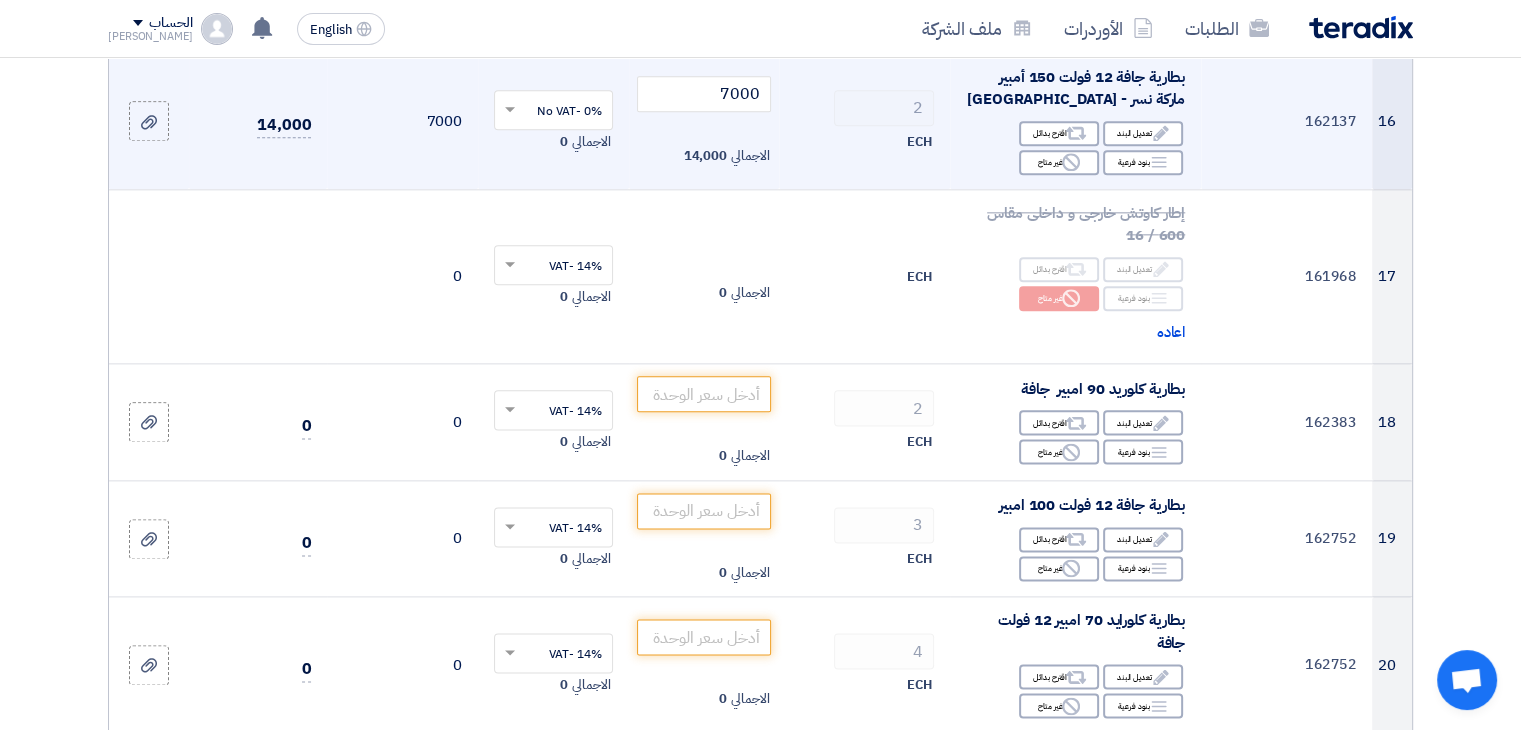 scroll, scrollTop: 2484, scrollLeft: 0, axis: vertical 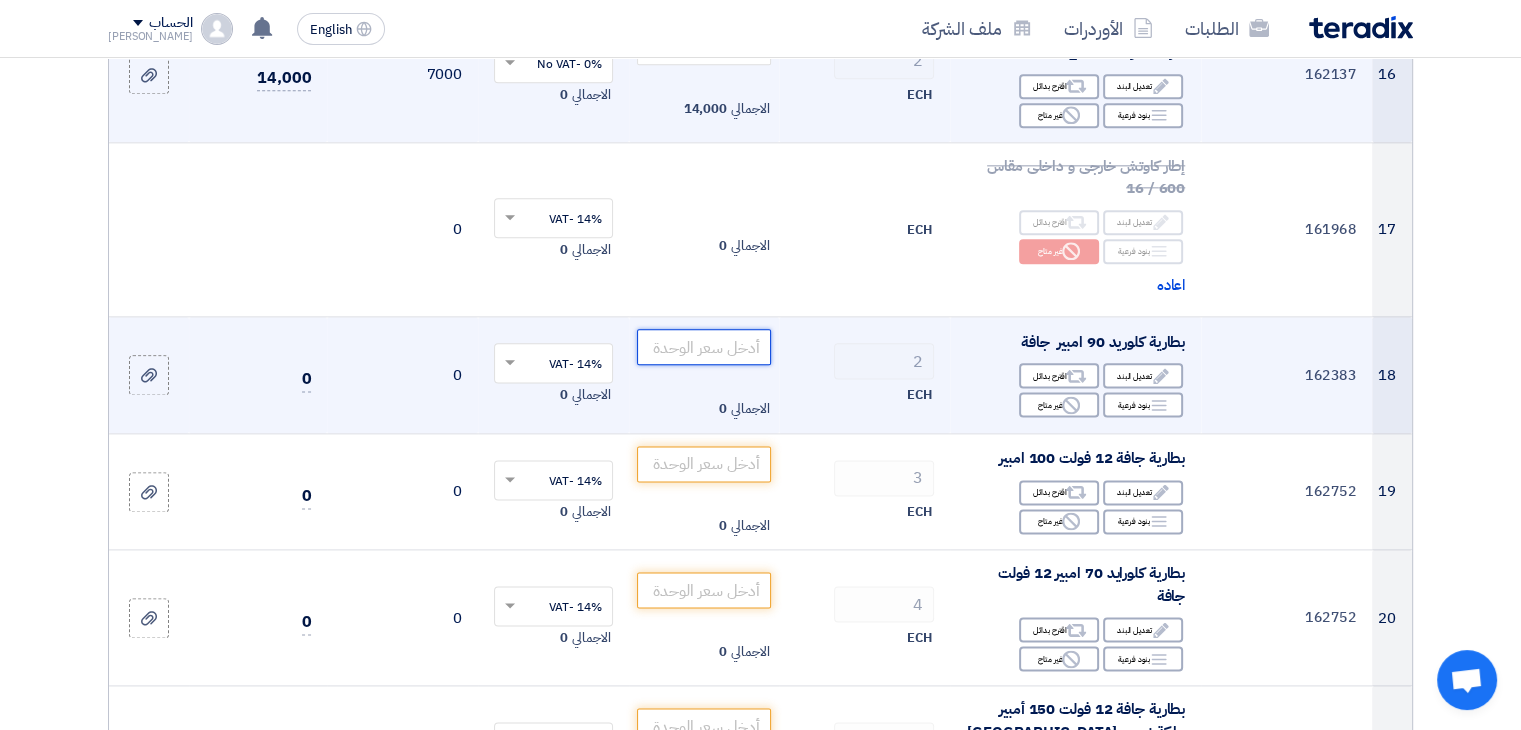 click 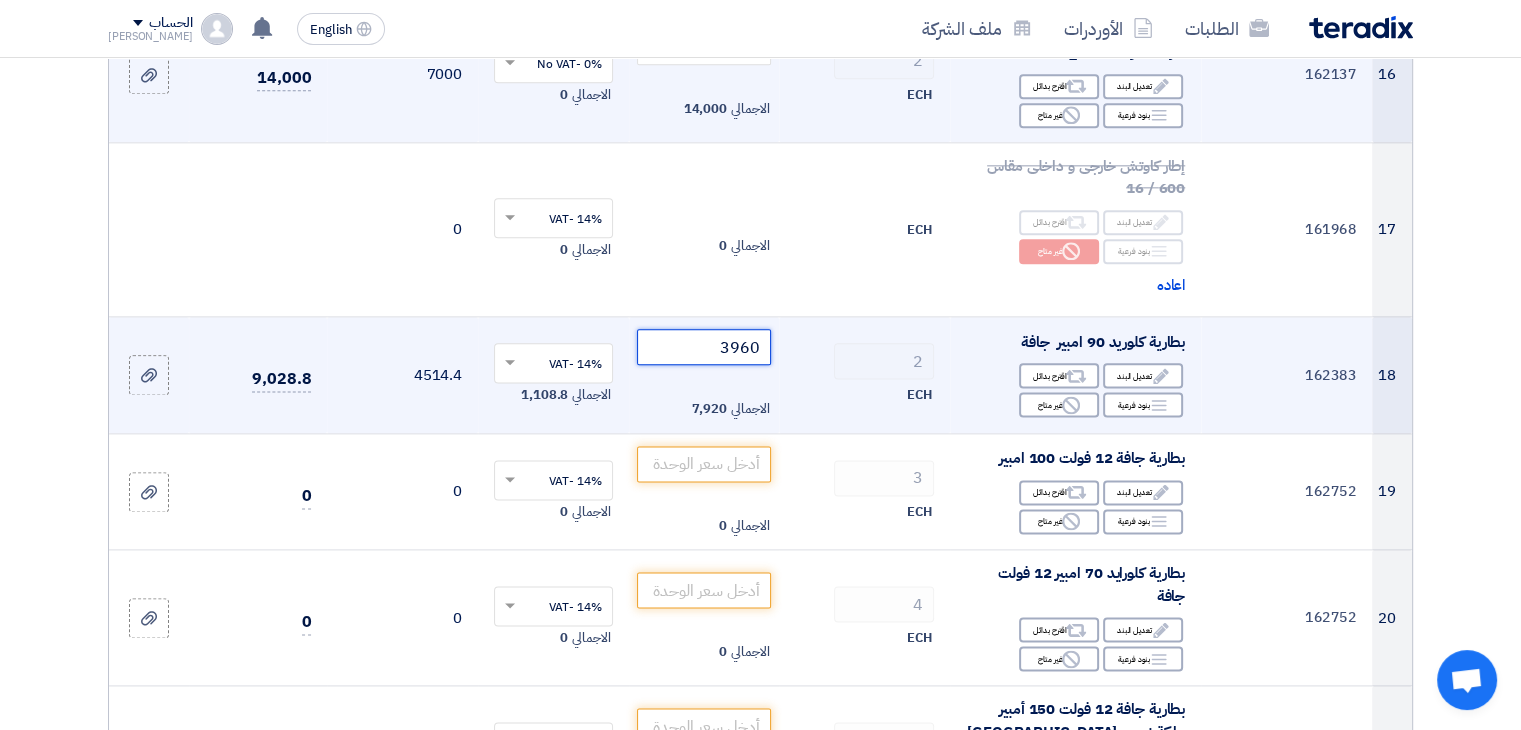 type on "3960" 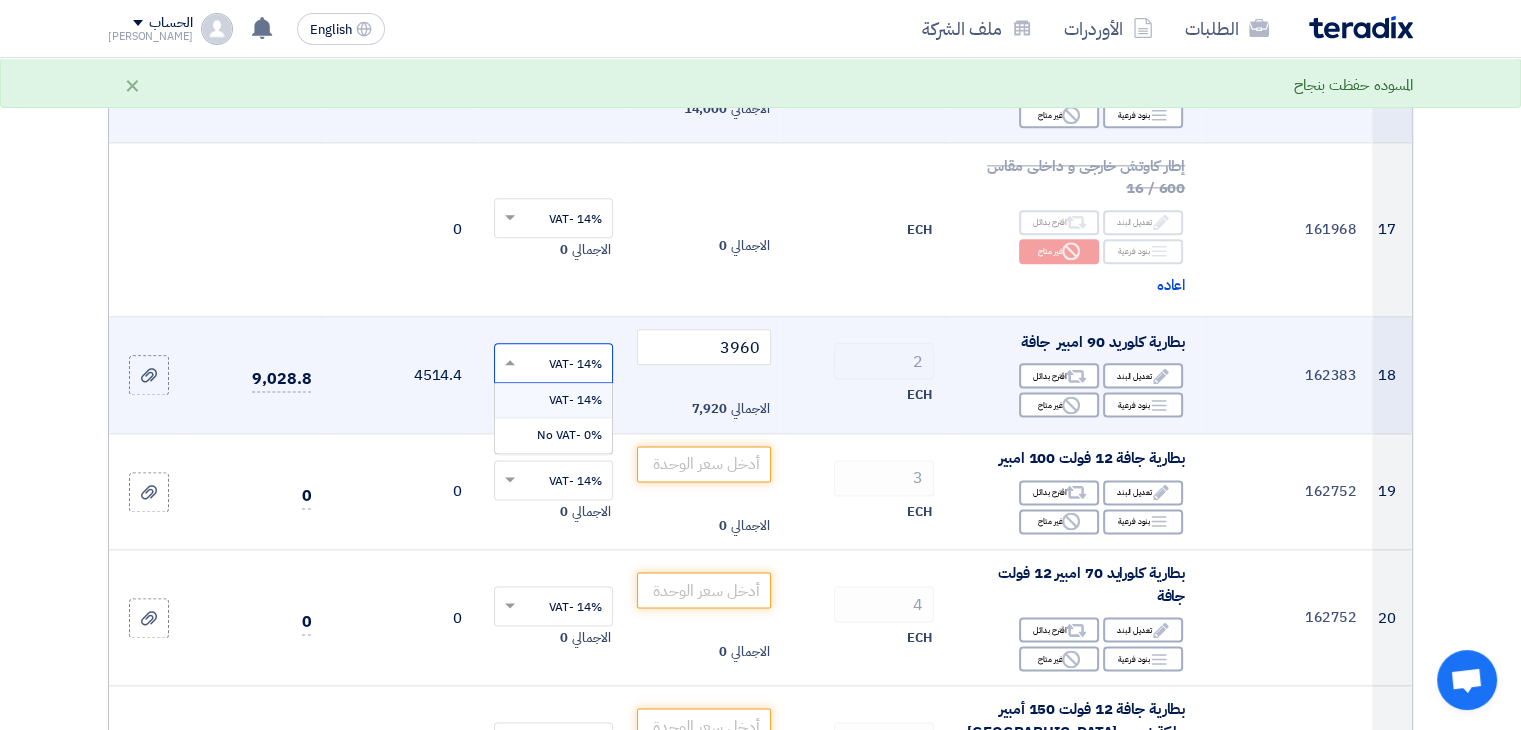 click 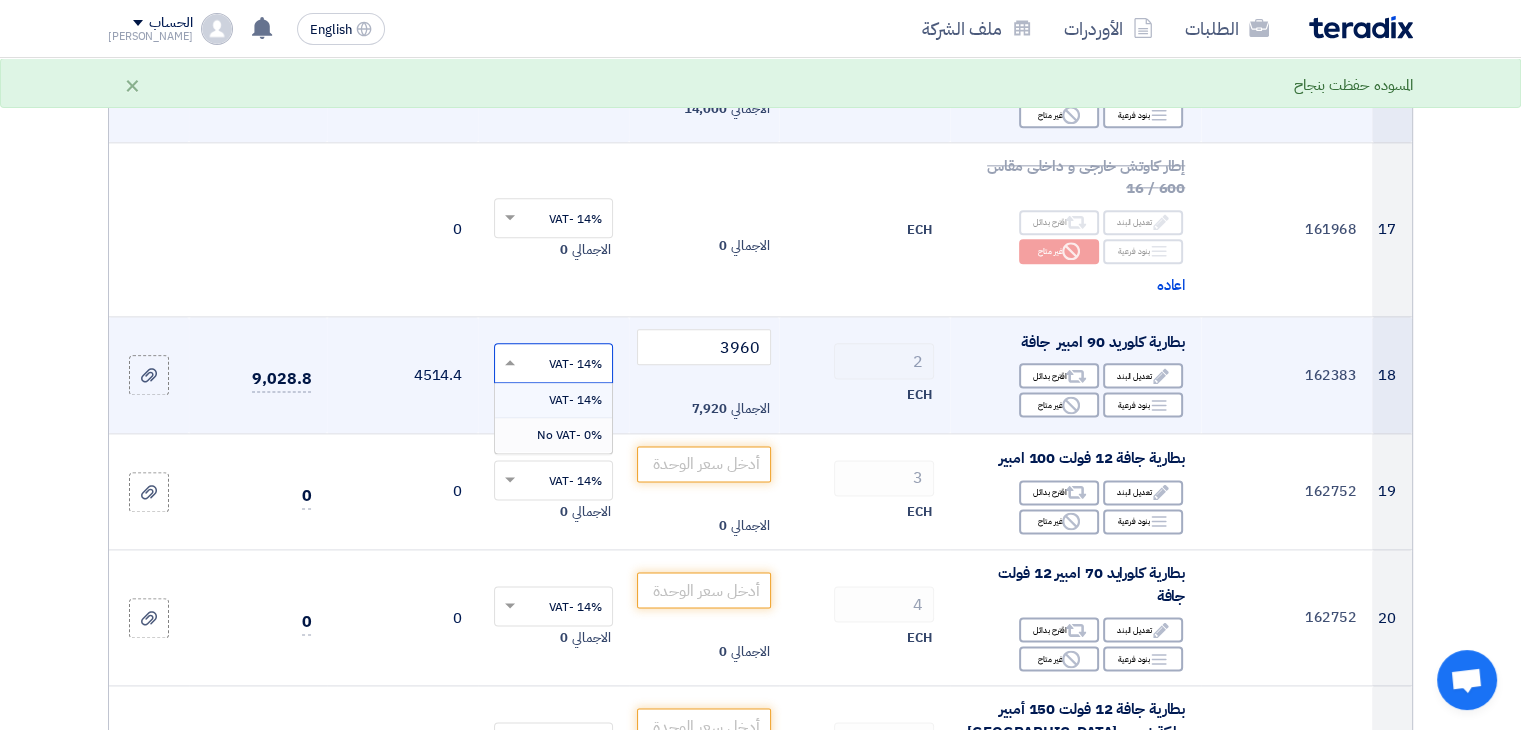click on "0% -No VAT" at bounding box center (569, 435) 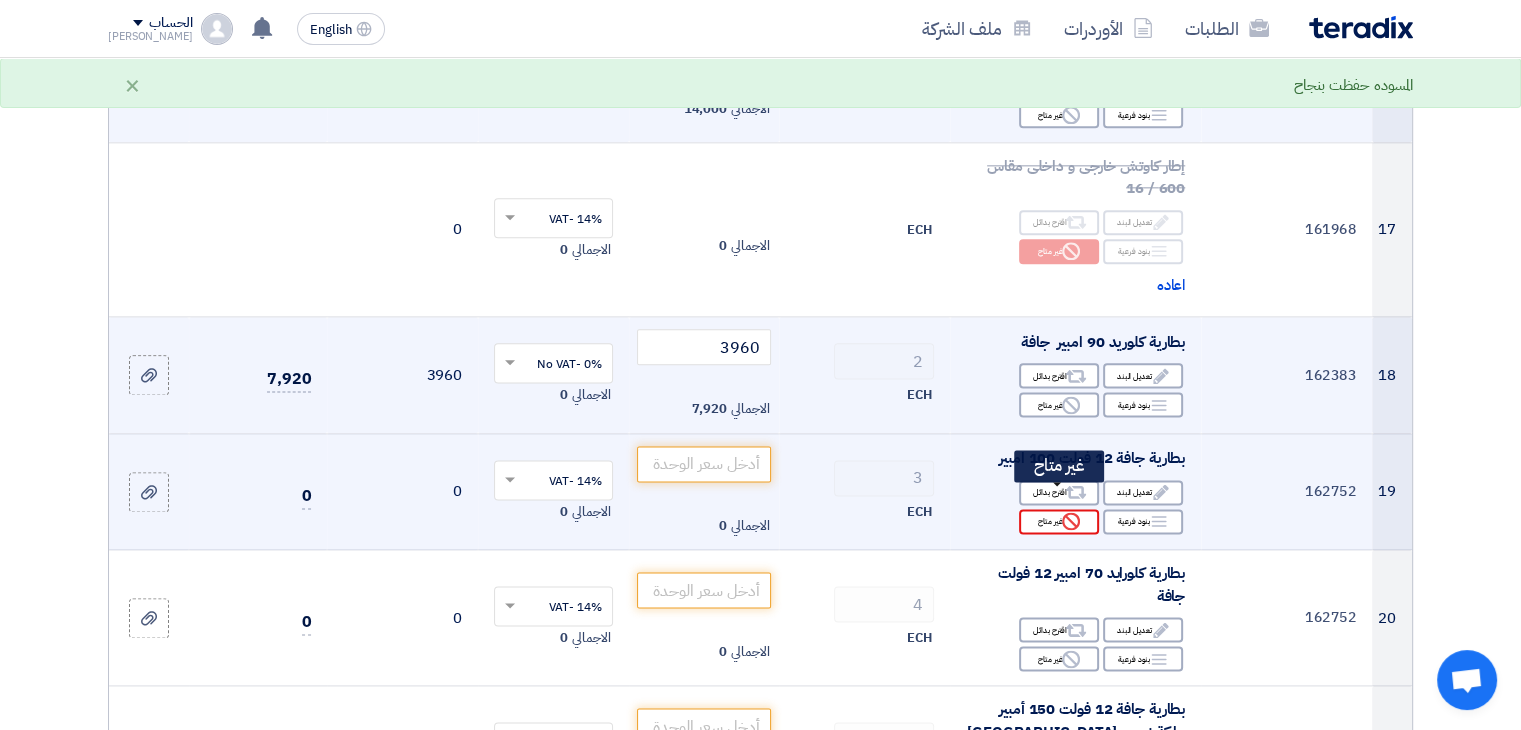 click on "Reject
غير متاح" 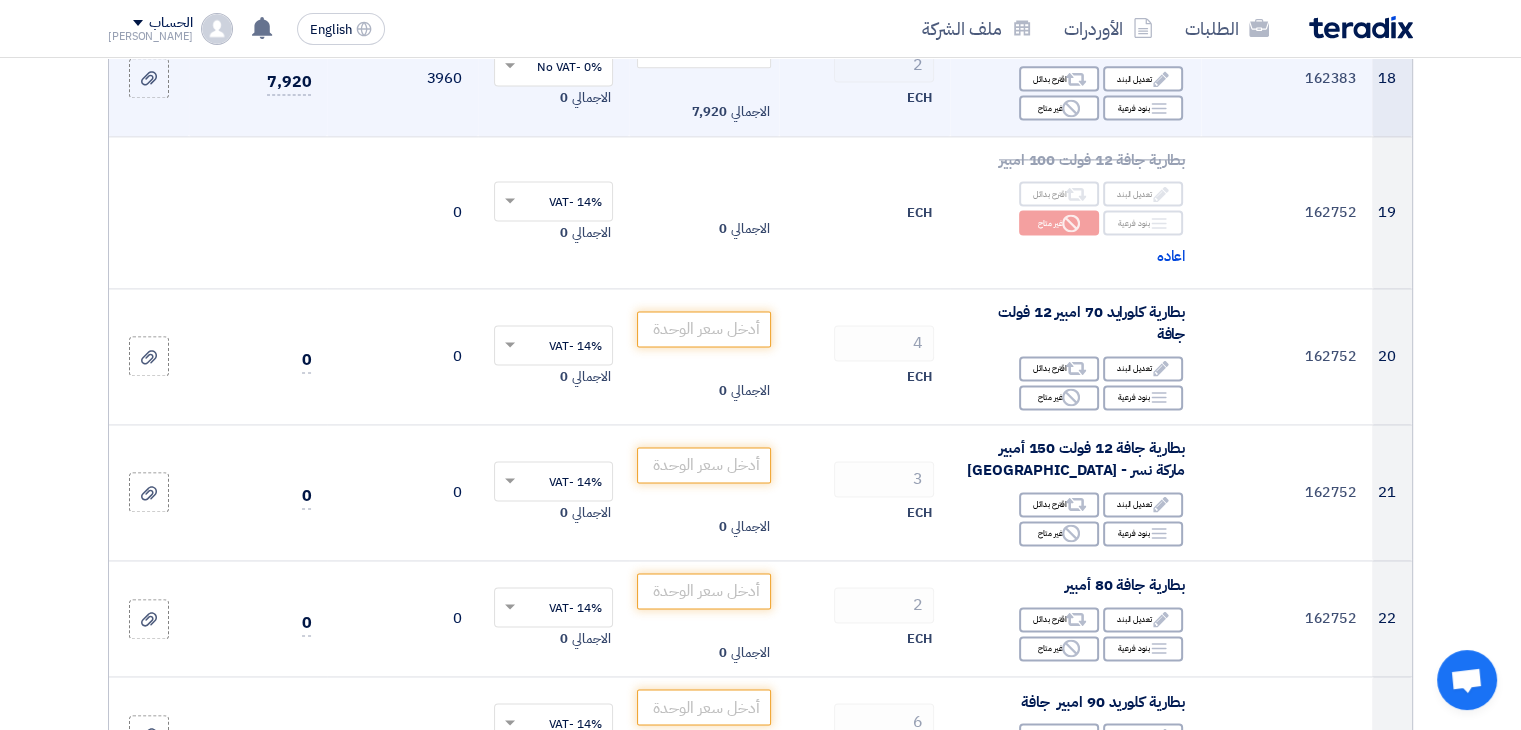 scroll, scrollTop: 2793, scrollLeft: 0, axis: vertical 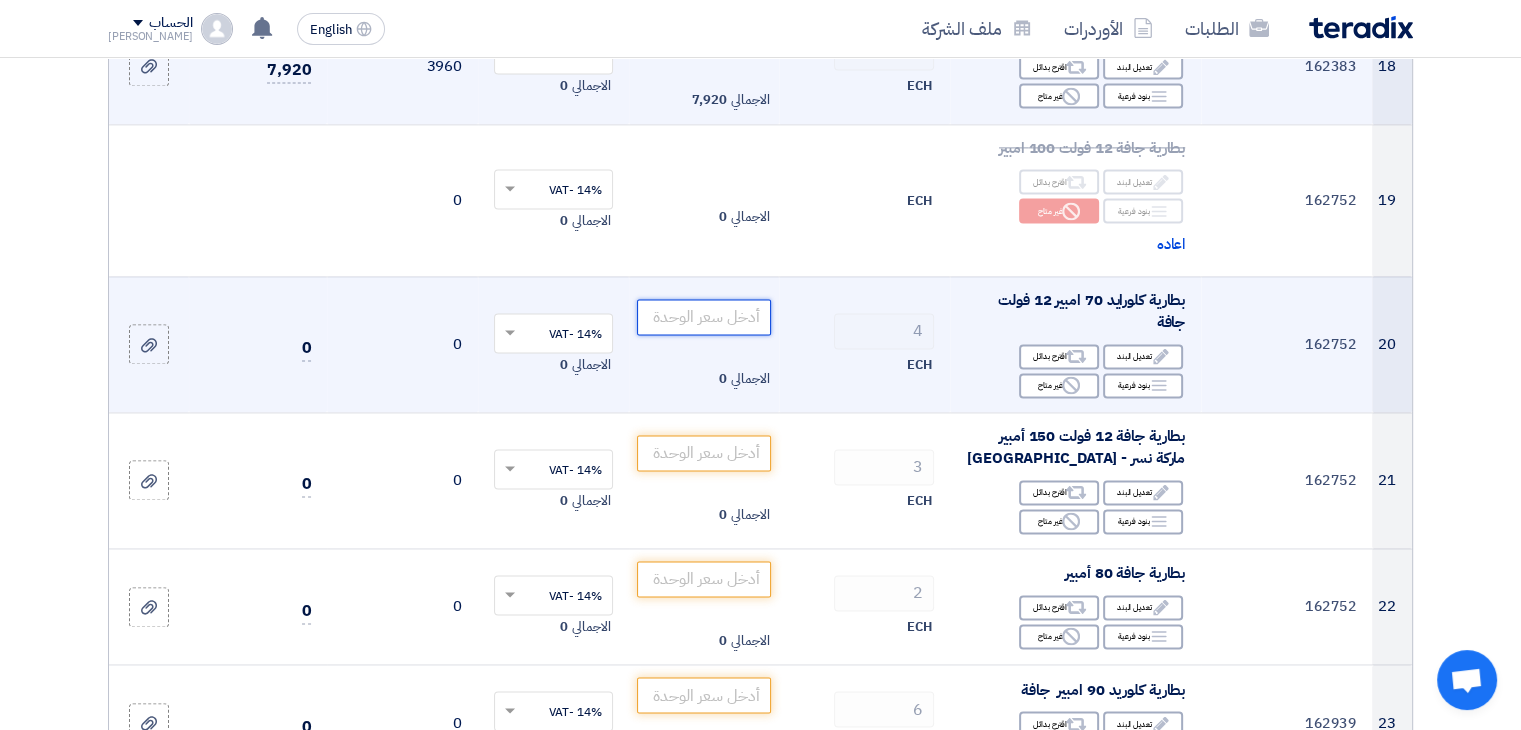 click 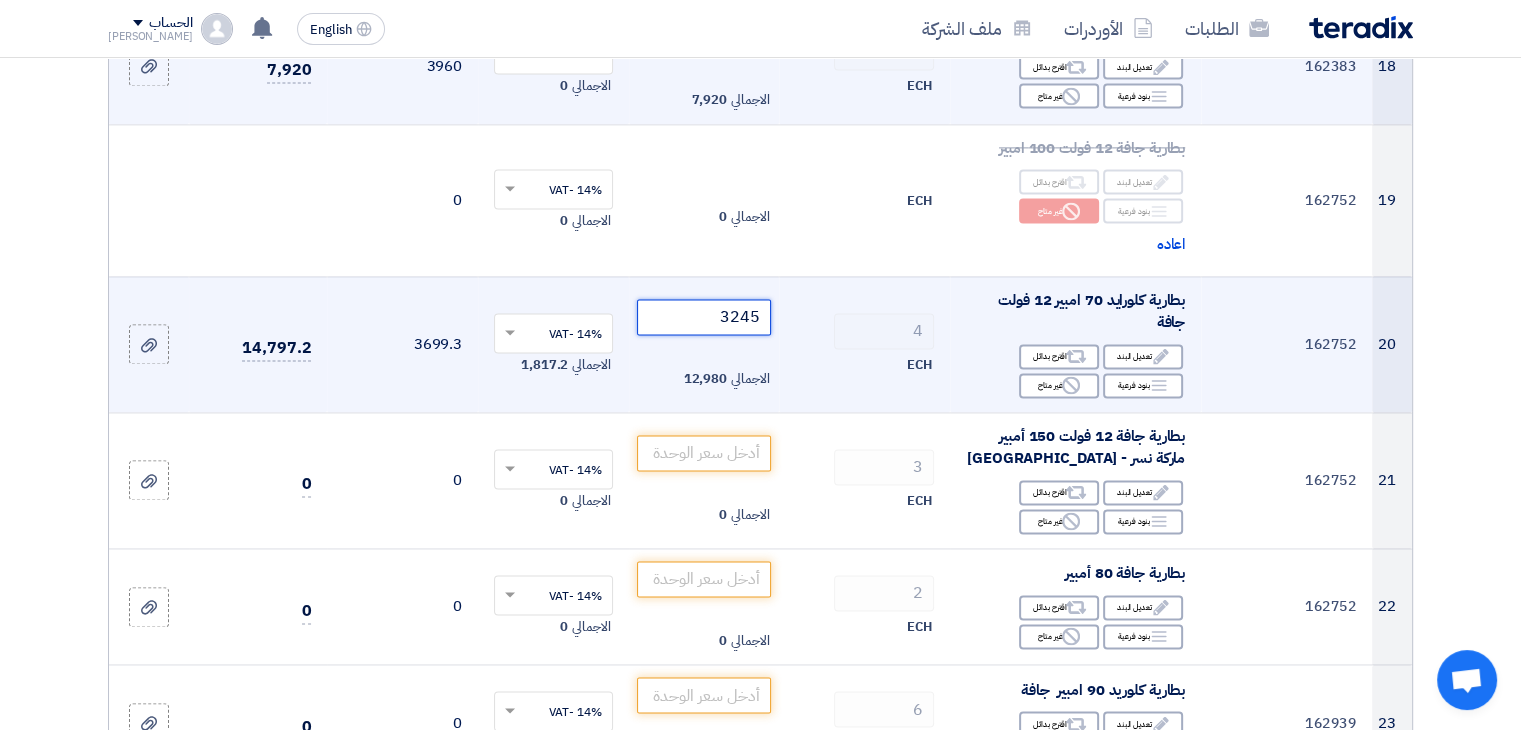 type on "3245" 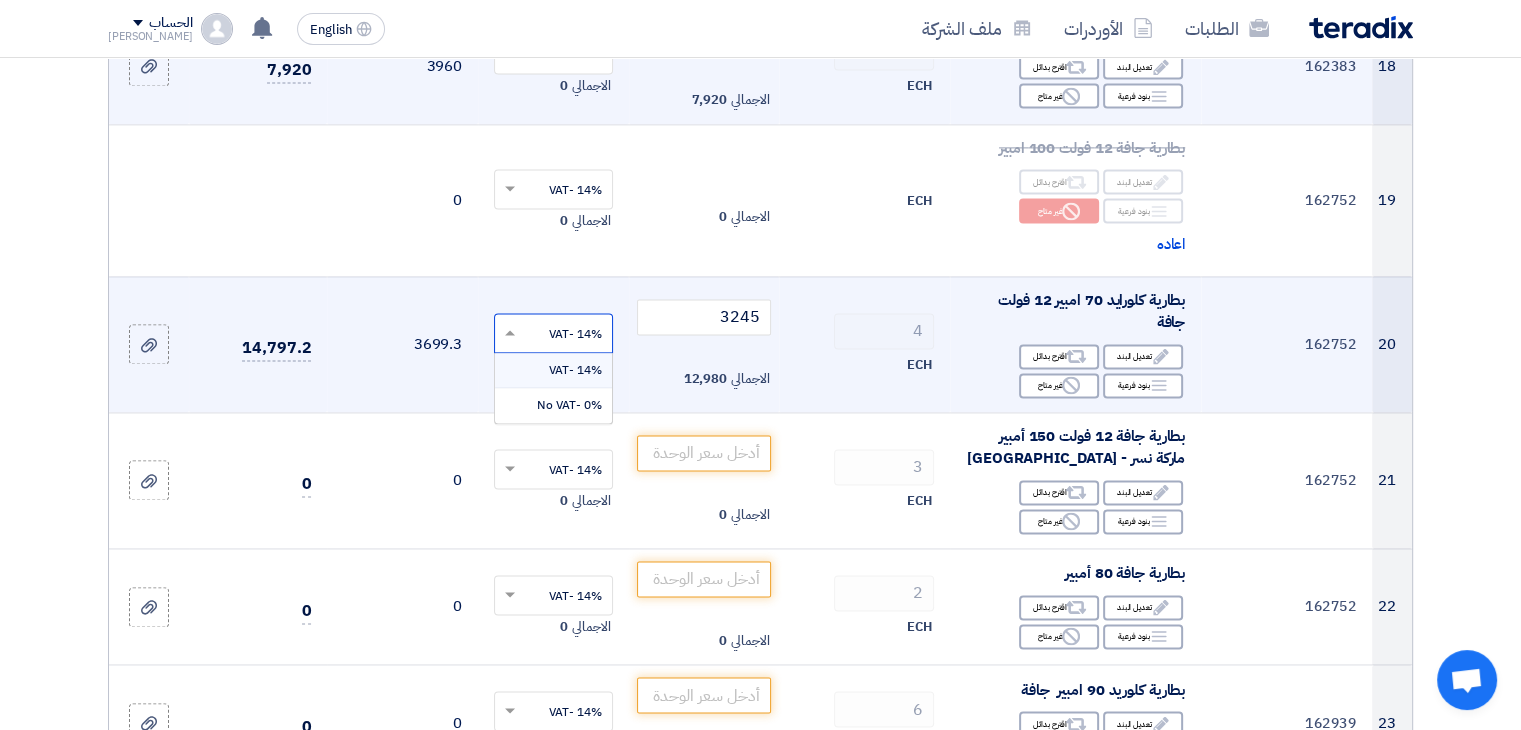click 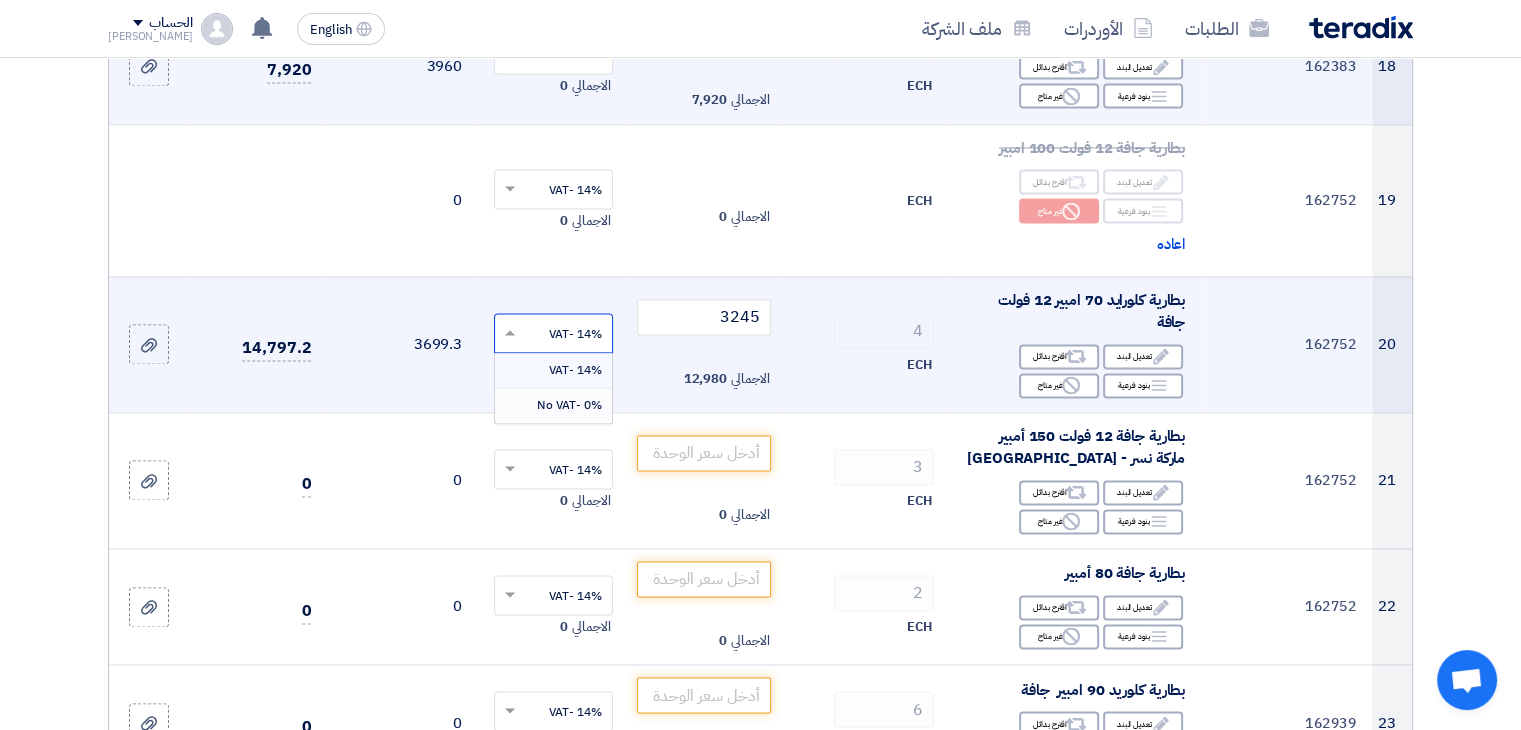 click on "0% -No VAT" at bounding box center (553, 405) 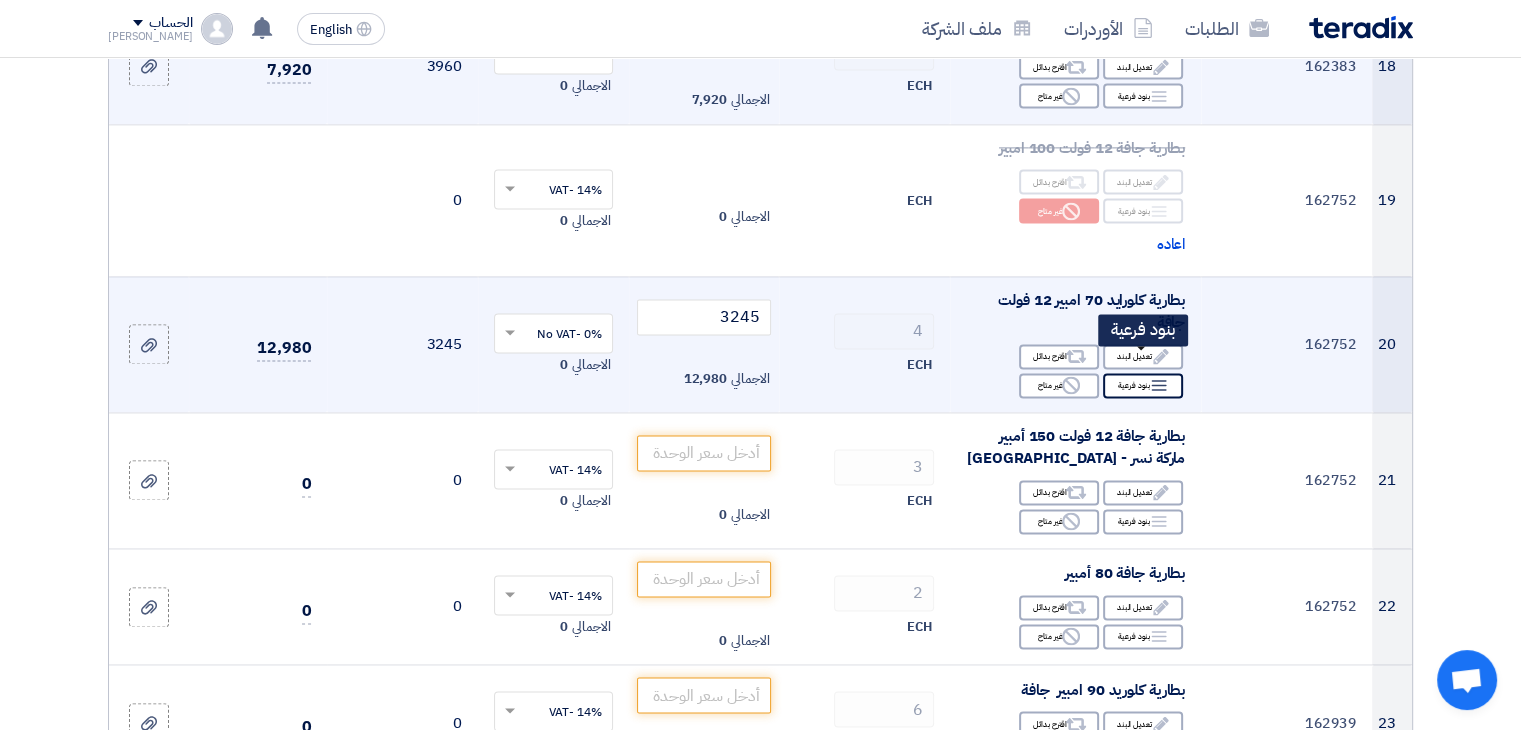 click on "Breakdown
بنود فرعية" 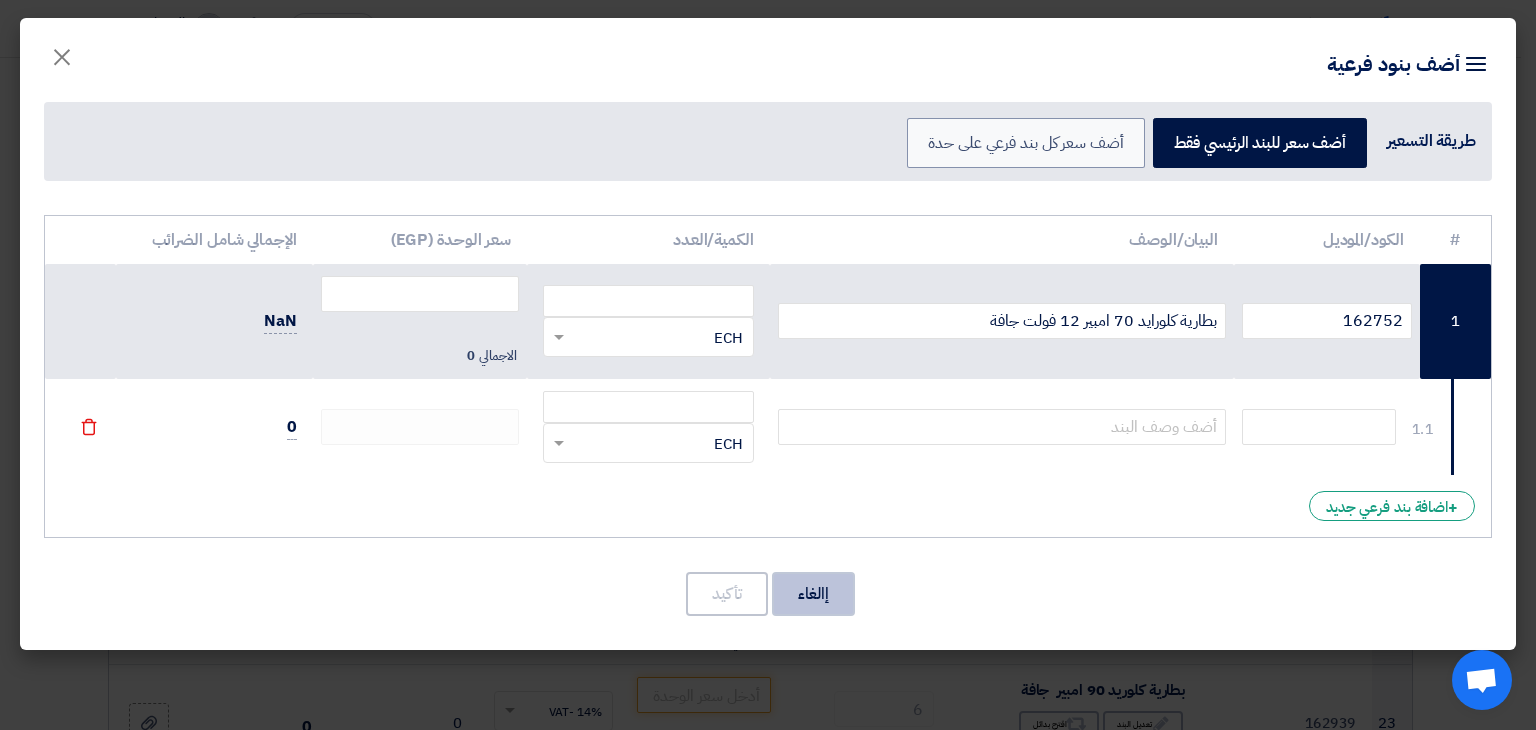 click on "إالغاء" 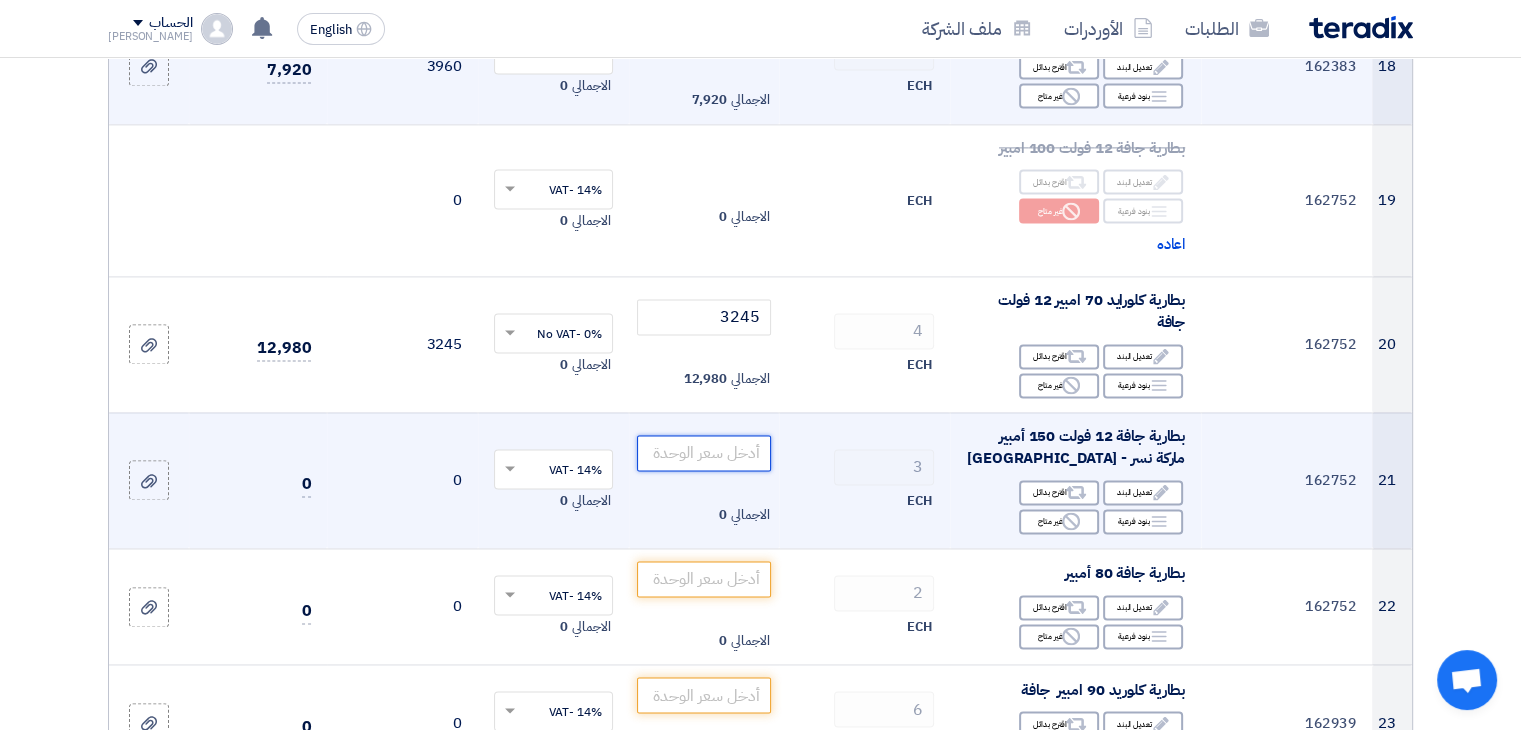 click 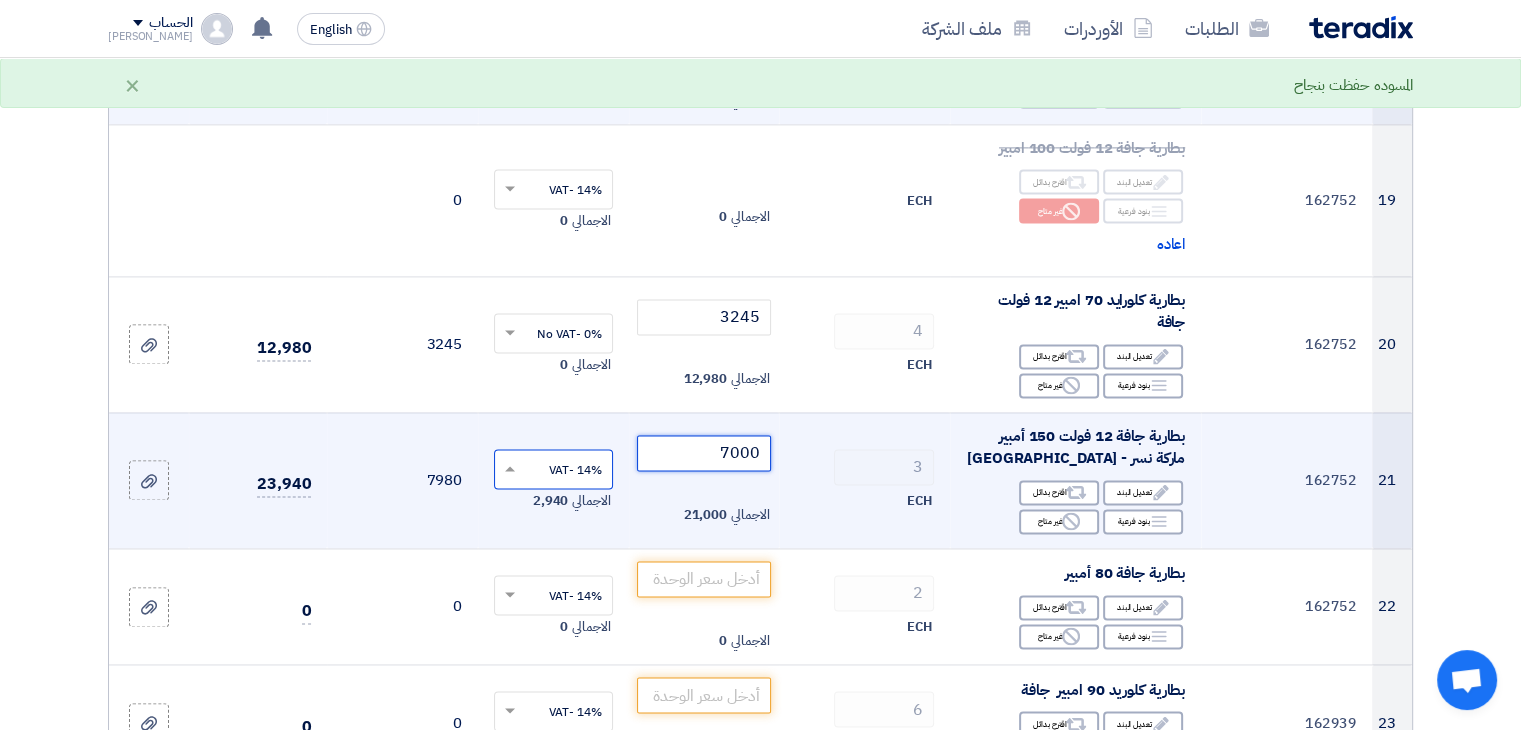 type on "7000" 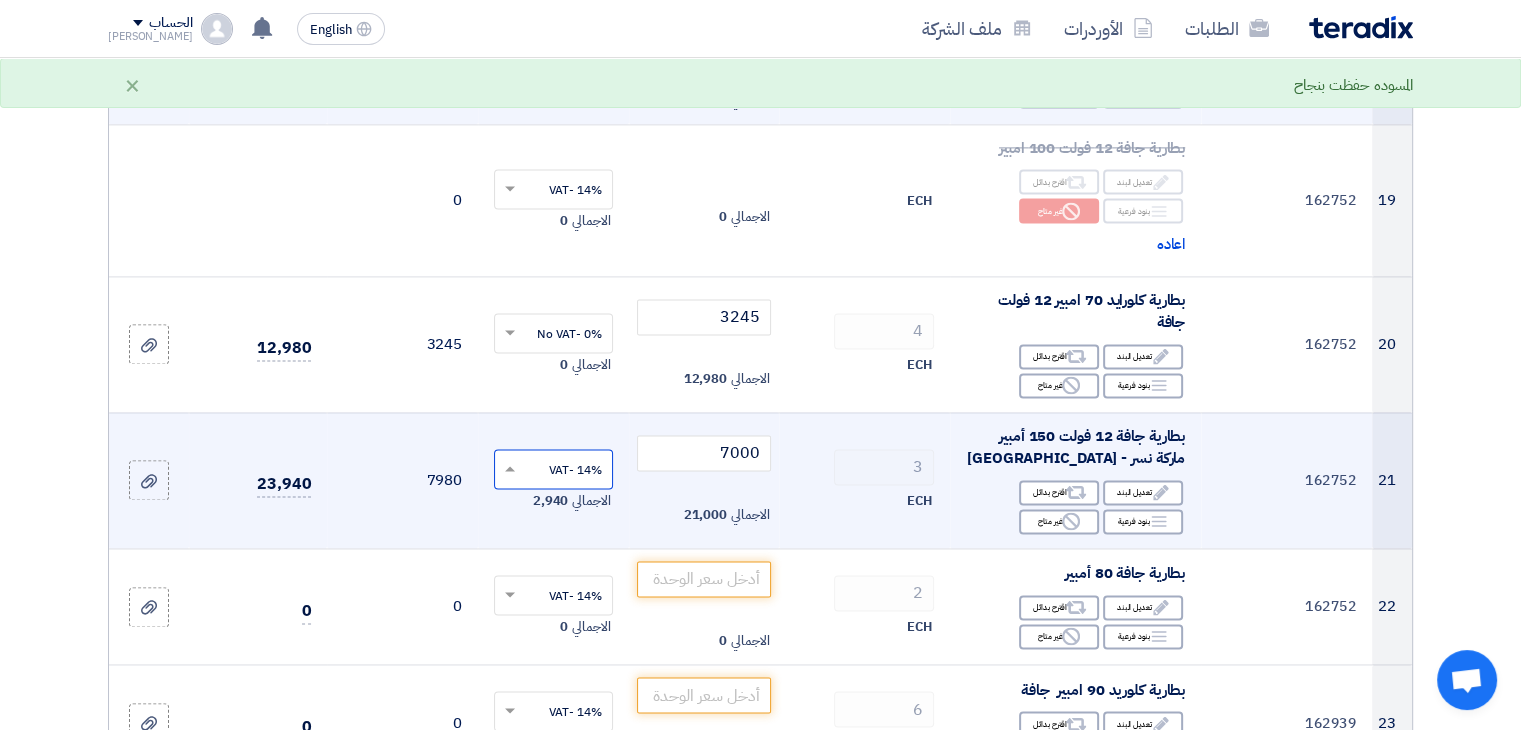 click 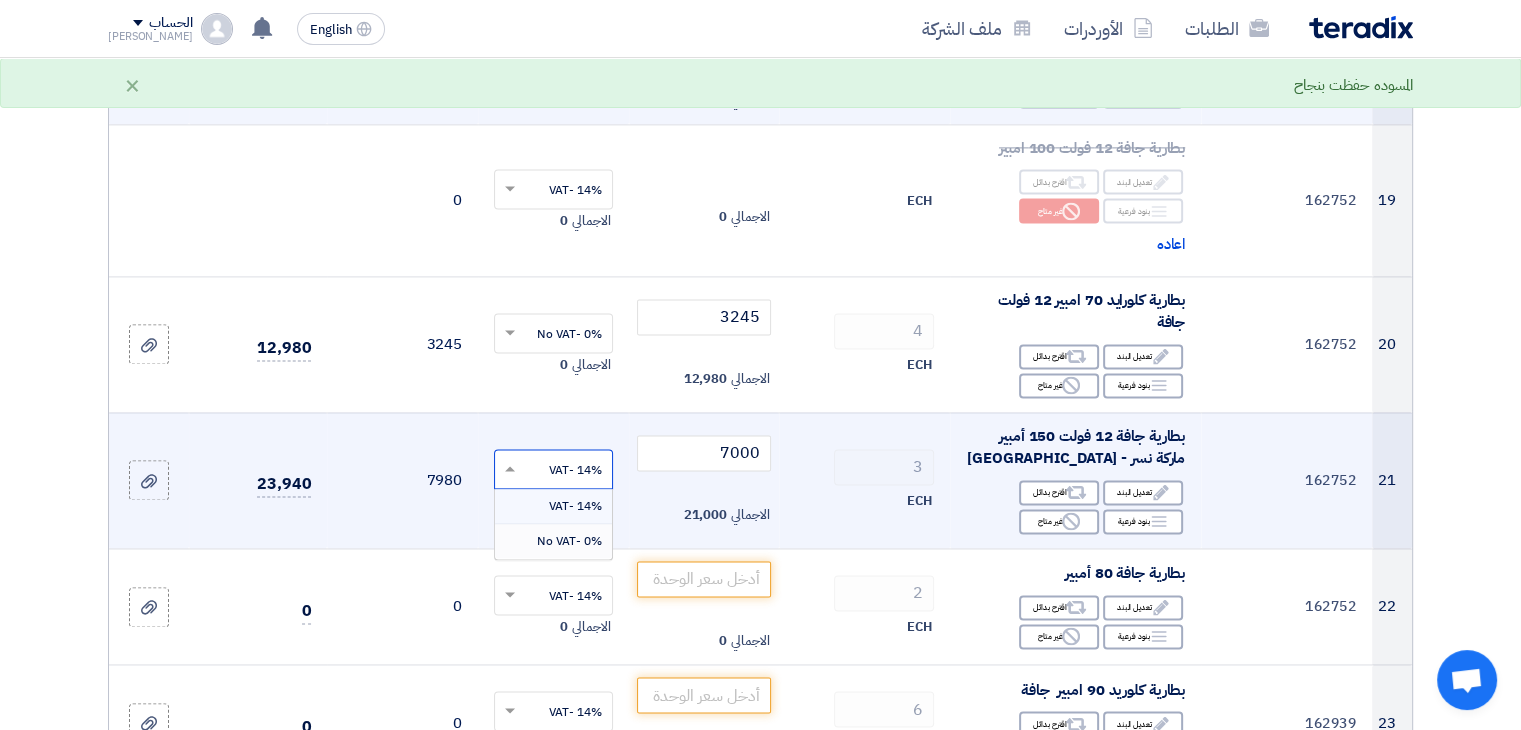 click on "0% -No VAT" at bounding box center (569, 541) 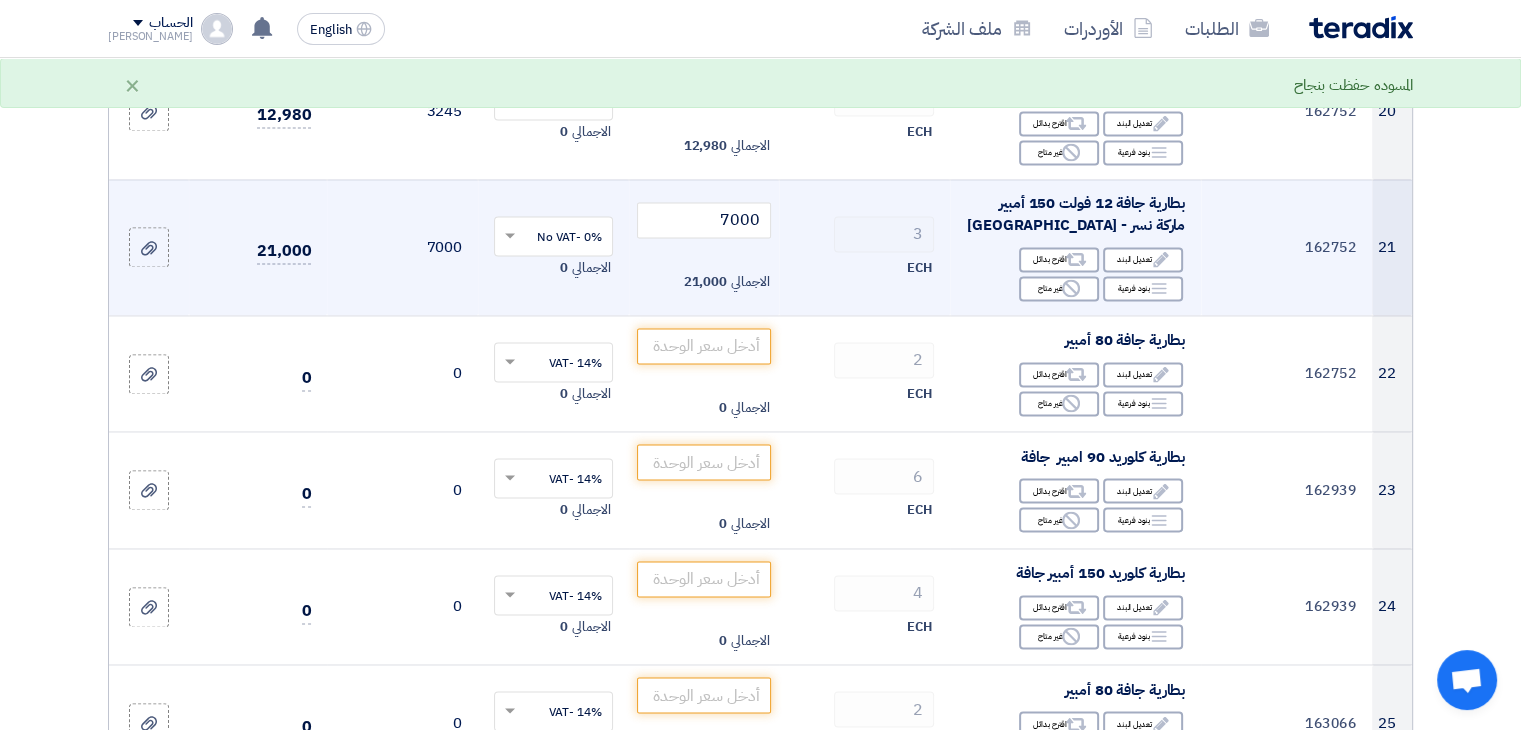scroll, scrollTop: 3049, scrollLeft: 0, axis: vertical 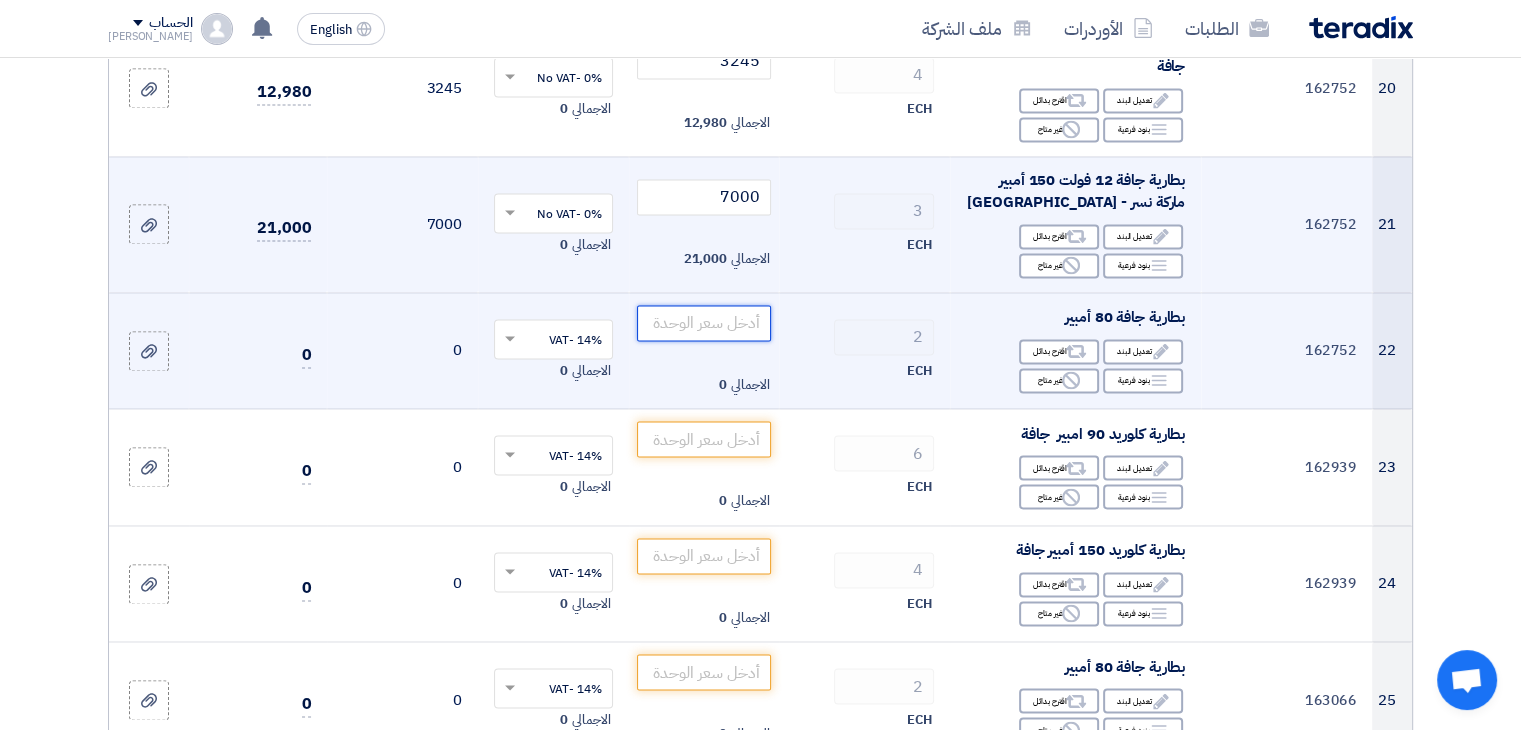 click 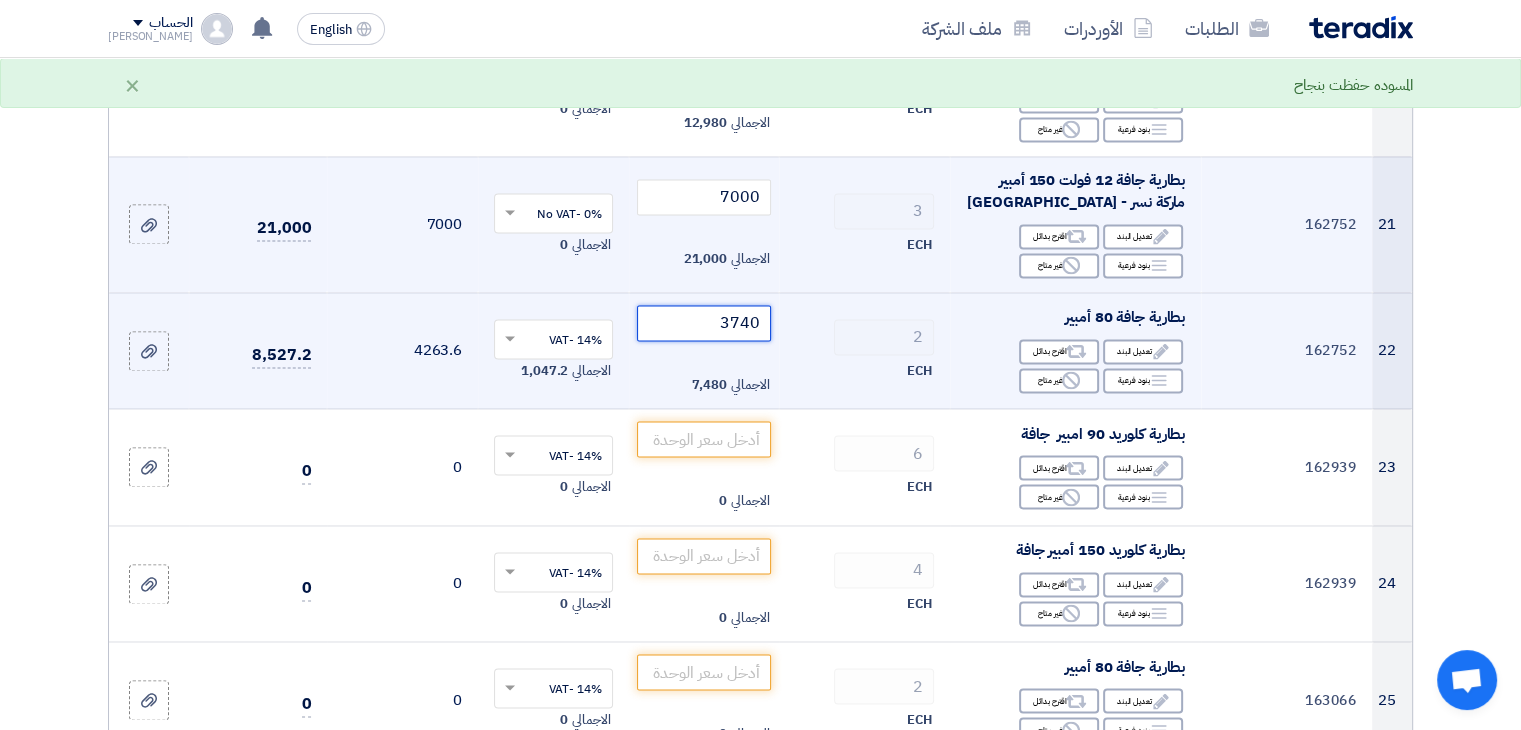 type on "3740" 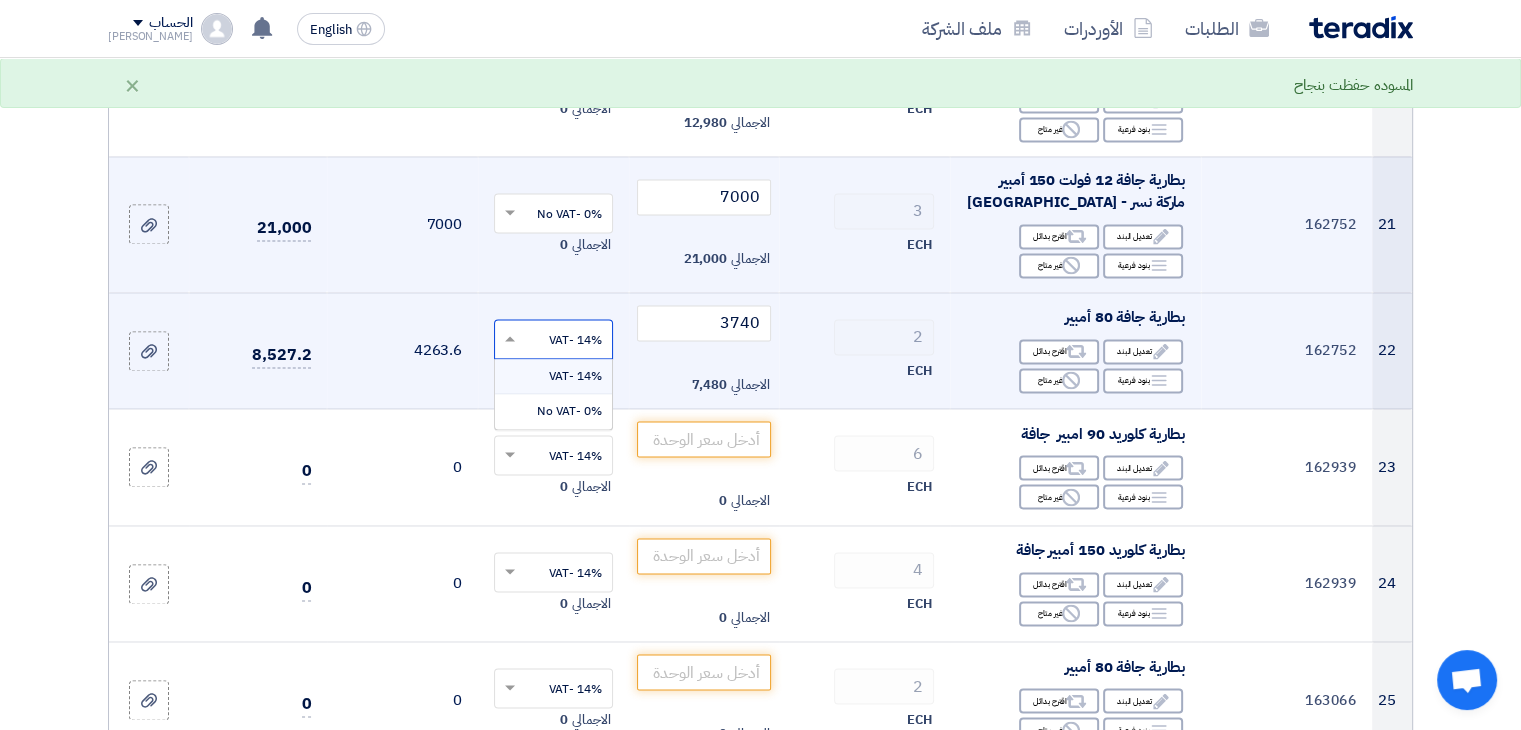 click 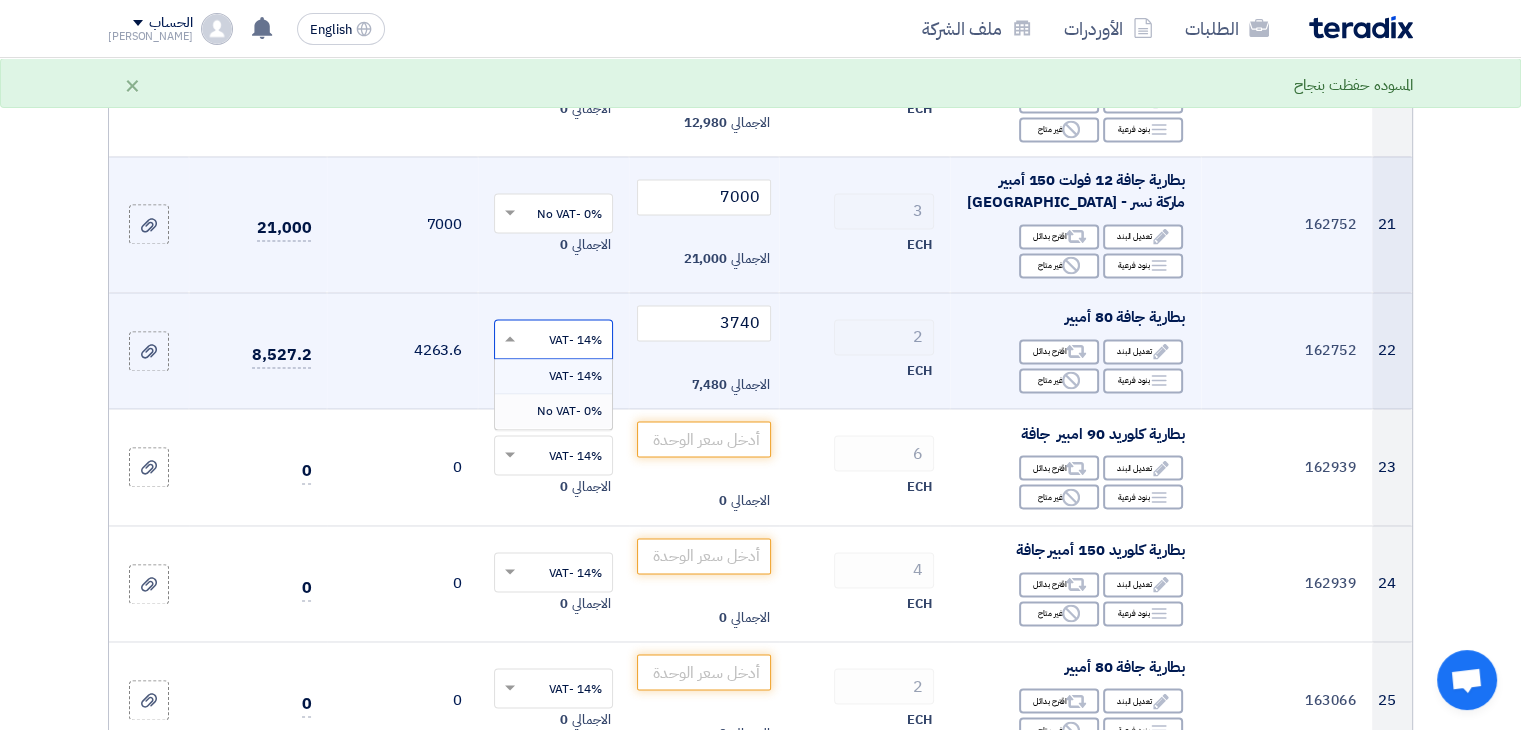 click on "0% -No VAT" at bounding box center (569, 411) 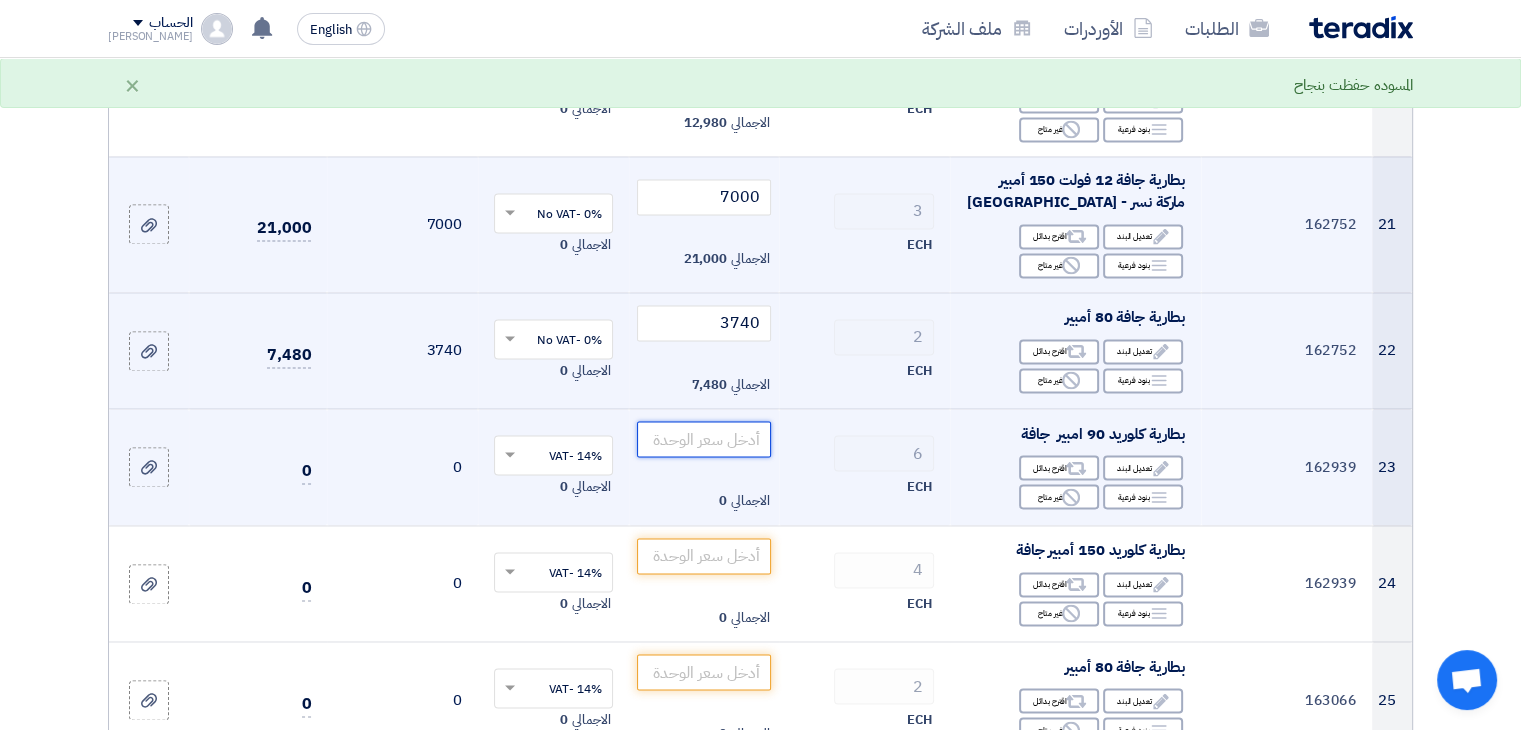 click 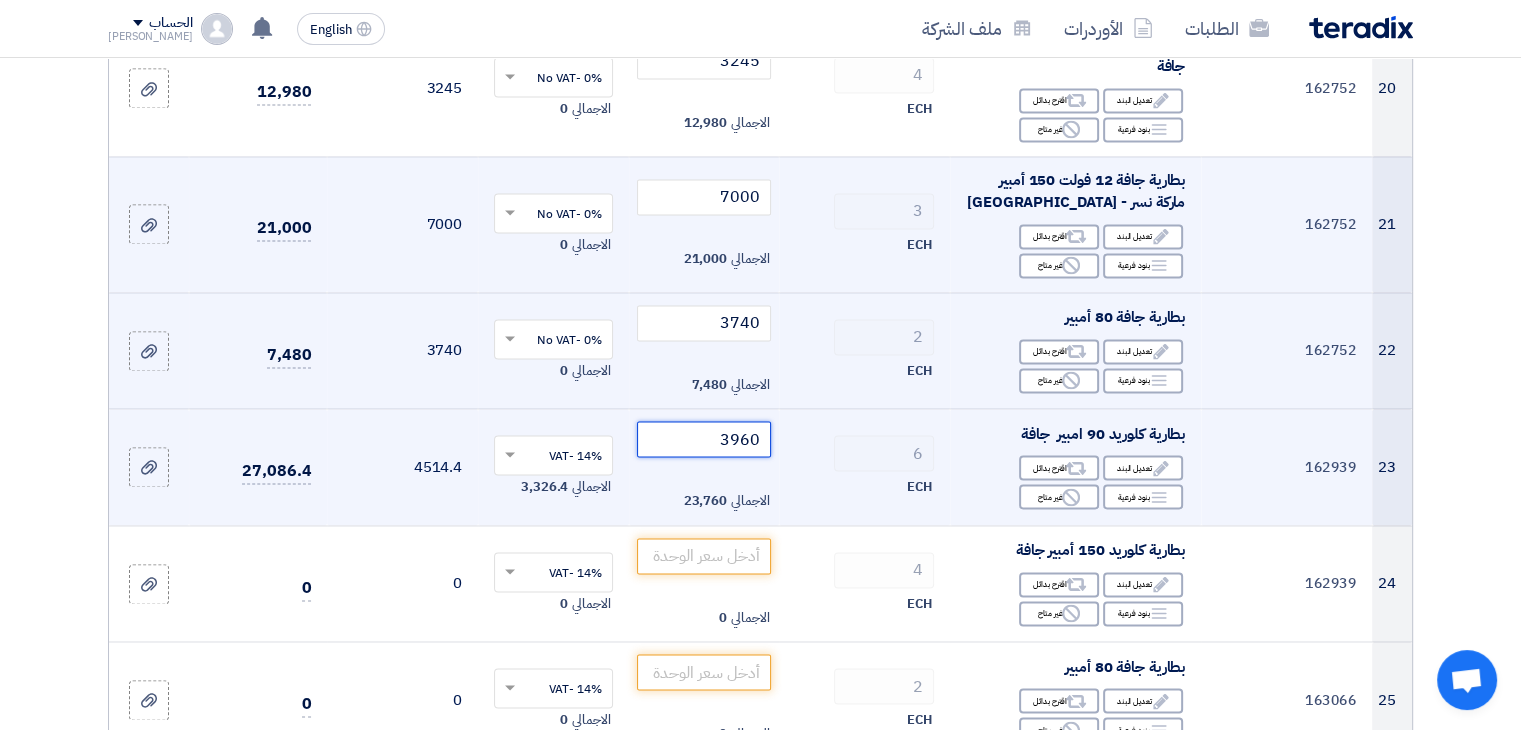 type on "3960" 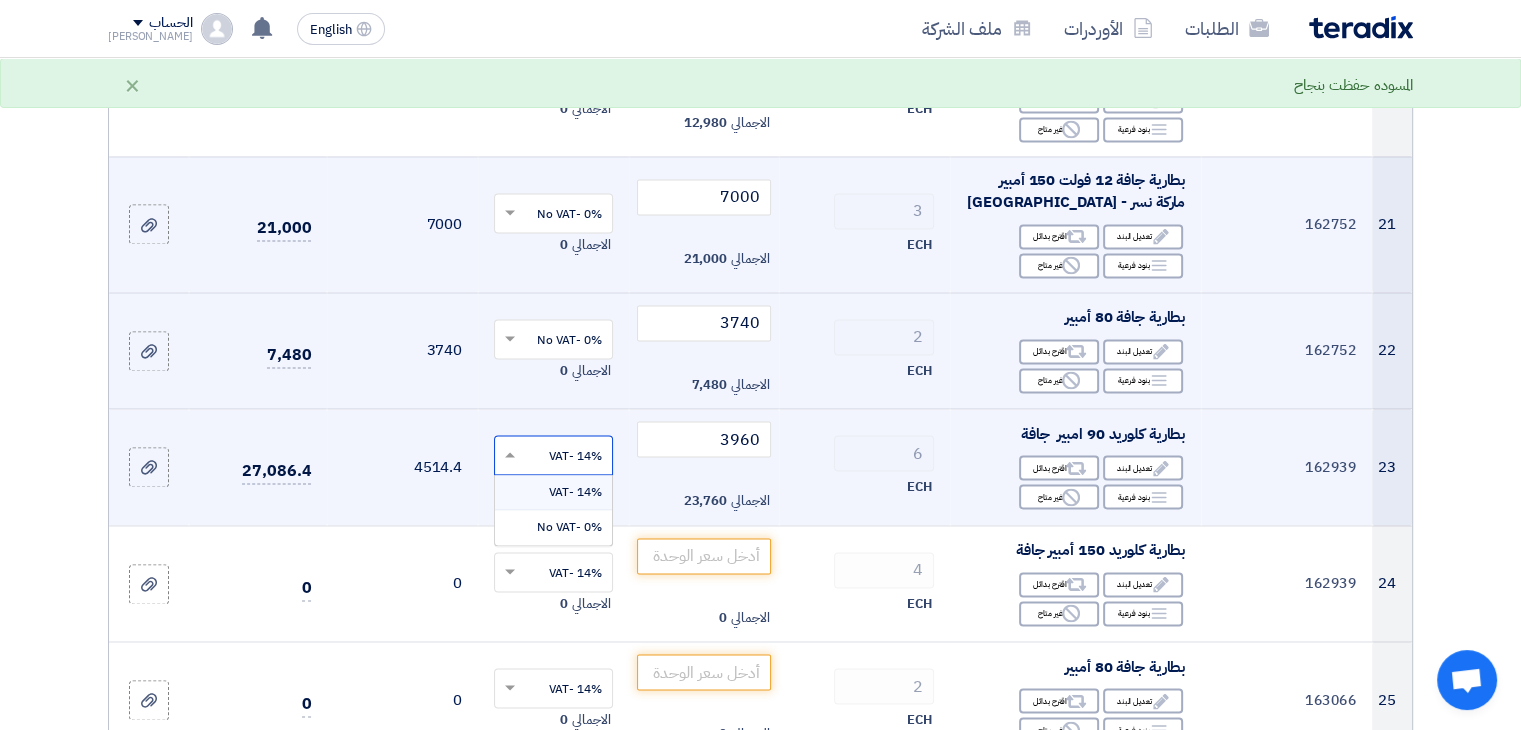 click 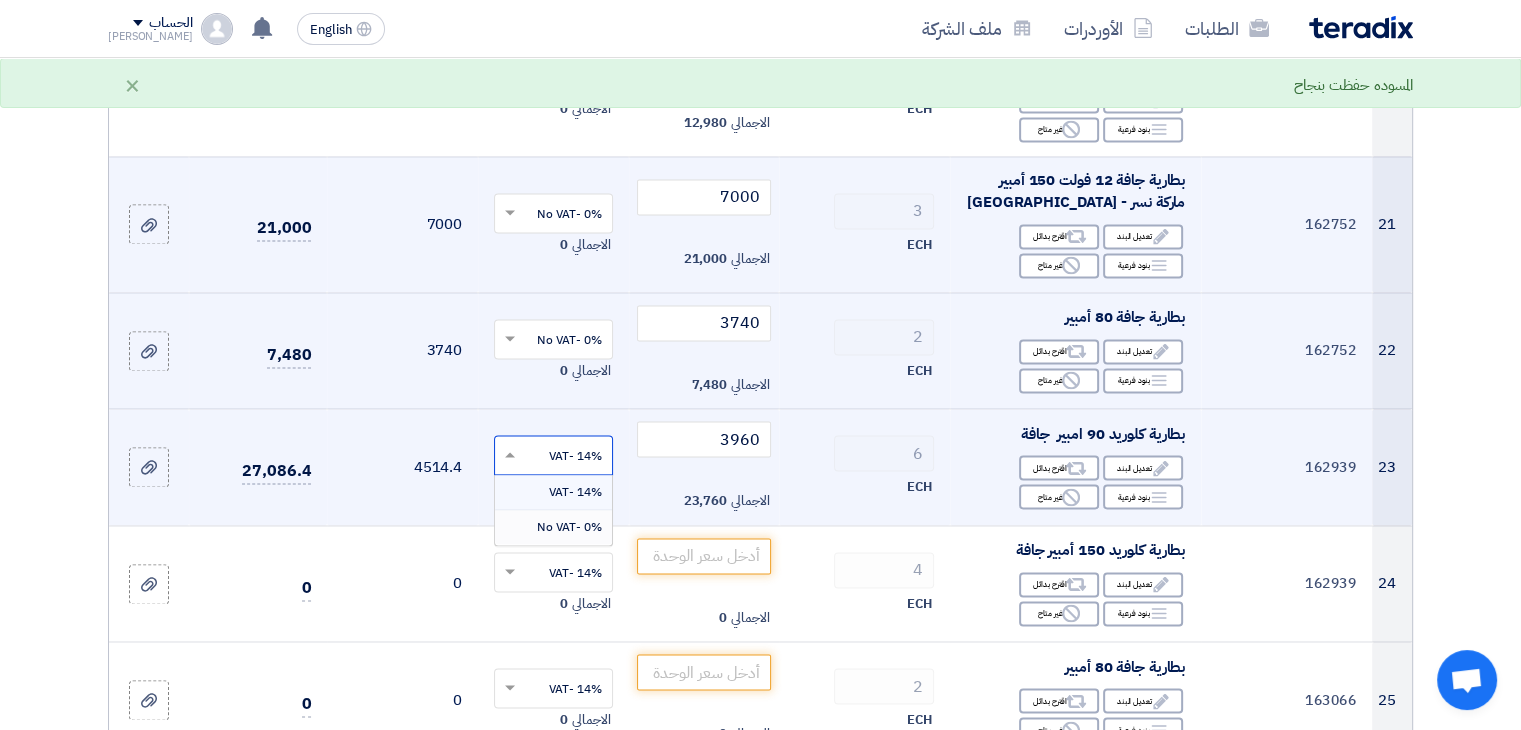 click on "0% -No VAT" at bounding box center [569, 527] 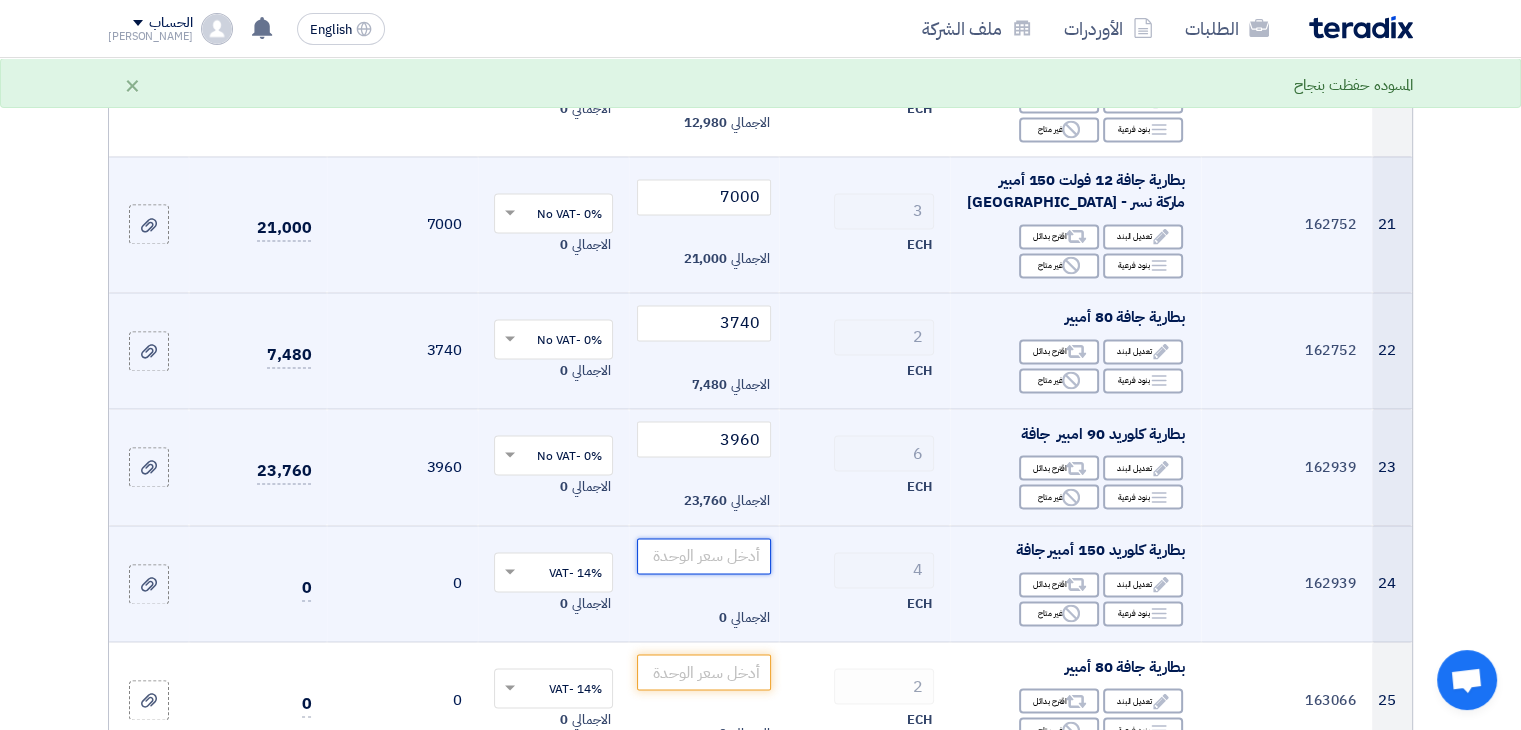 click 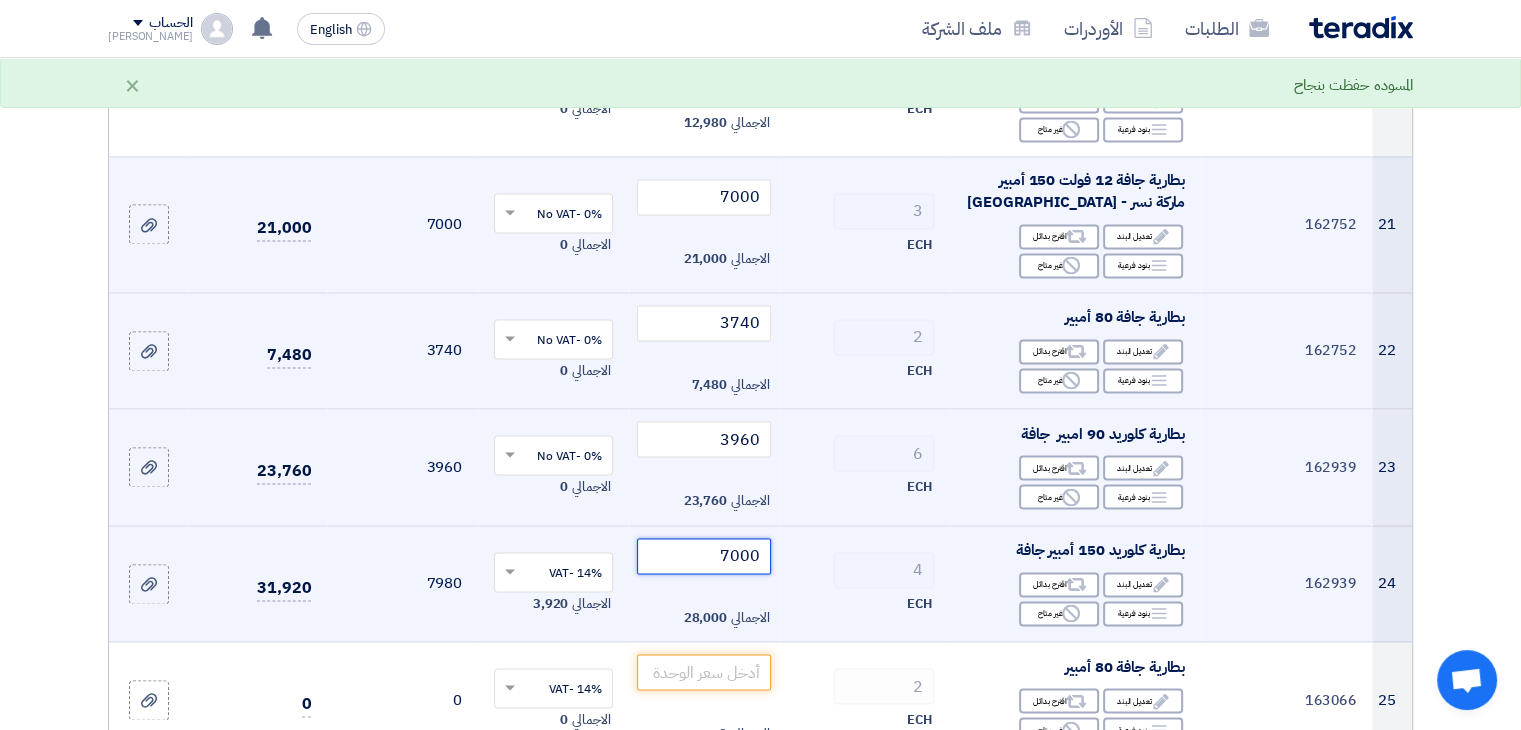 type on "7000" 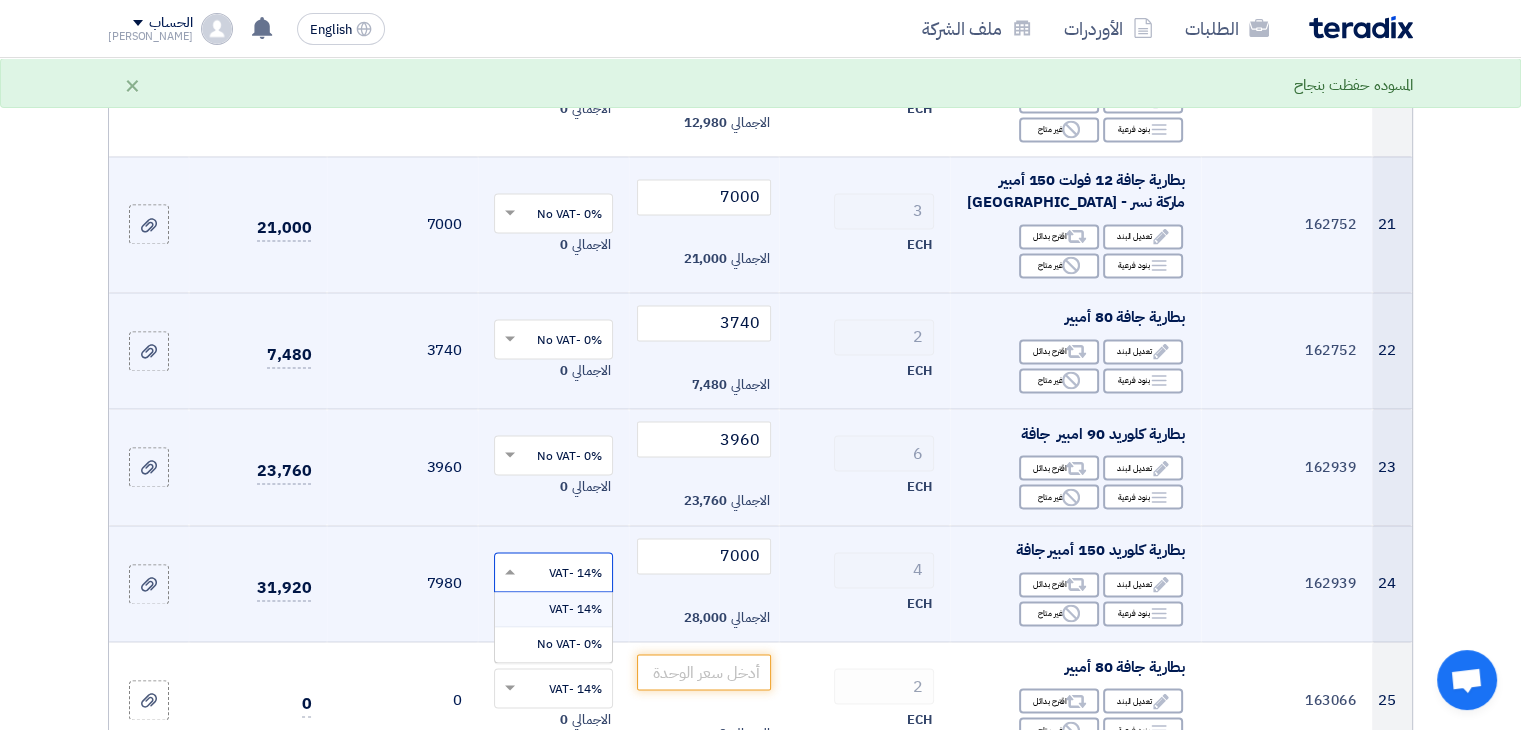 click 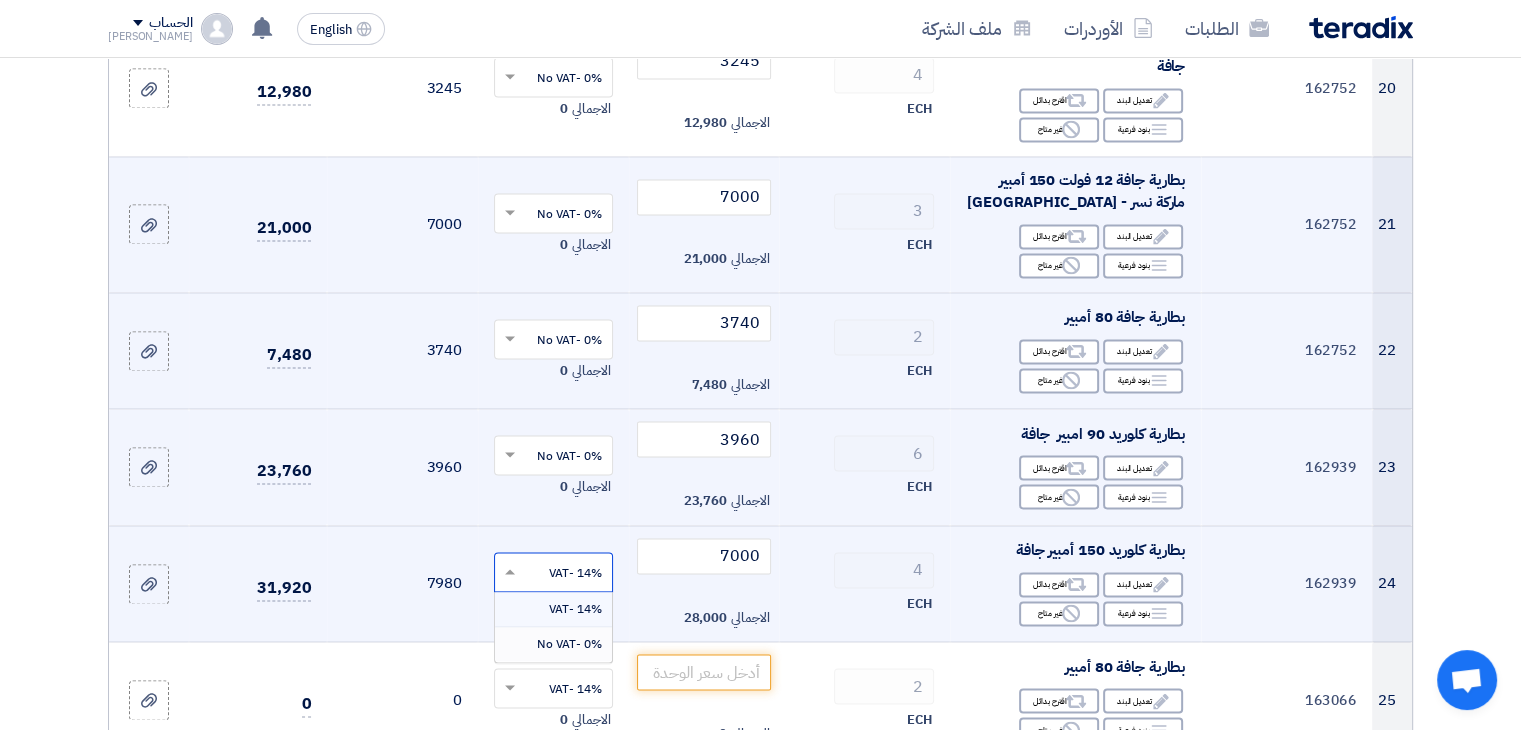 click on "0% -No VAT" at bounding box center [569, 644] 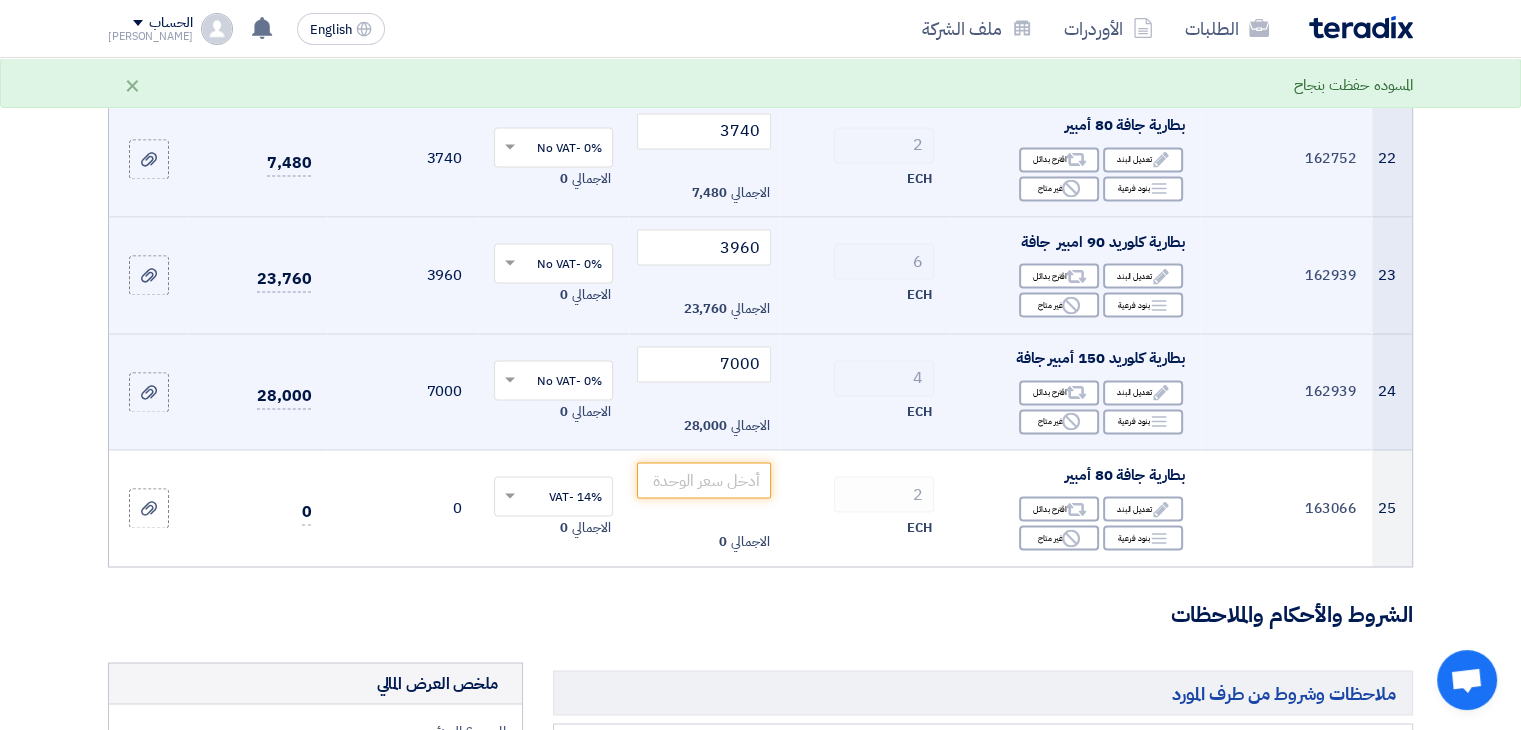 scroll, scrollTop: 3247, scrollLeft: 0, axis: vertical 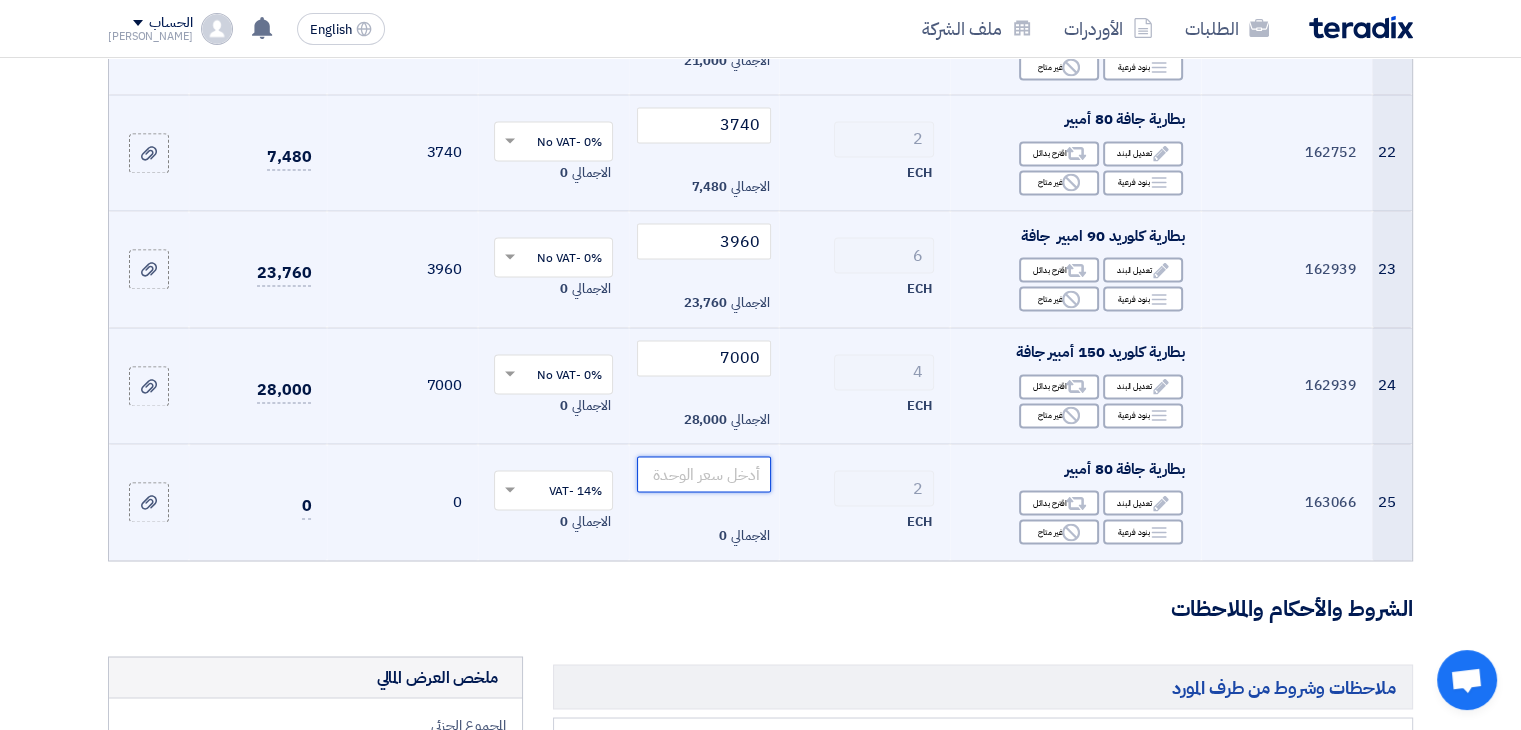 click 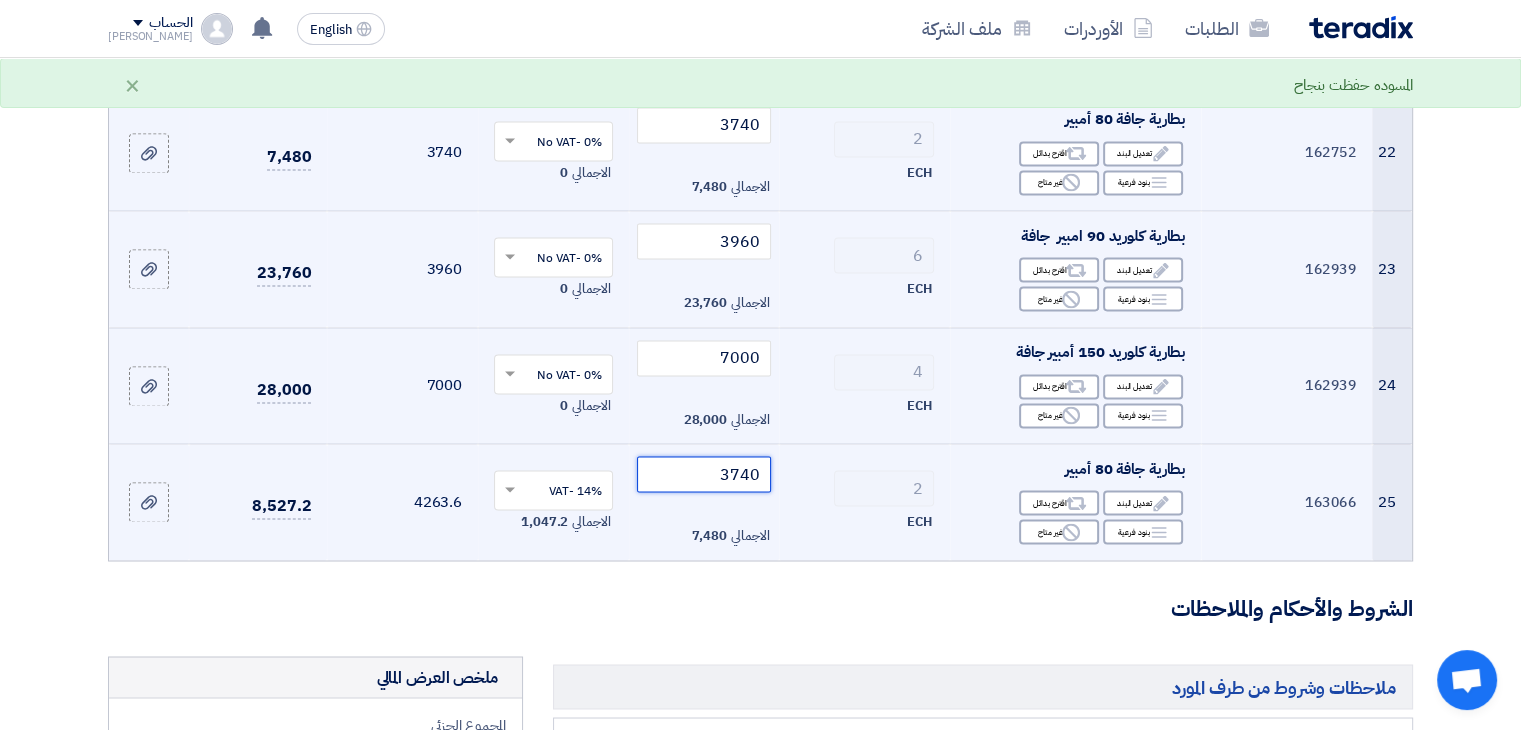 type on "3740" 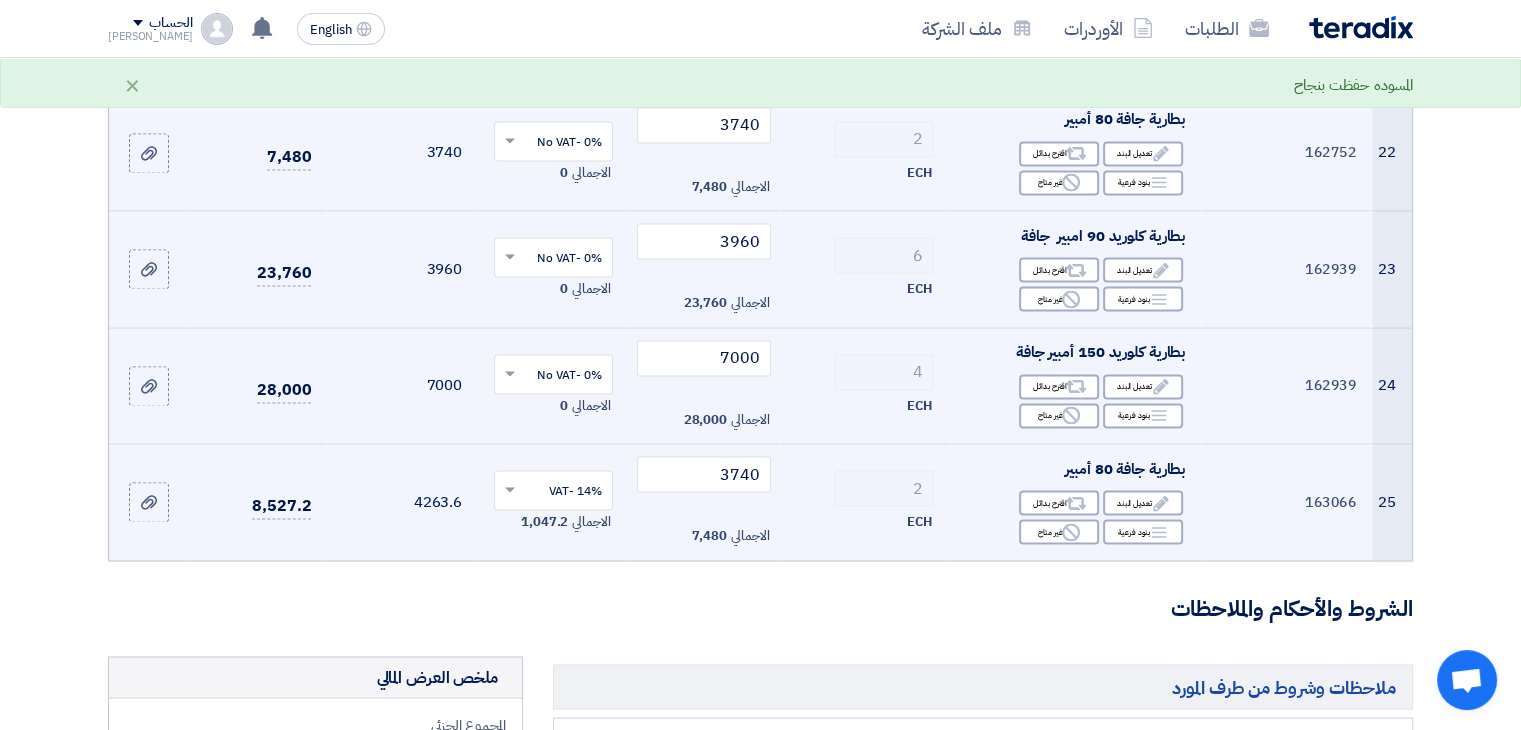 click 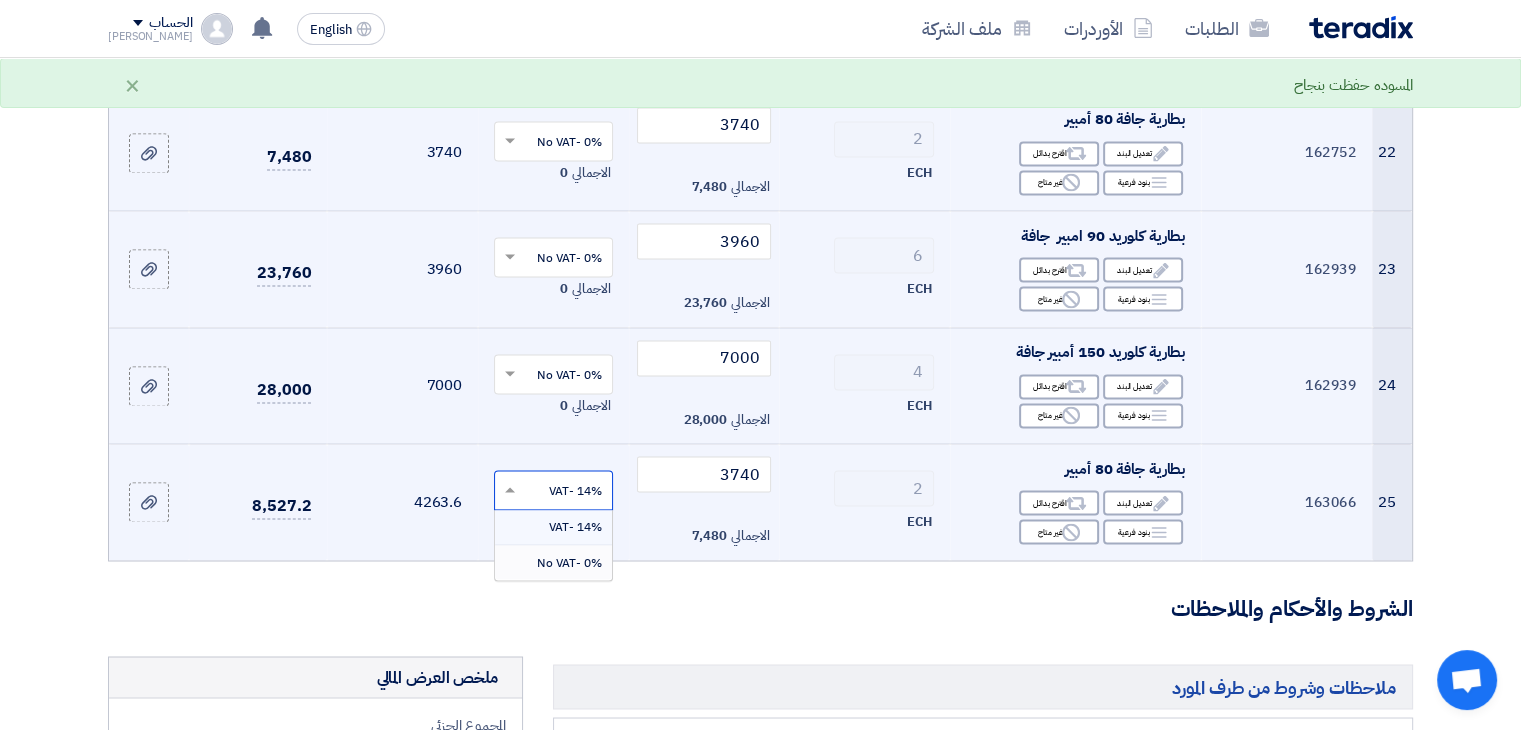 click on "0% -No VAT" at bounding box center [569, 562] 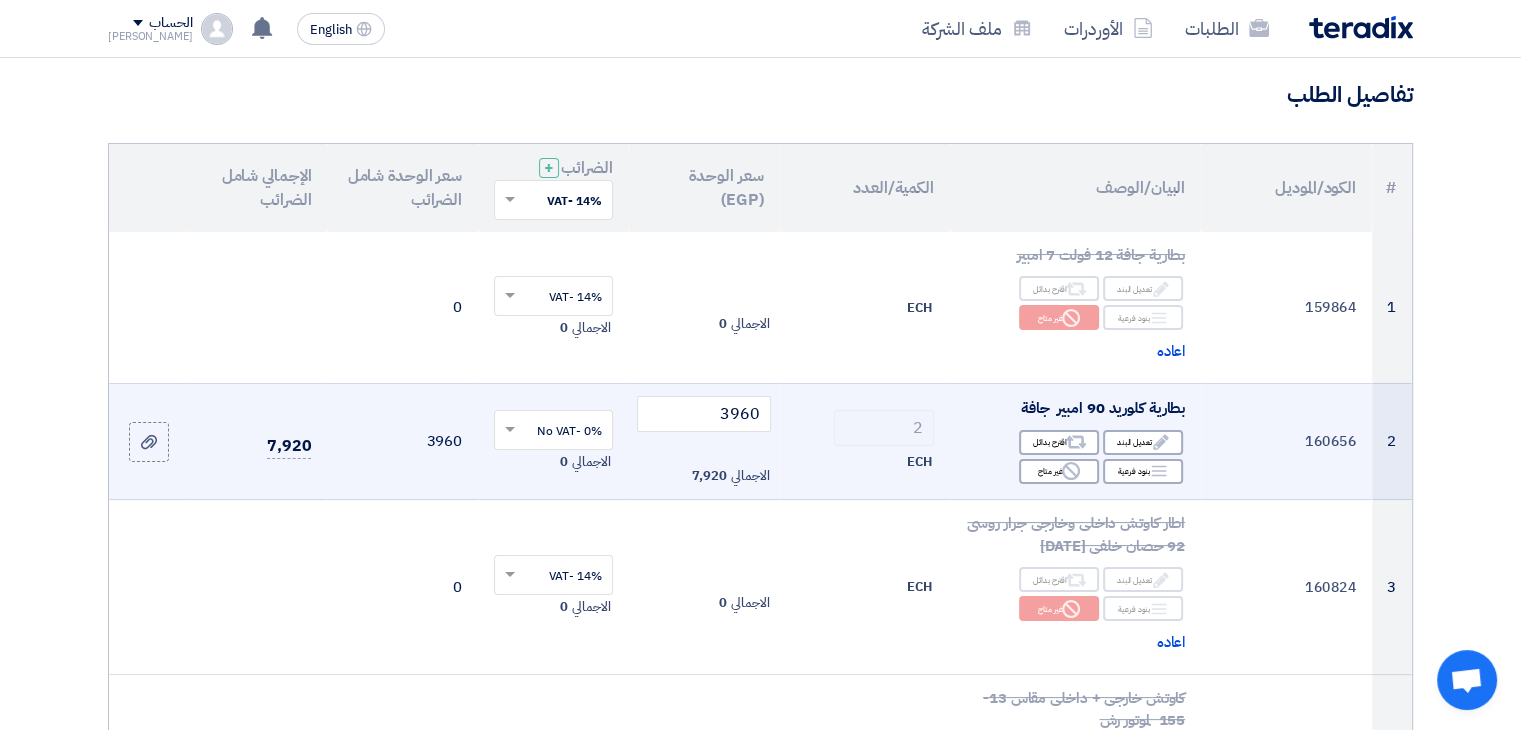 scroll, scrollTop: 176, scrollLeft: 0, axis: vertical 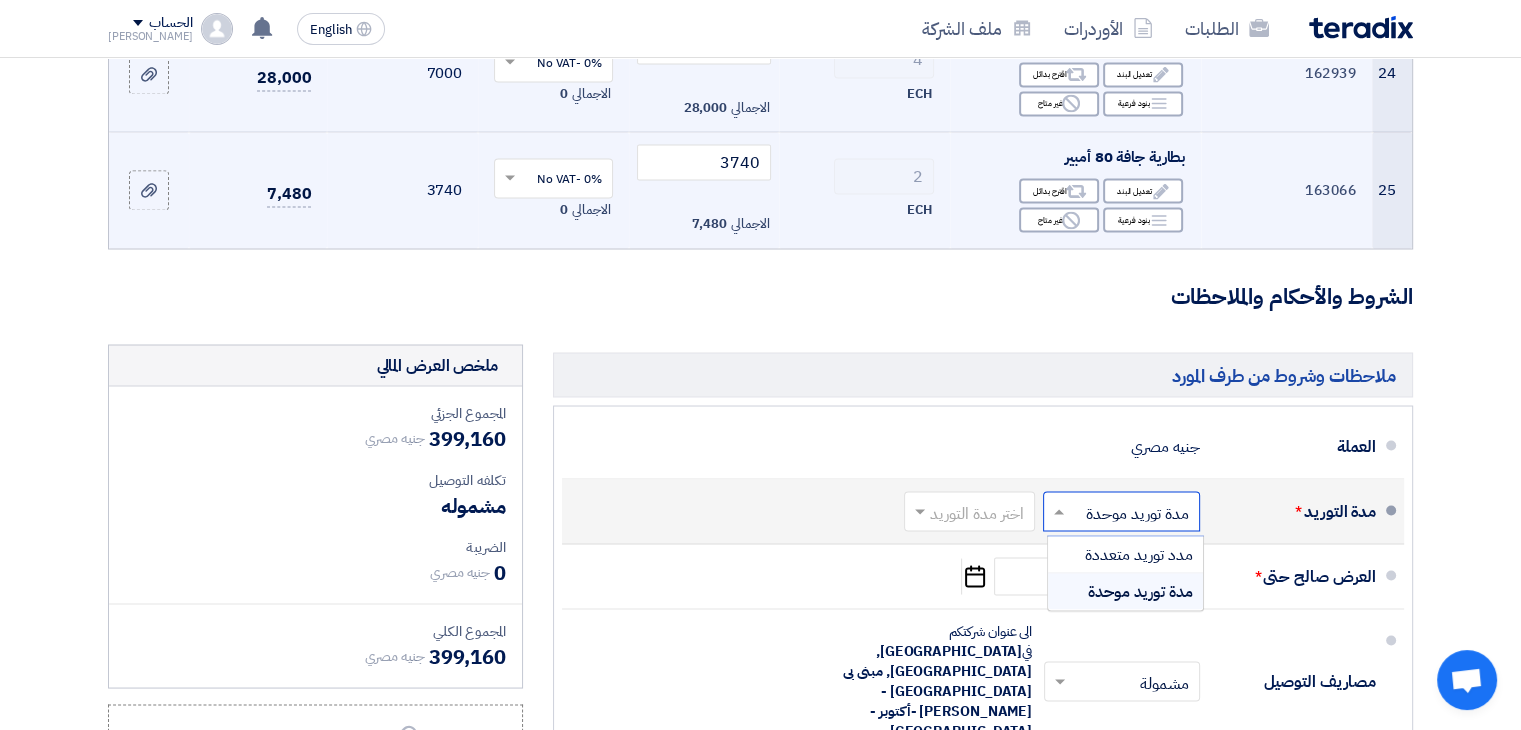 click 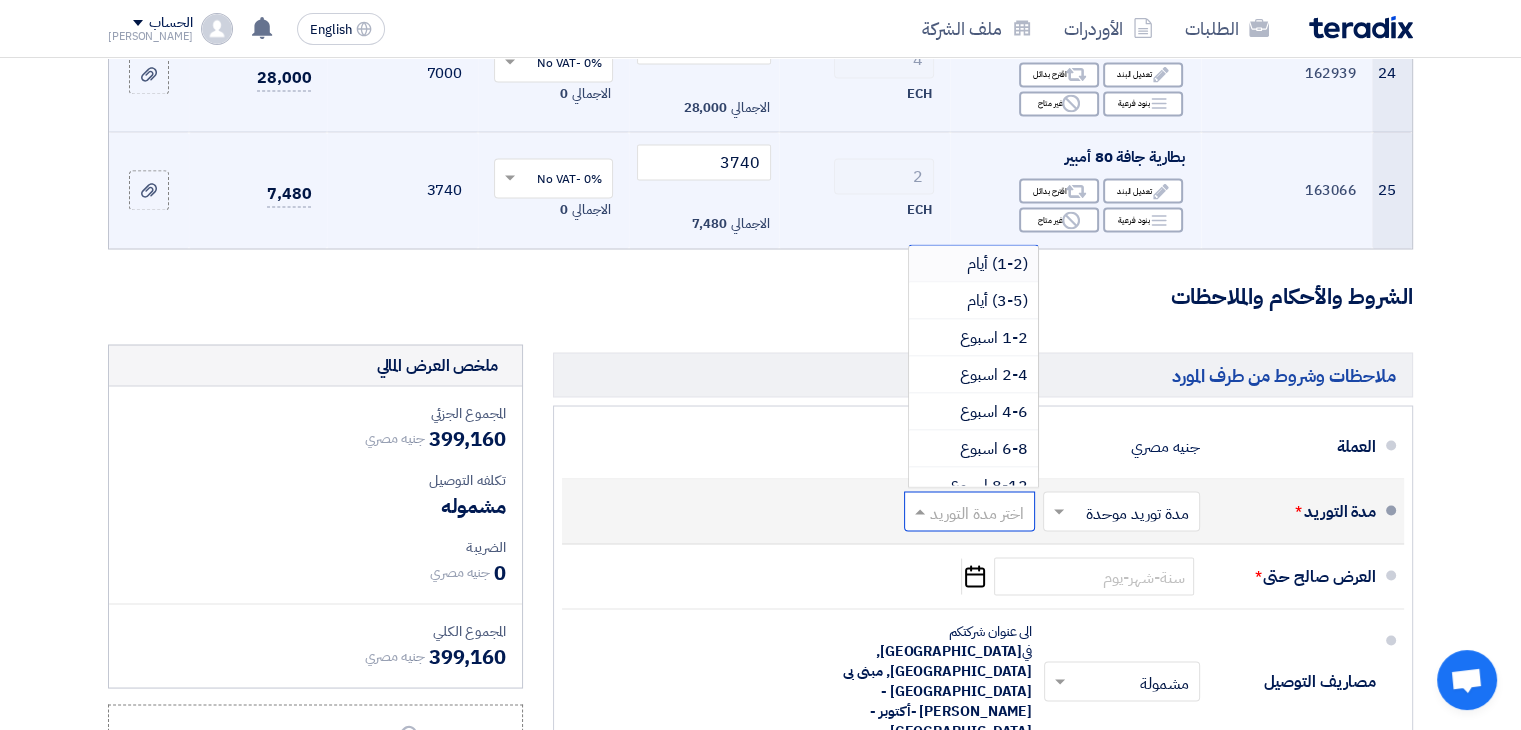 click 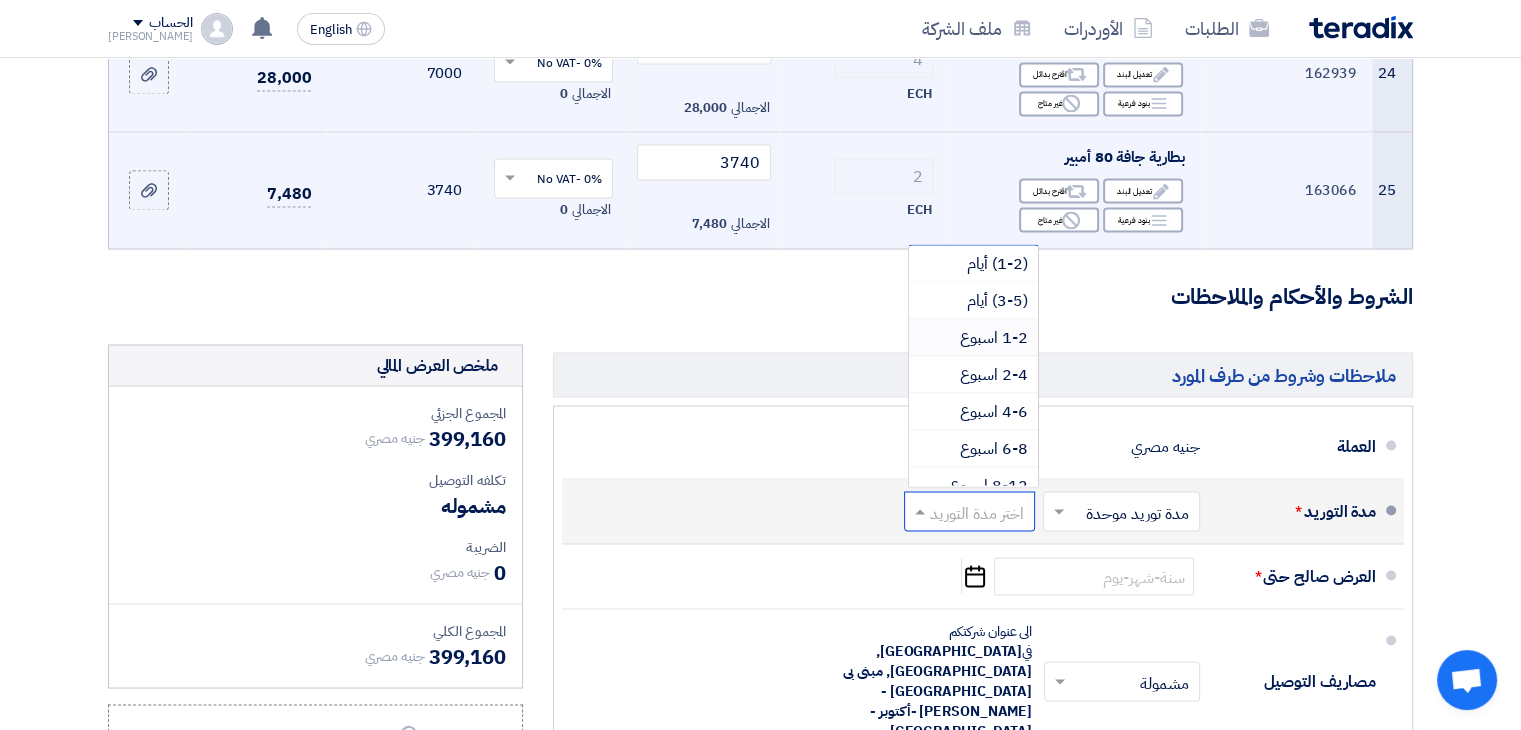click on "1-2 اسبوع" at bounding box center [994, 337] 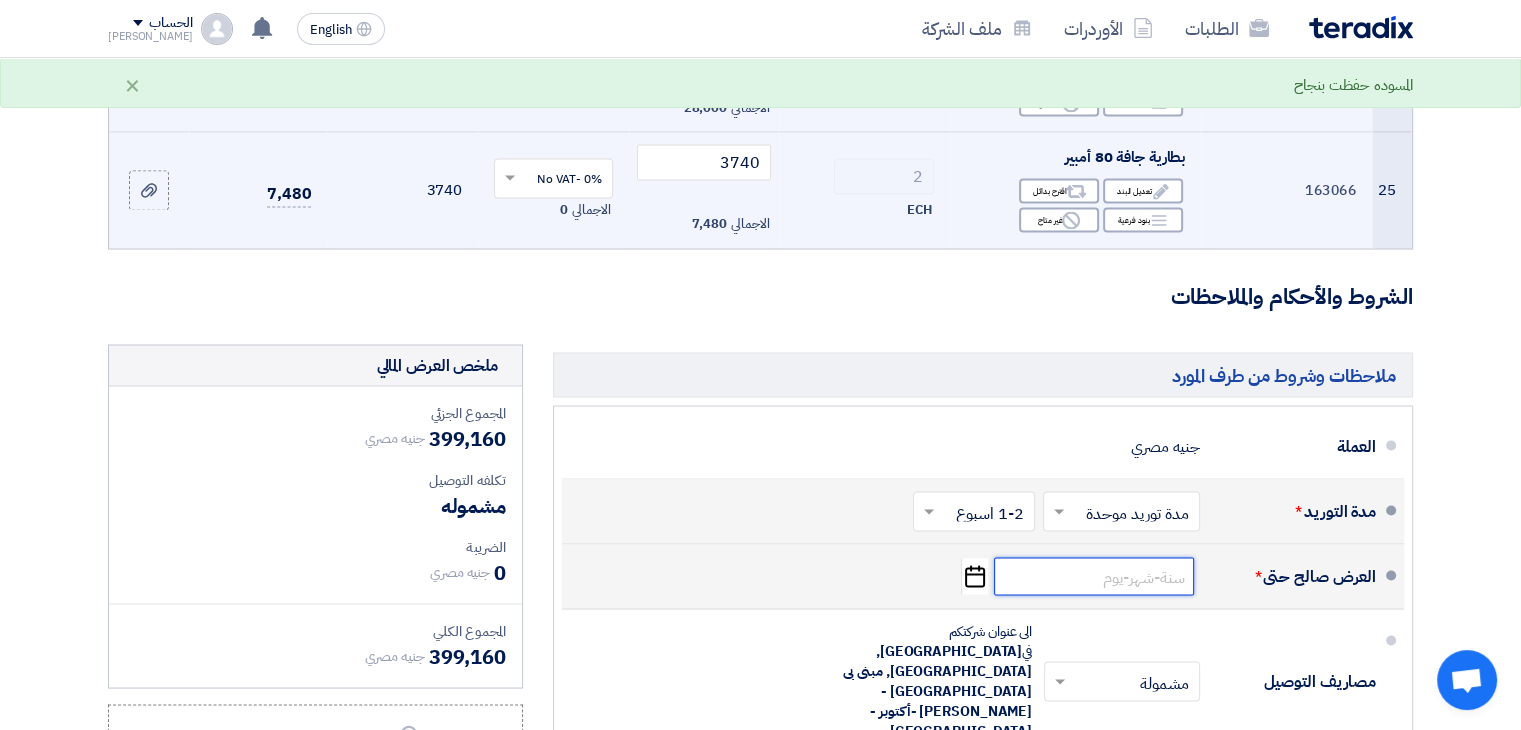 click 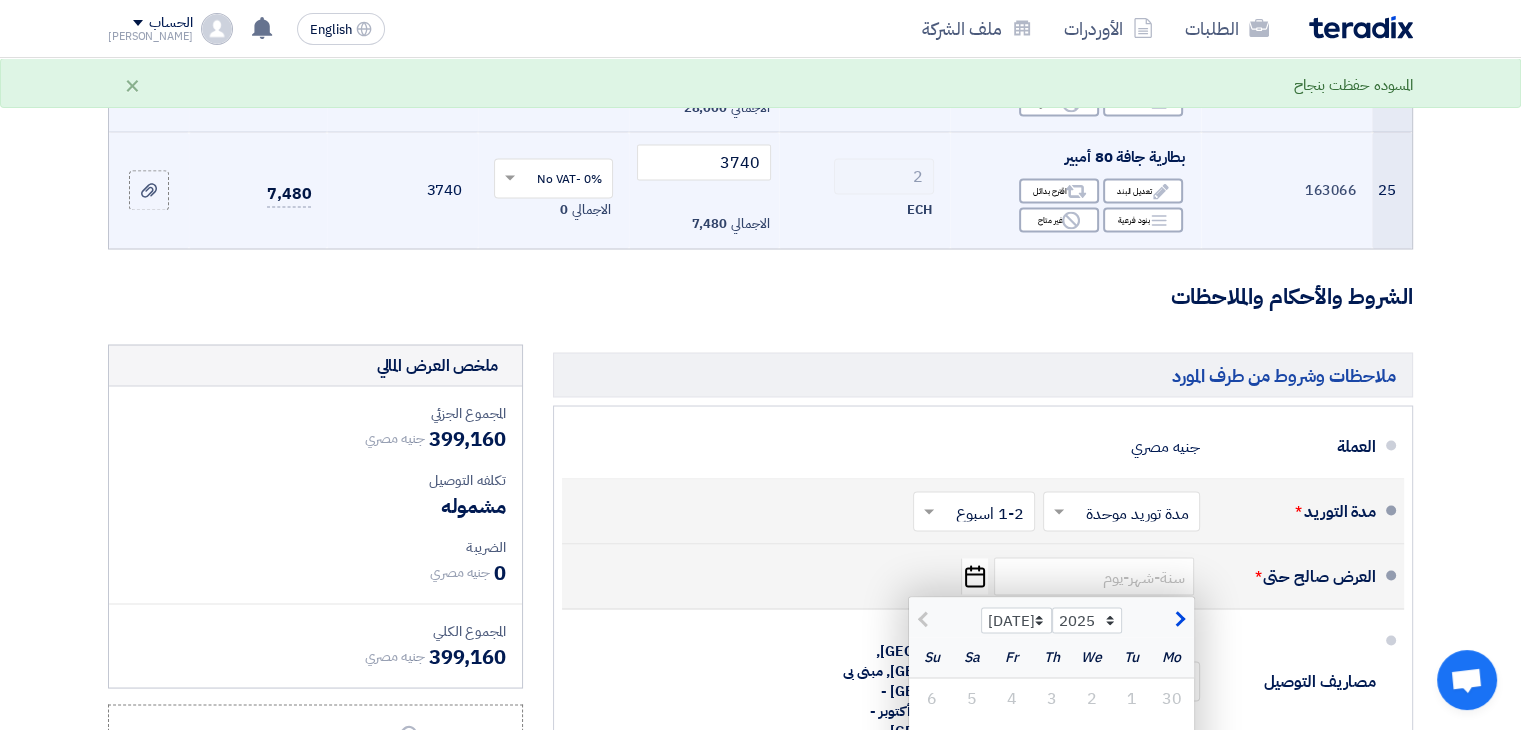click on "Pick a date" 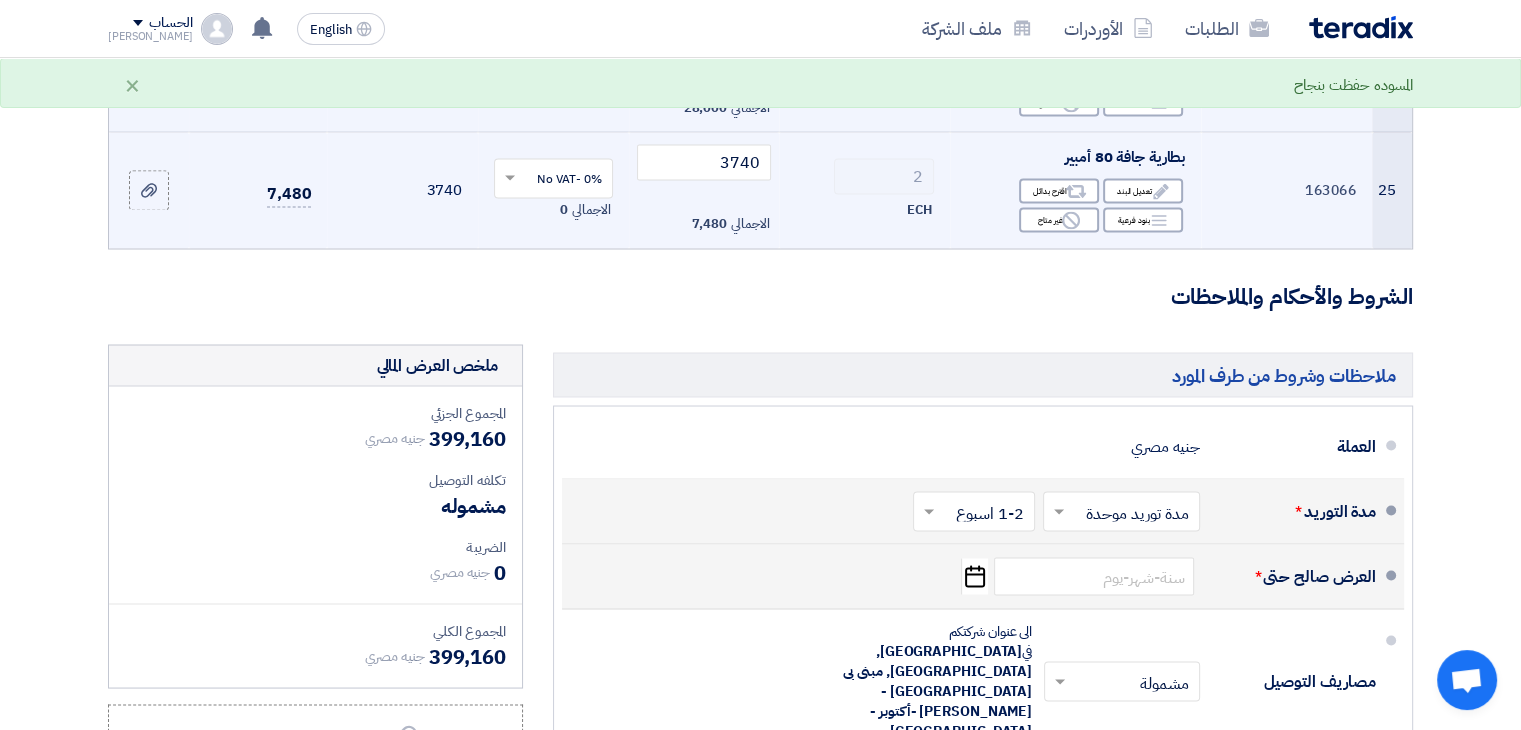 click on "Pick a date" 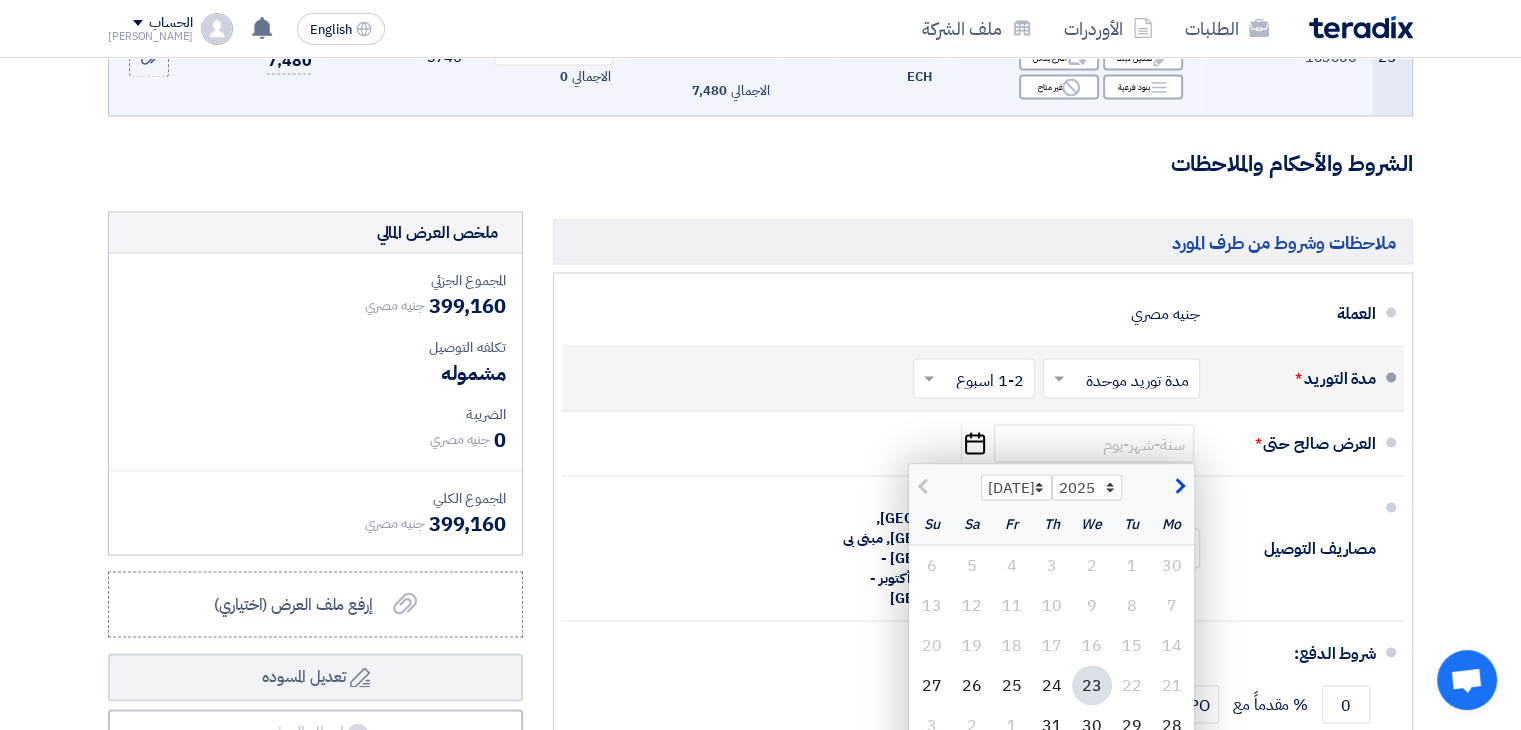 scroll, scrollTop: 3739, scrollLeft: 0, axis: vertical 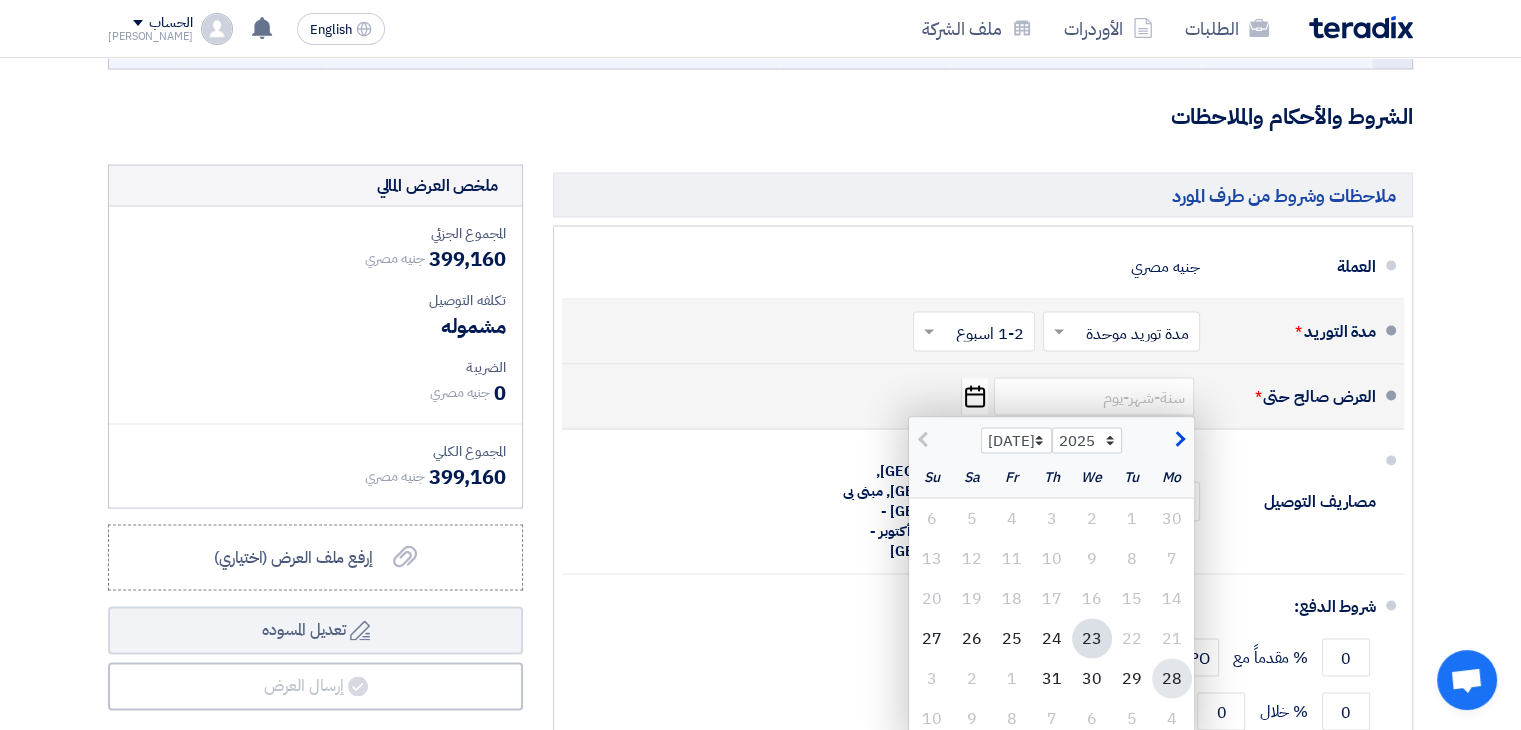 click on "28" 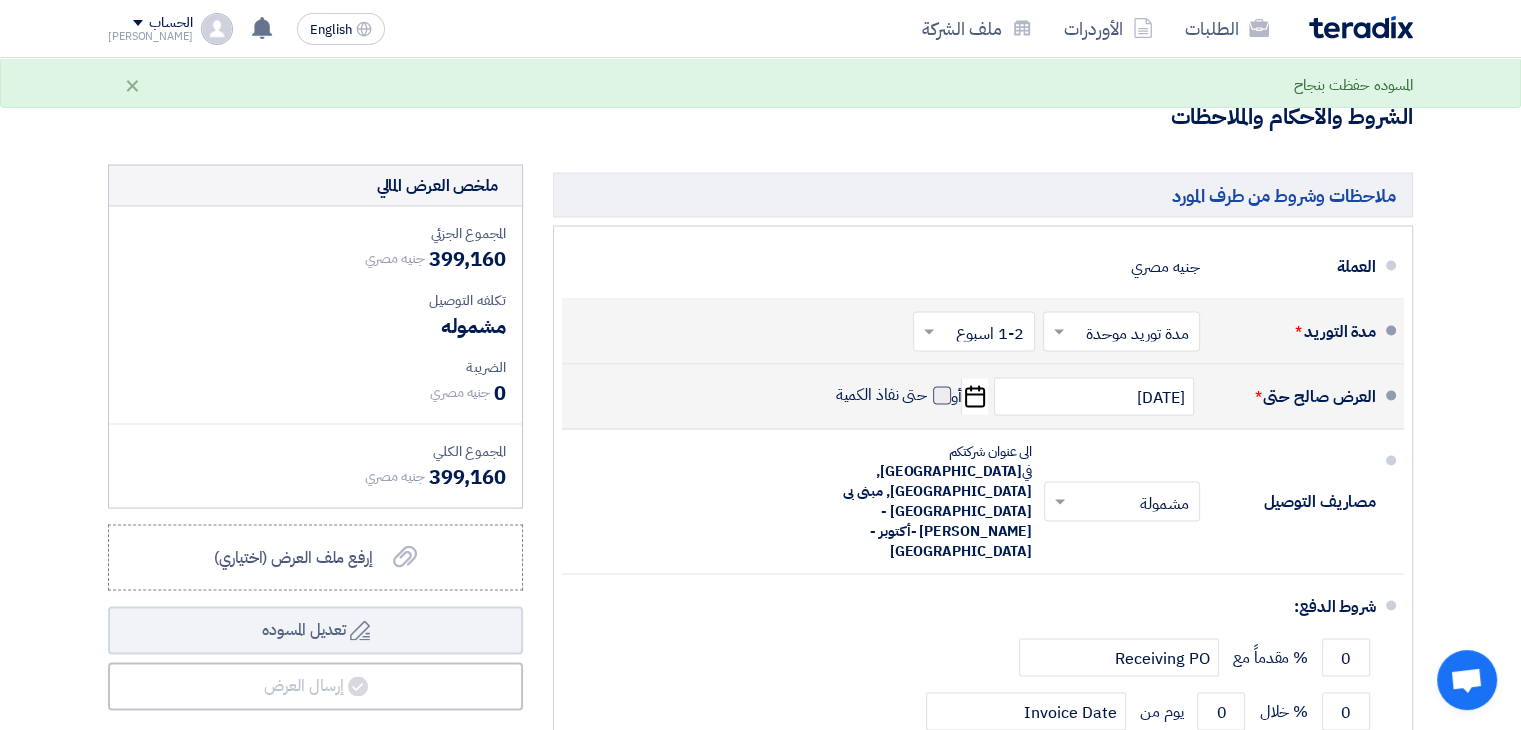 click 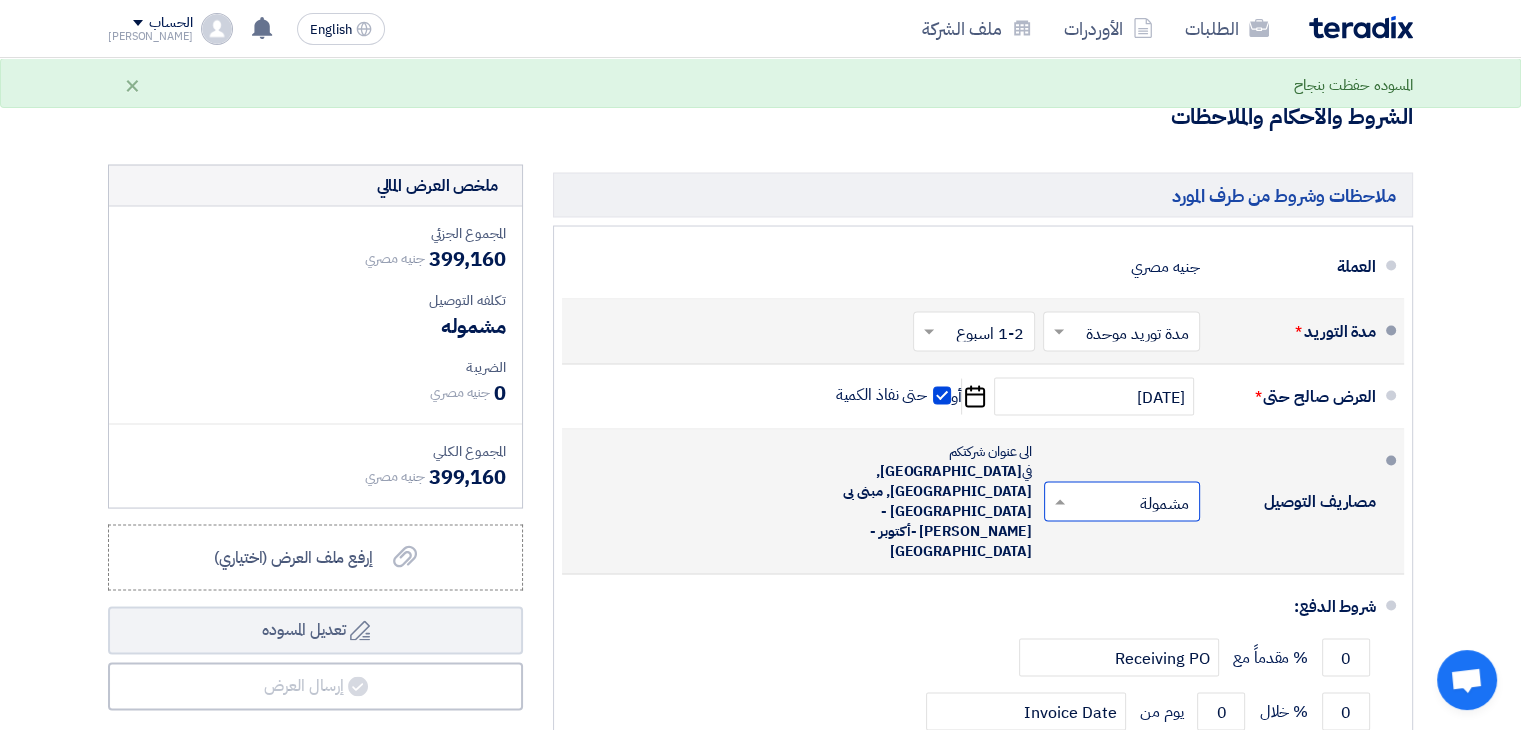 click 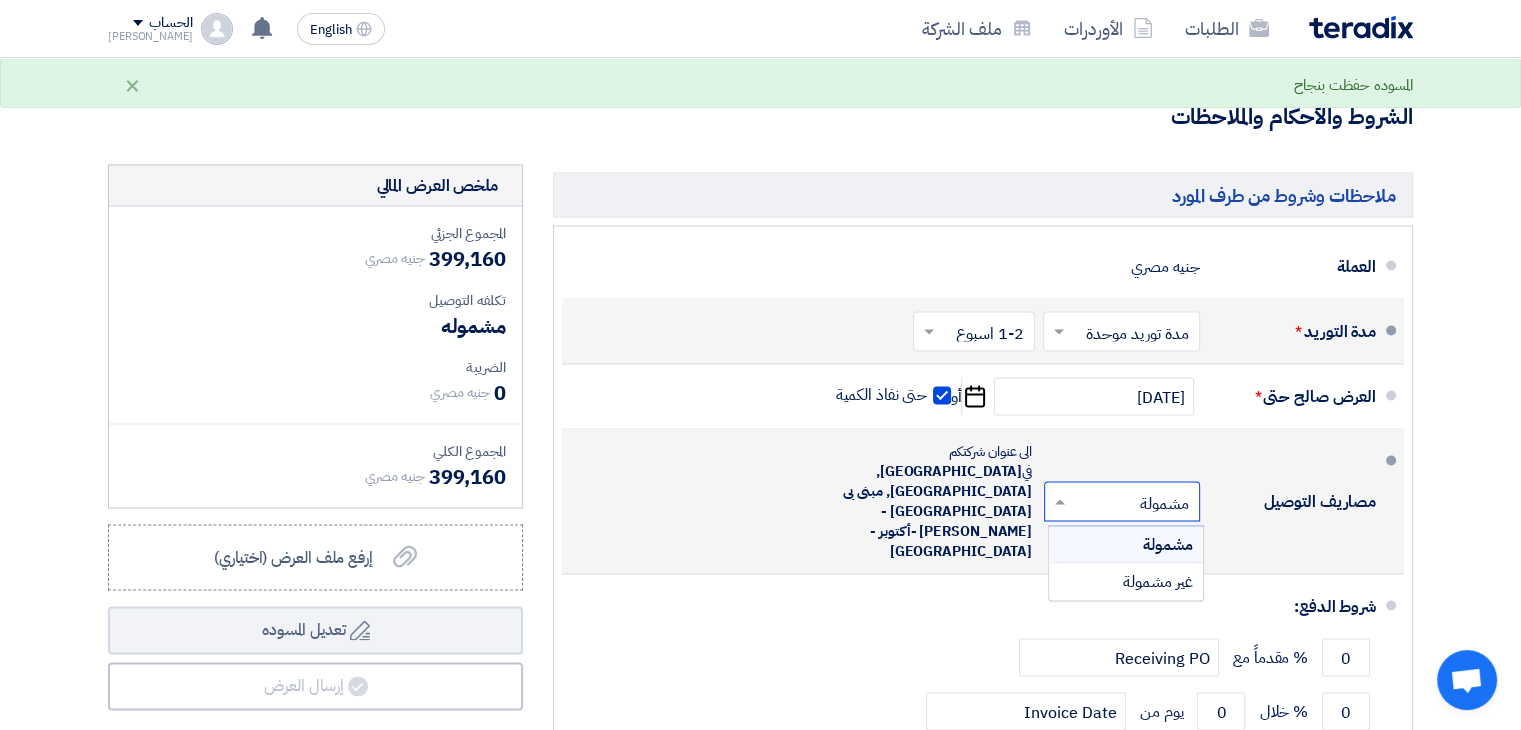 click 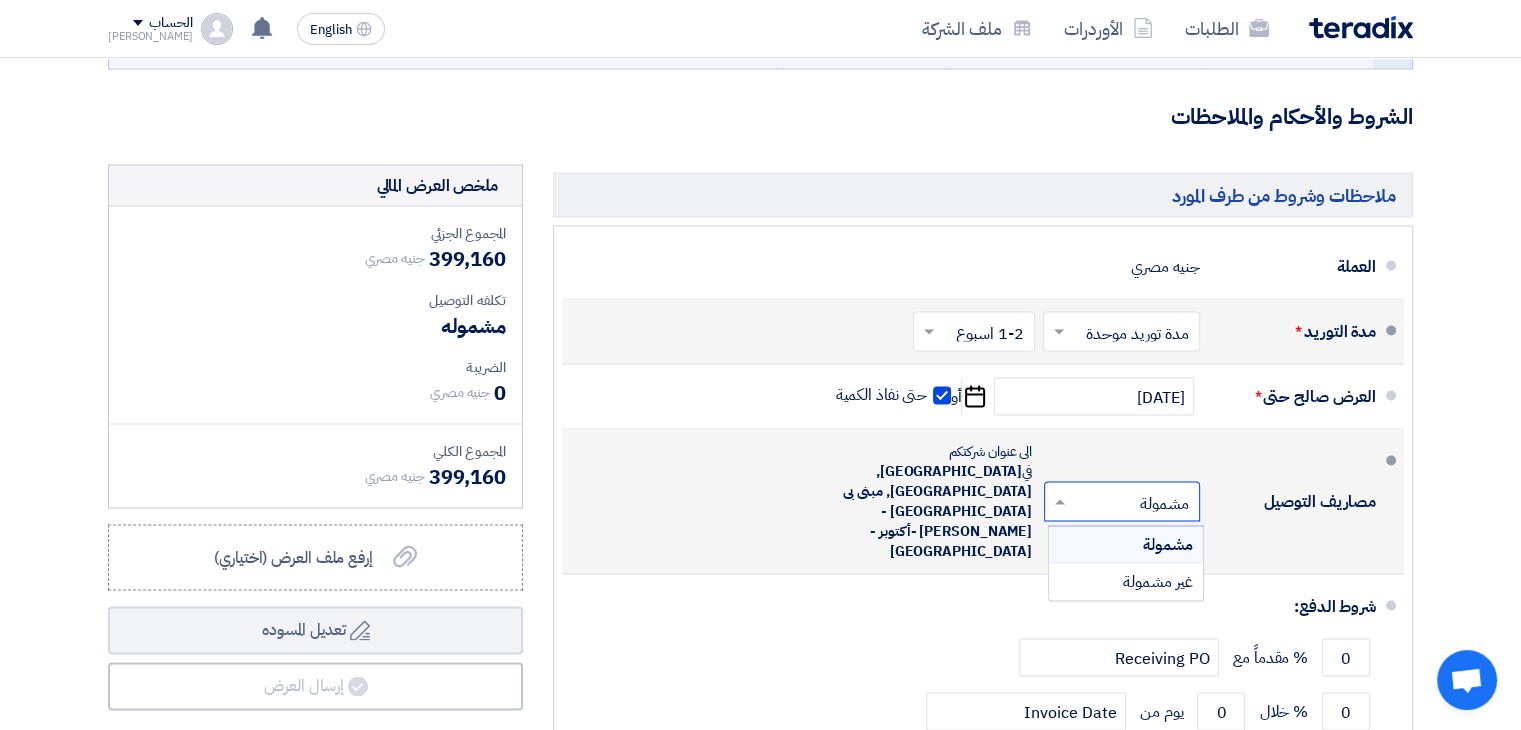 click 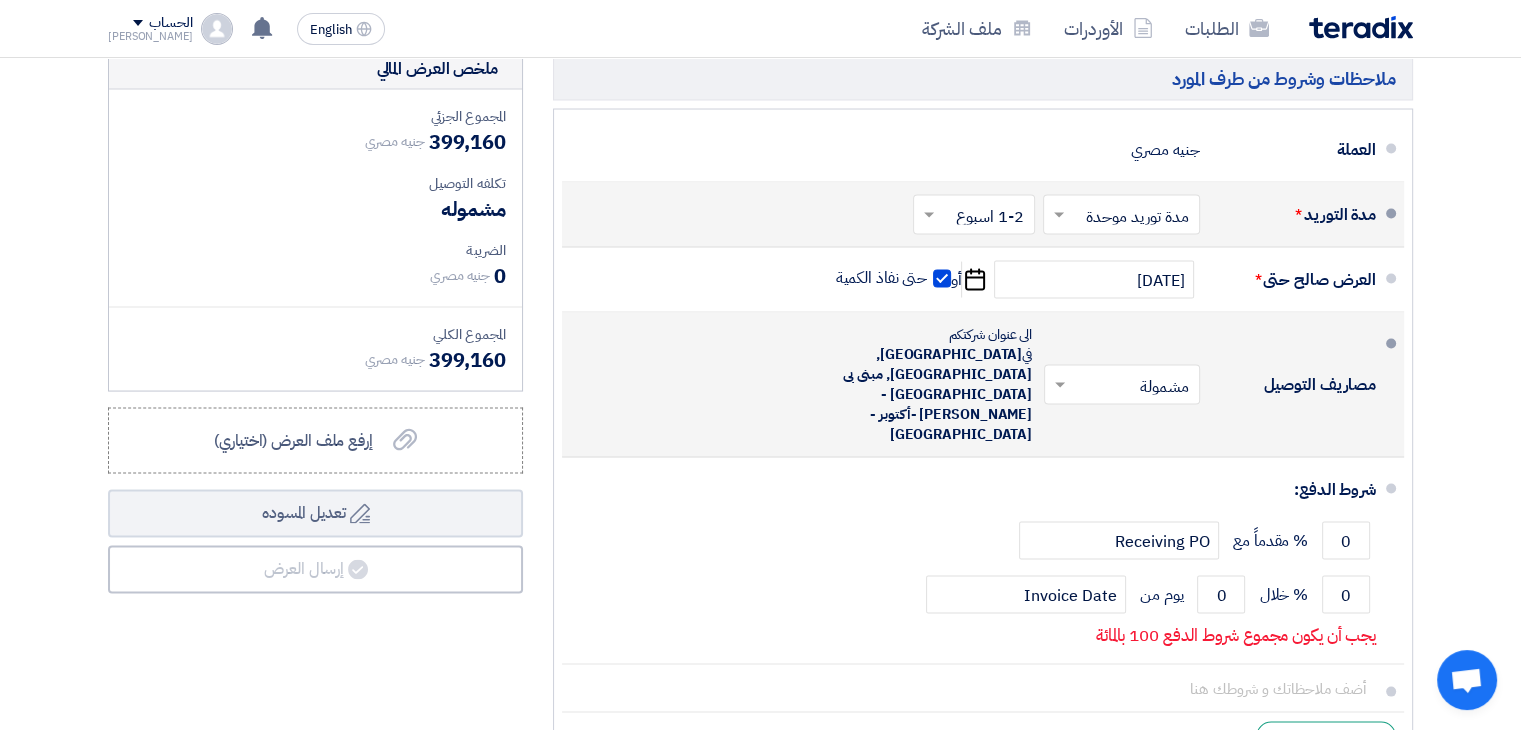 scroll, scrollTop: 3860, scrollLeft: 0, axis: vertical 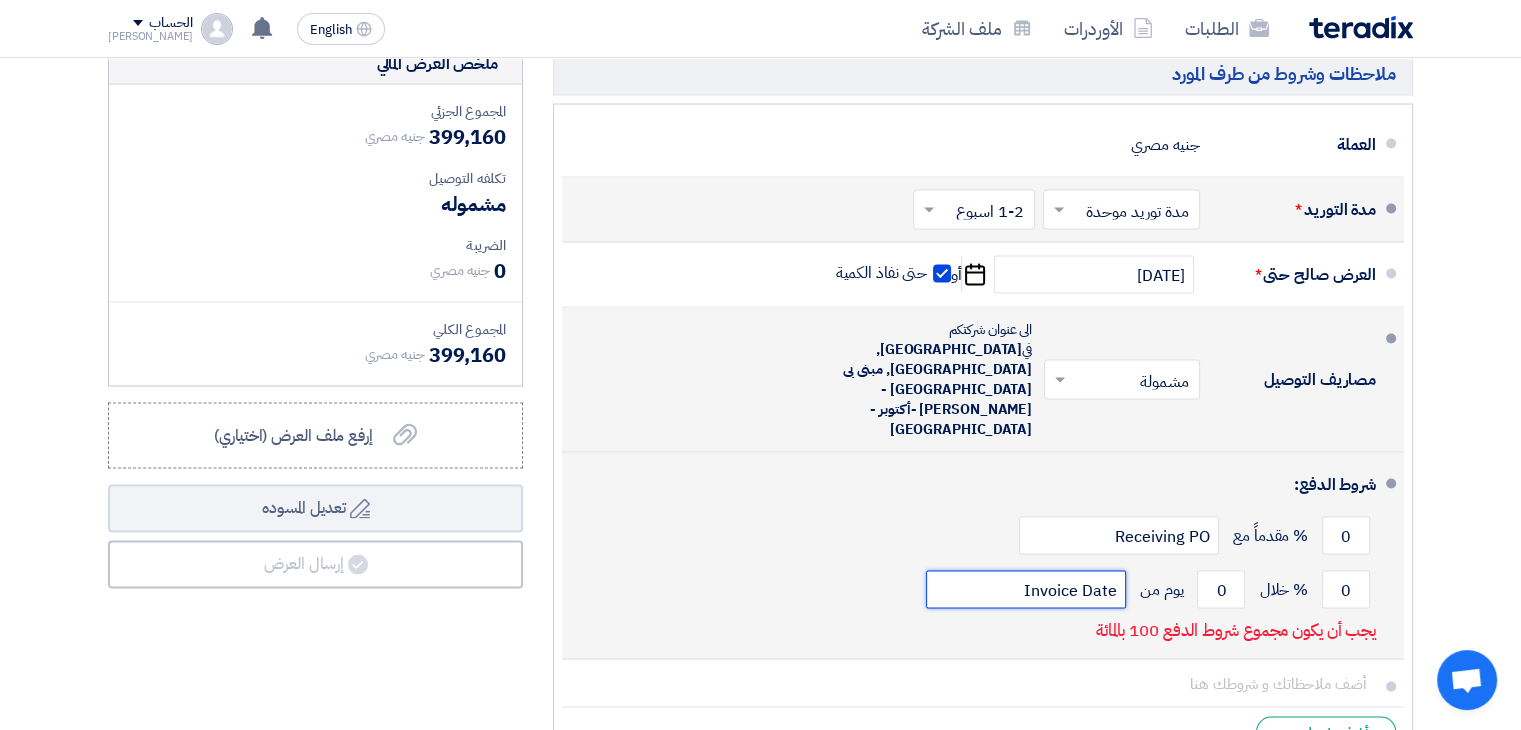click on "Invoice Date" 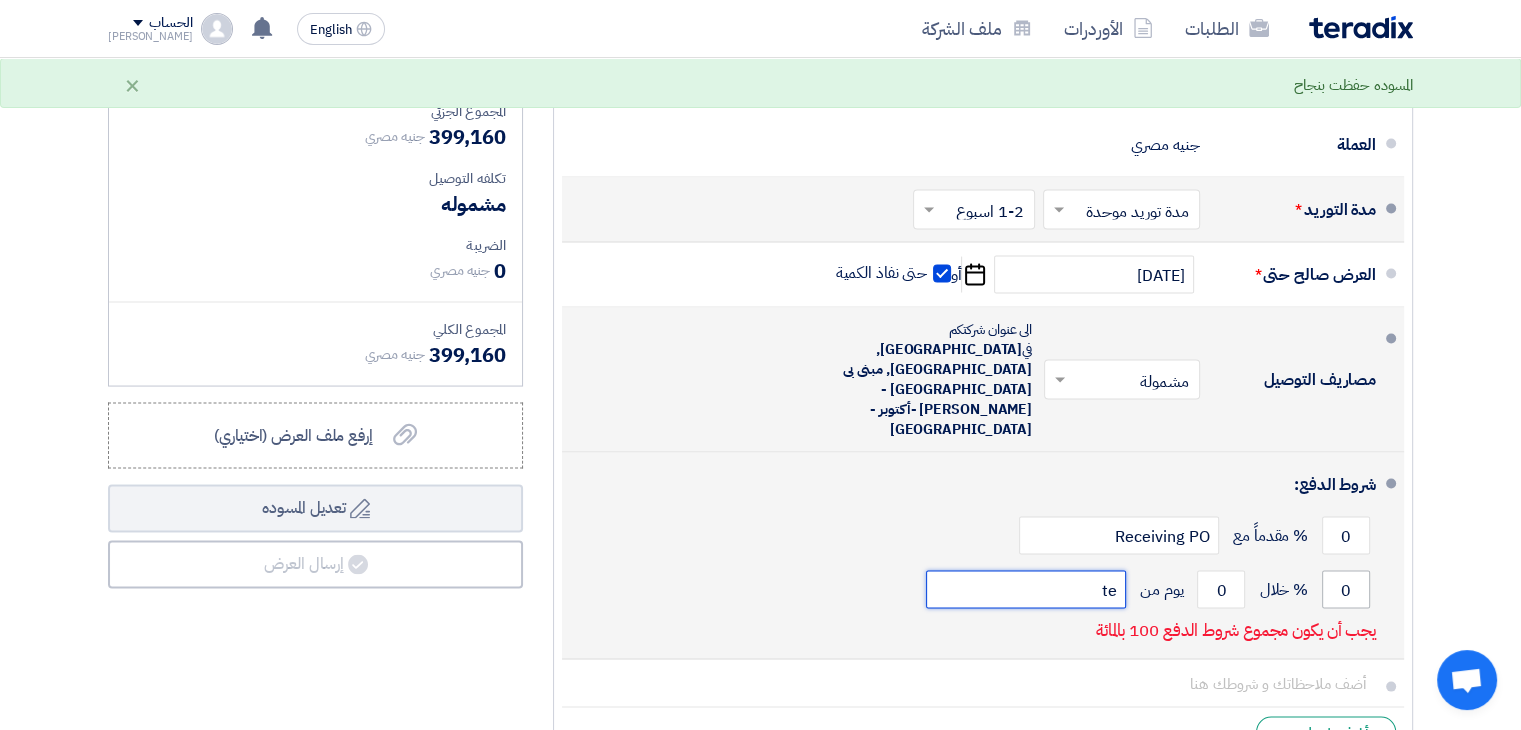 type on "t" 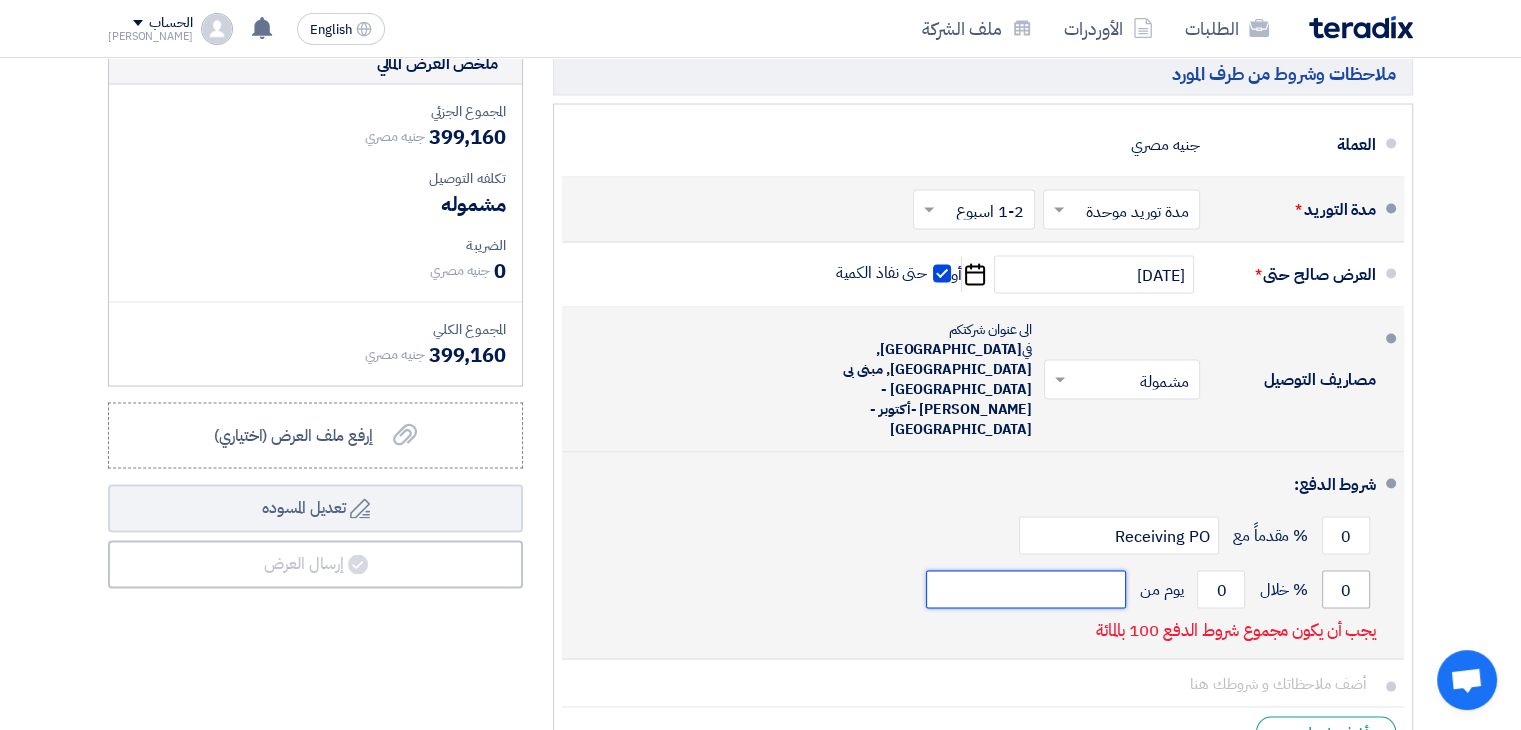 type on "و" 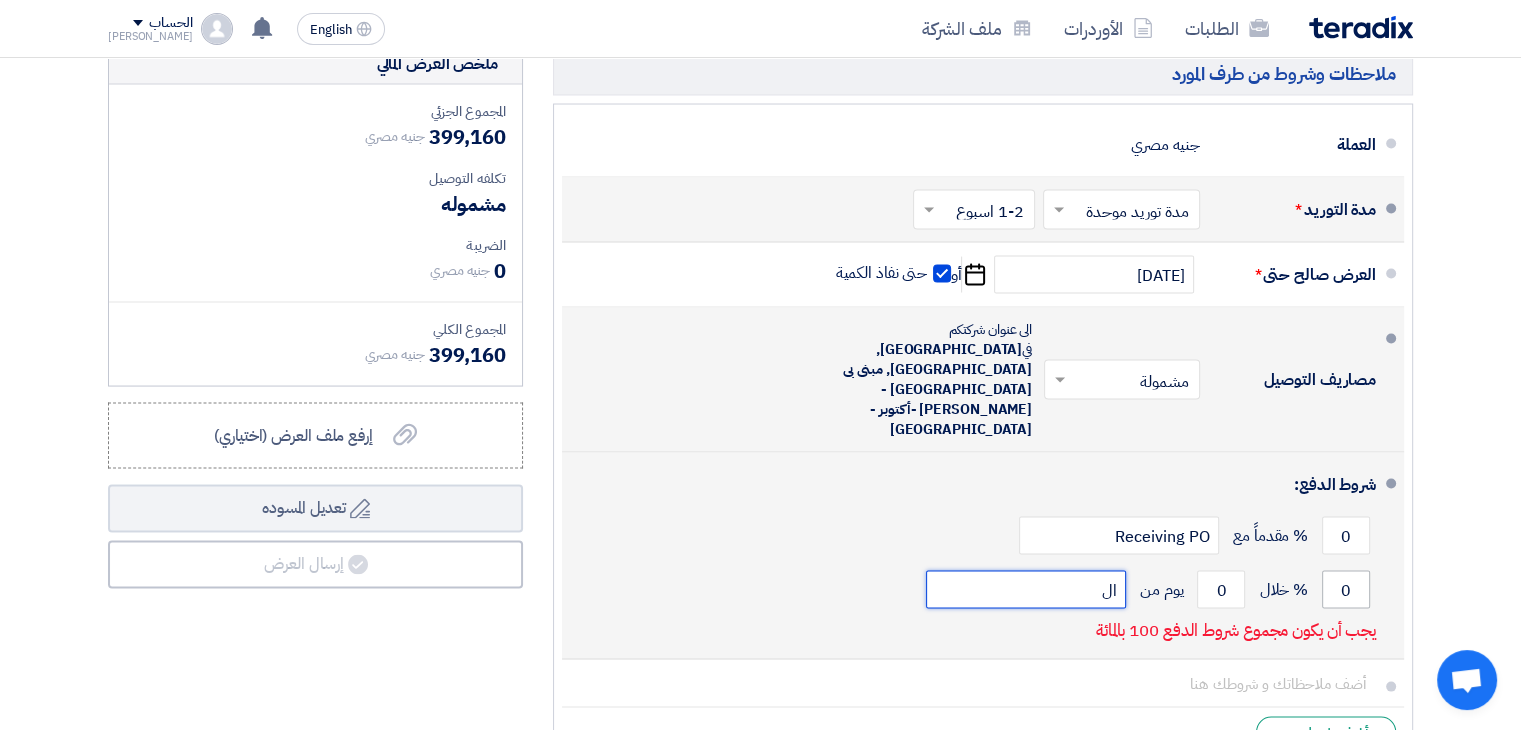 type on "ا" 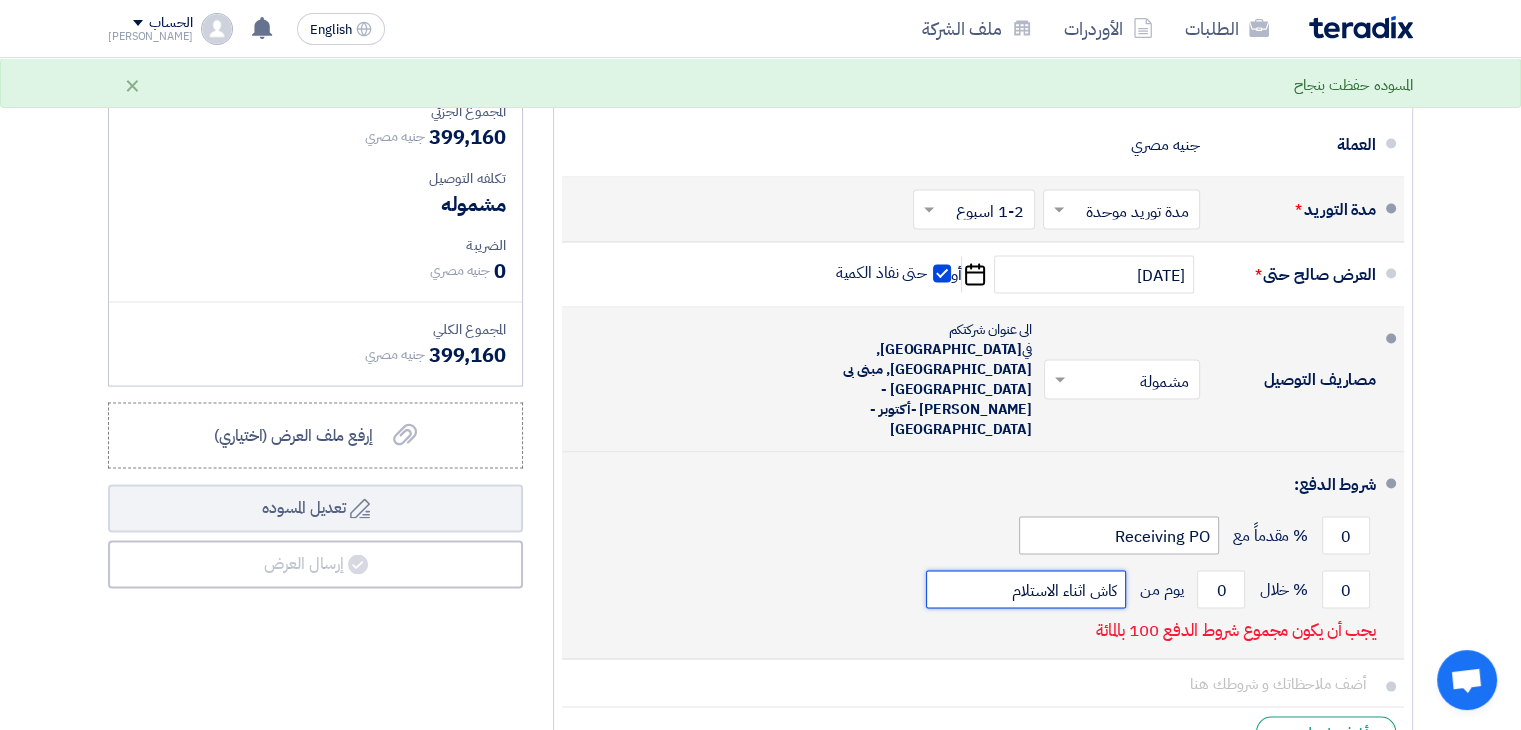 type on "كاش اثناء الاستلام" 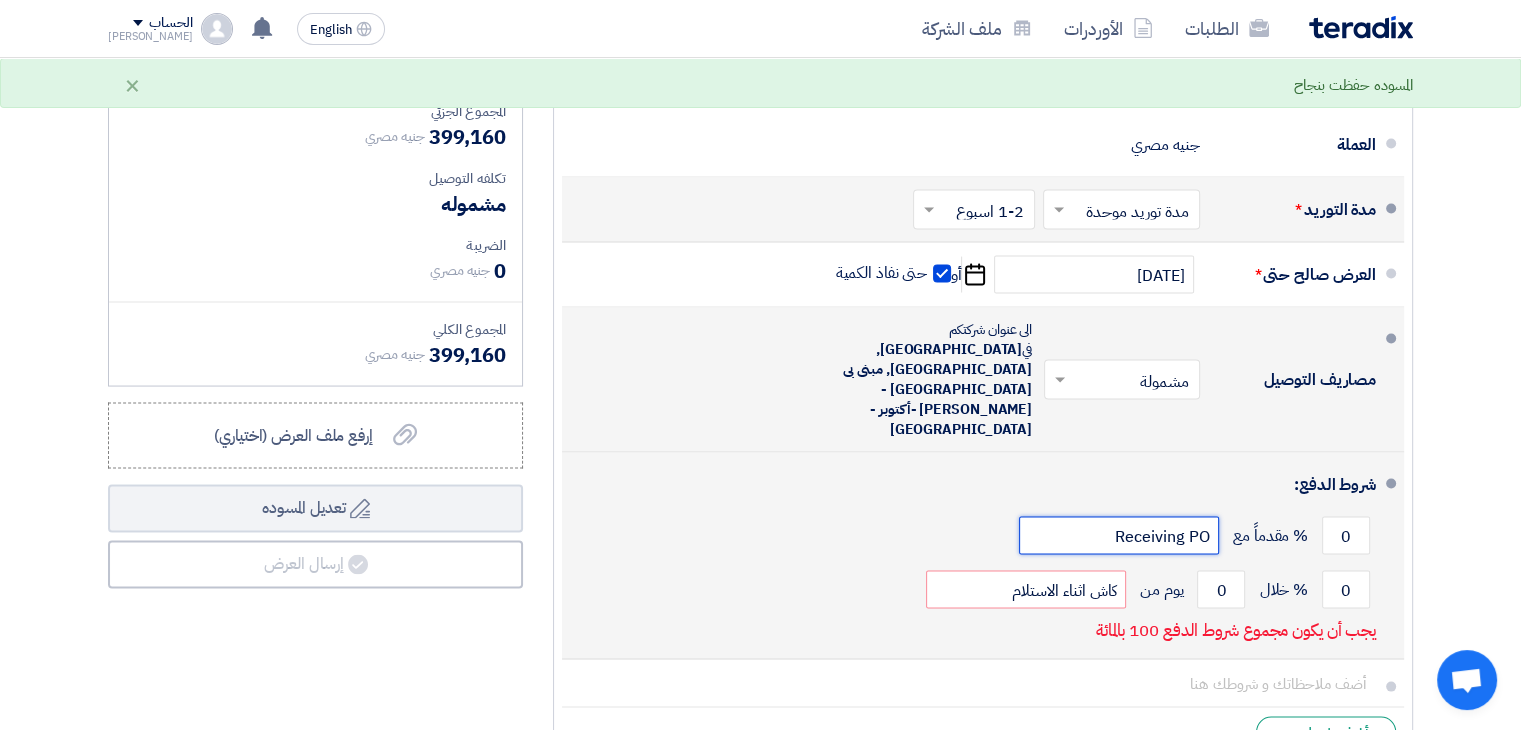 click on "Receiving PO" 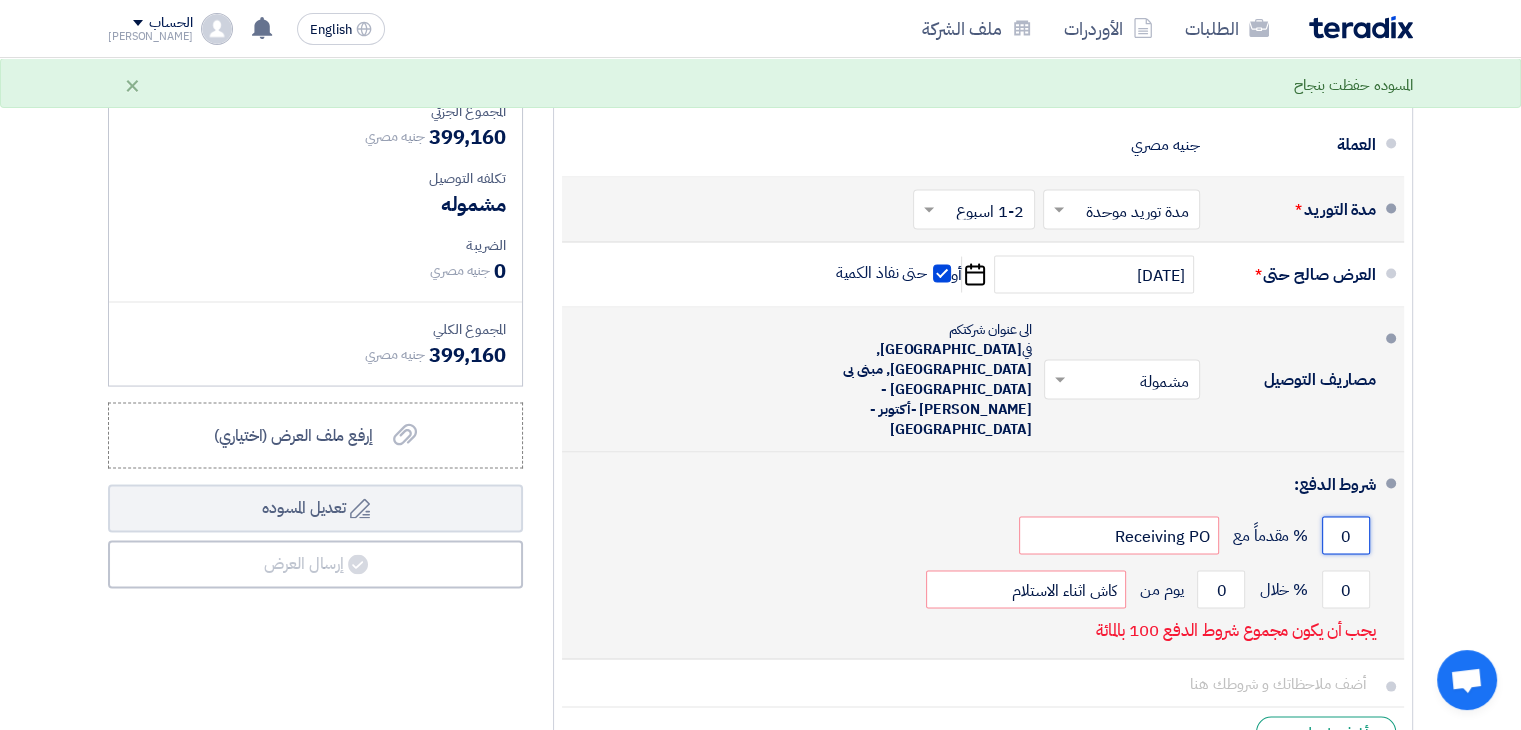 drag, startPoint x: 1357, startPoint y: 449, endPoint x: 1330, endPoint y: 456, distance: 27.89265 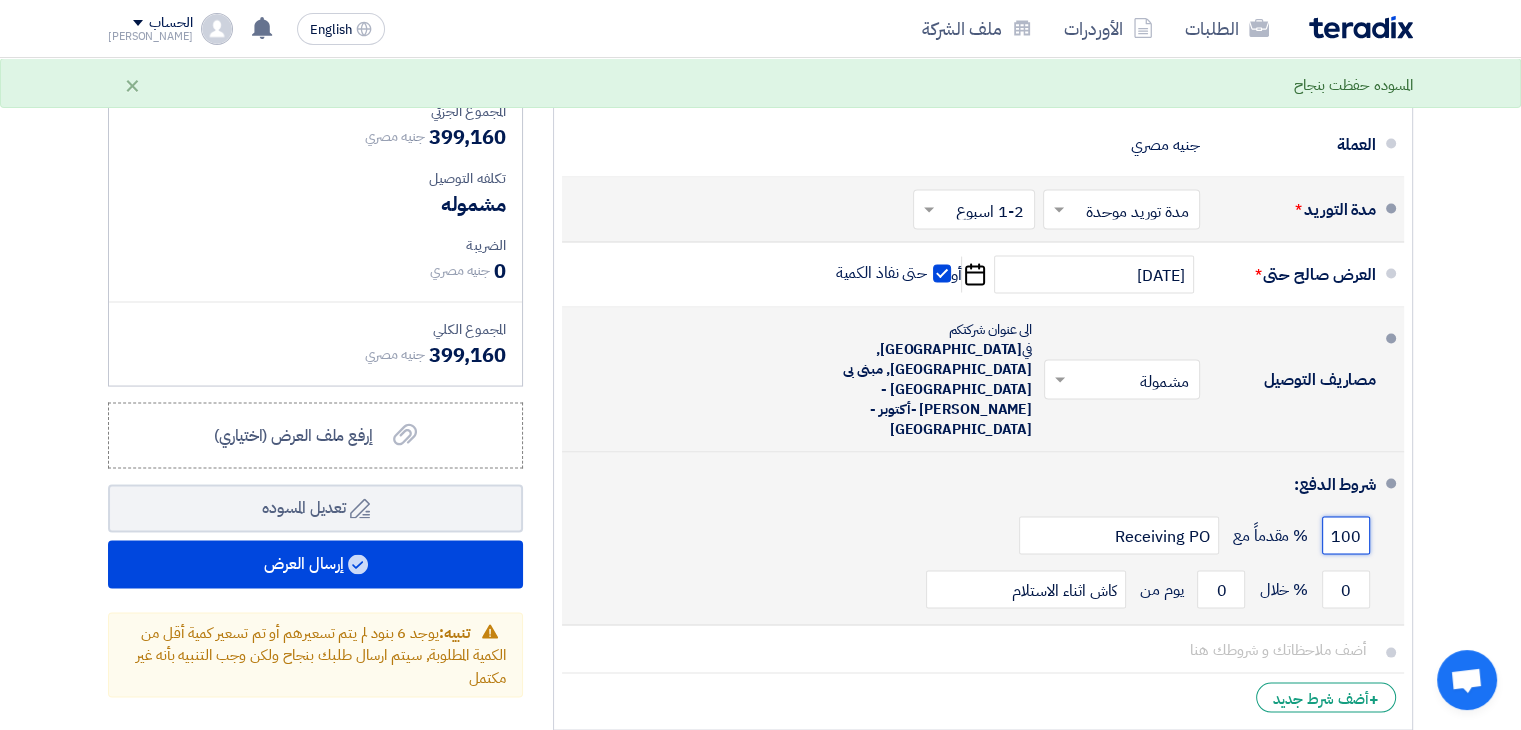 scroll, scrollTop: 0, scrollLeft: 0, axis: both 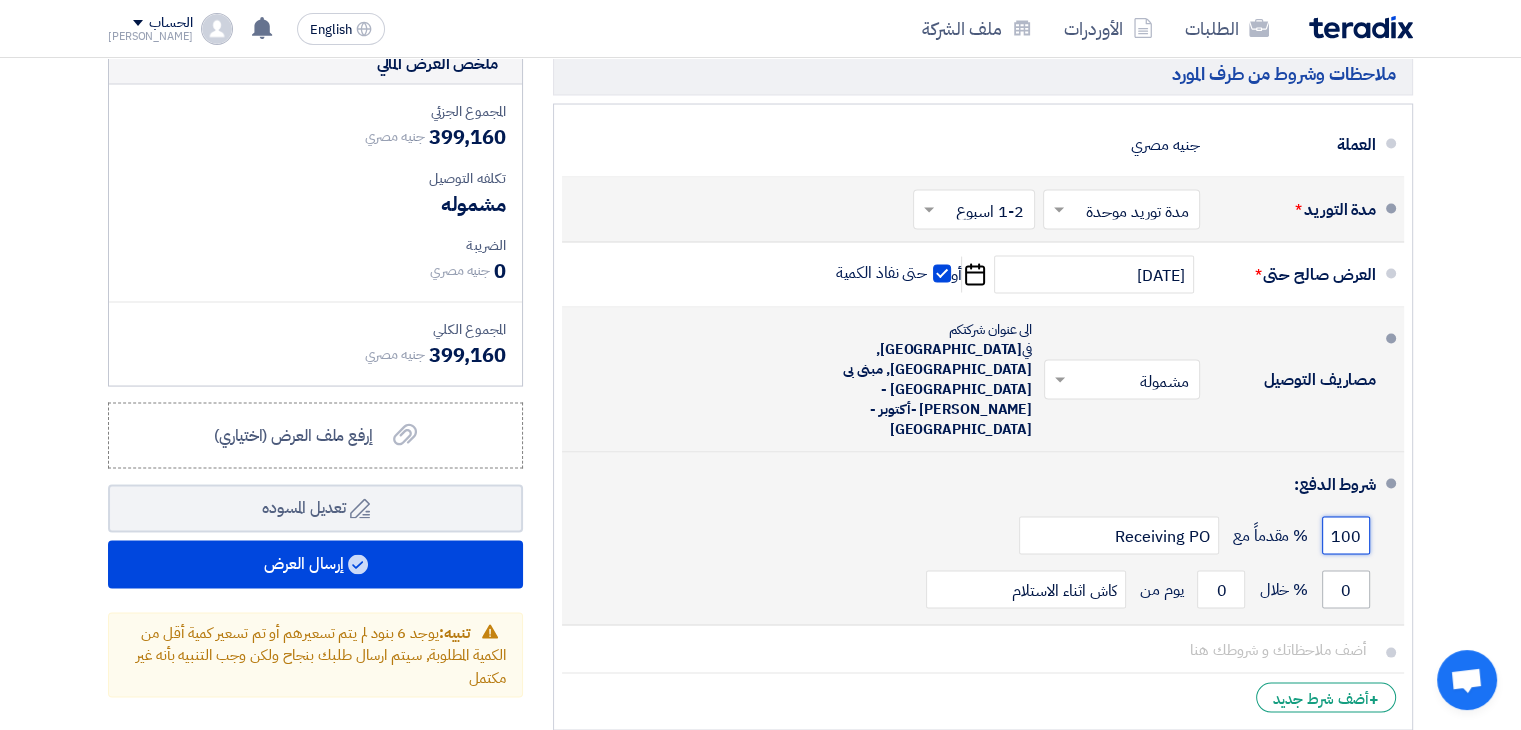 type on "100" 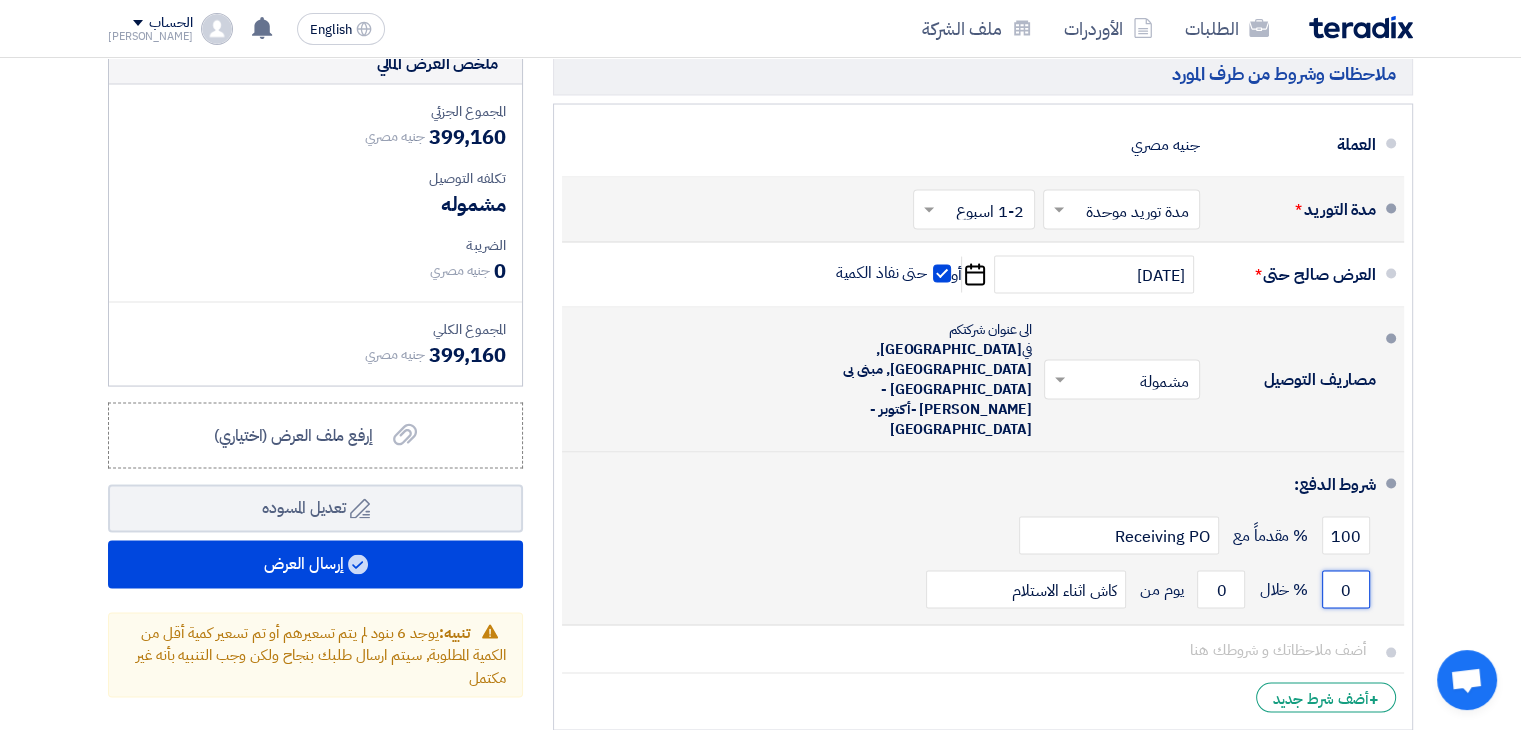 drag, startPoint x: 1360, startPoint y: 499, endPoint x: 1319, endPoint y: 506, distance: 41.59327 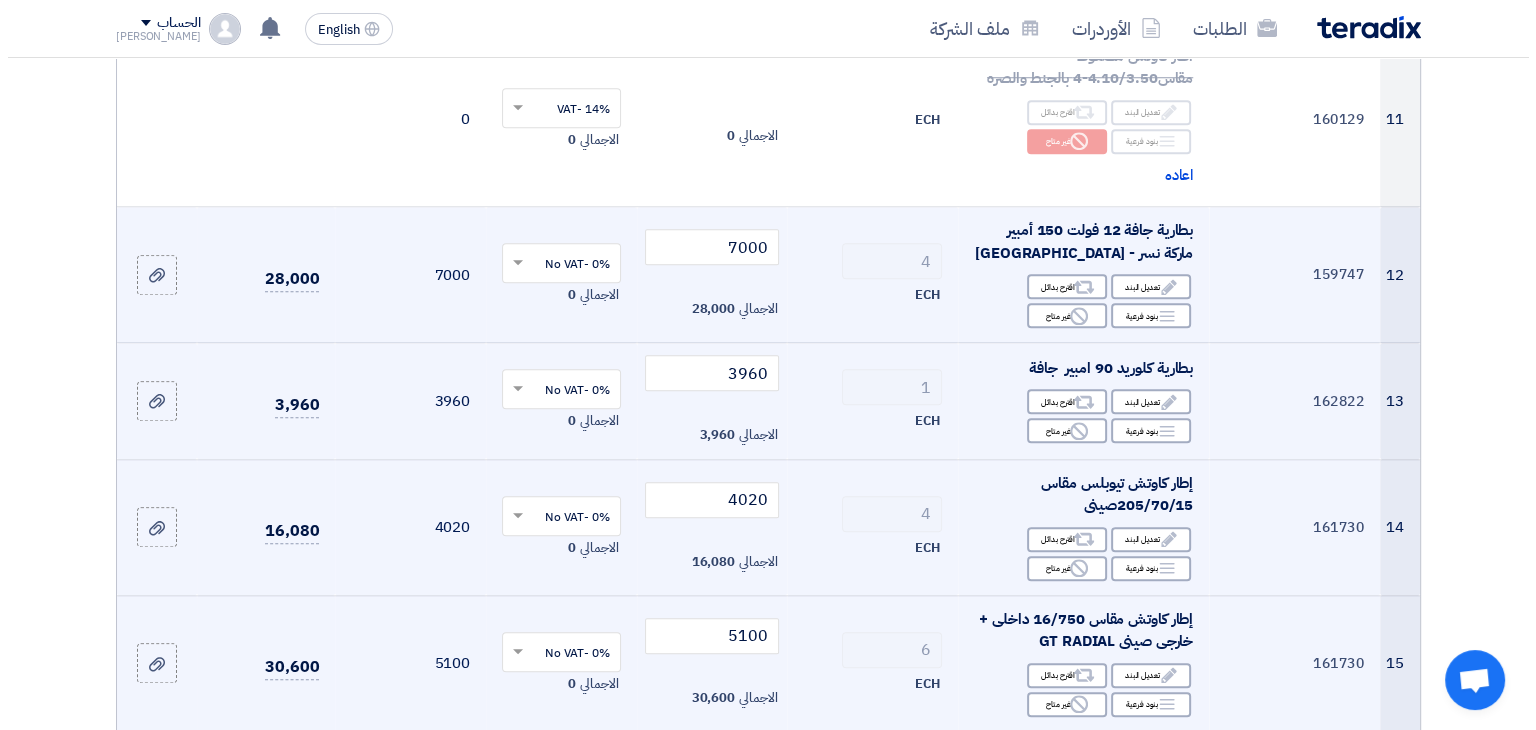 scroll, scrollTop: 3860, scrollLeft: 0, axis: vertical 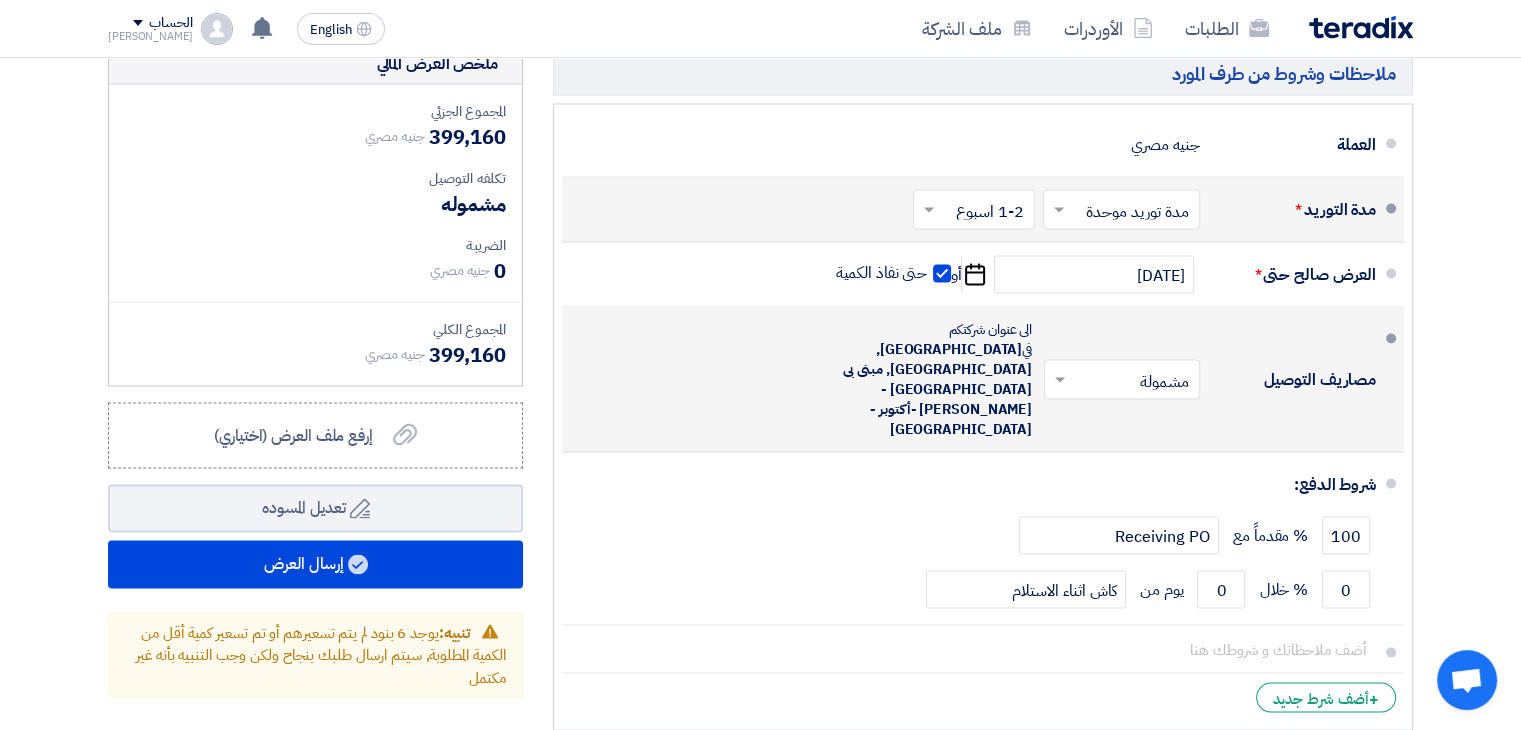 click at bounding box center [1466, 682] 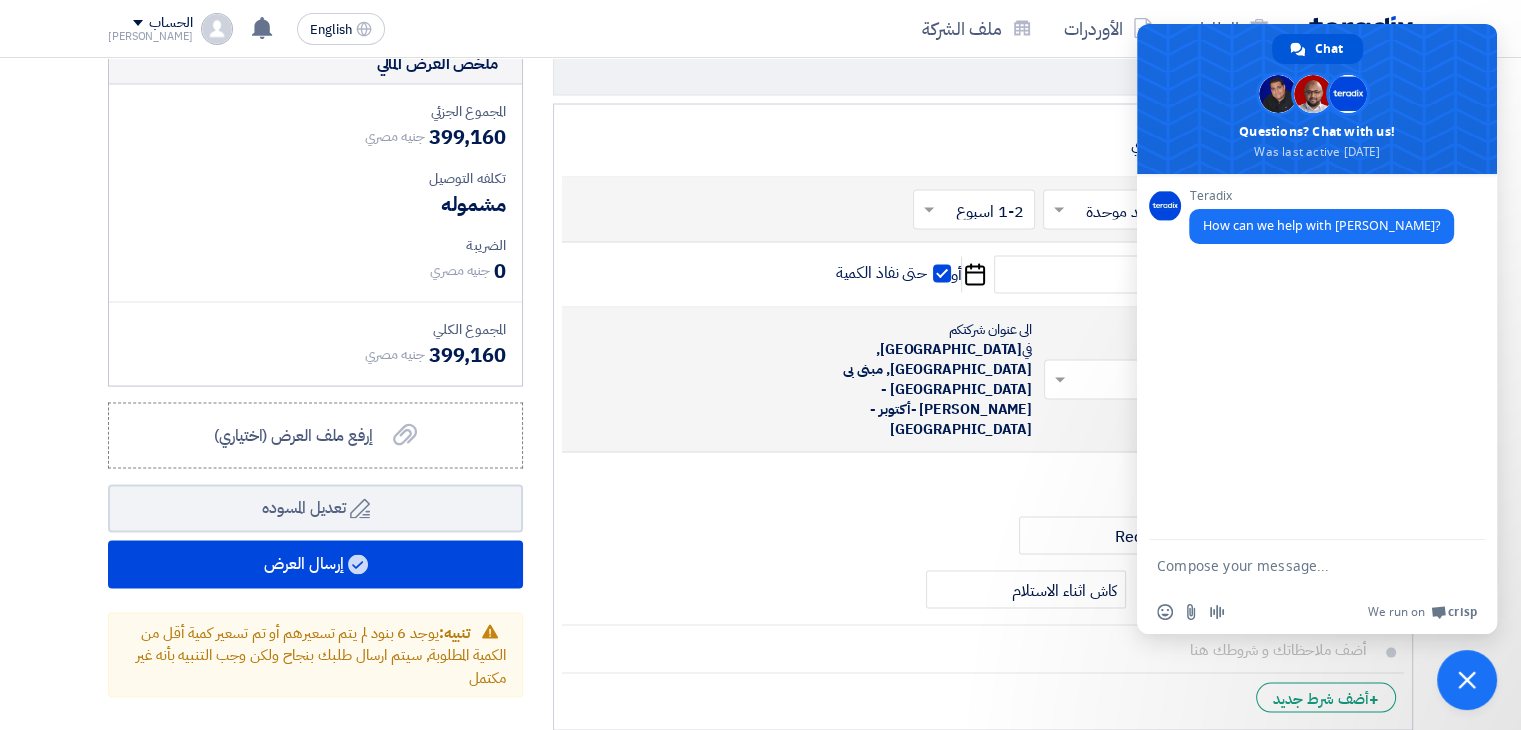 click at bounding box center (1467, 680) 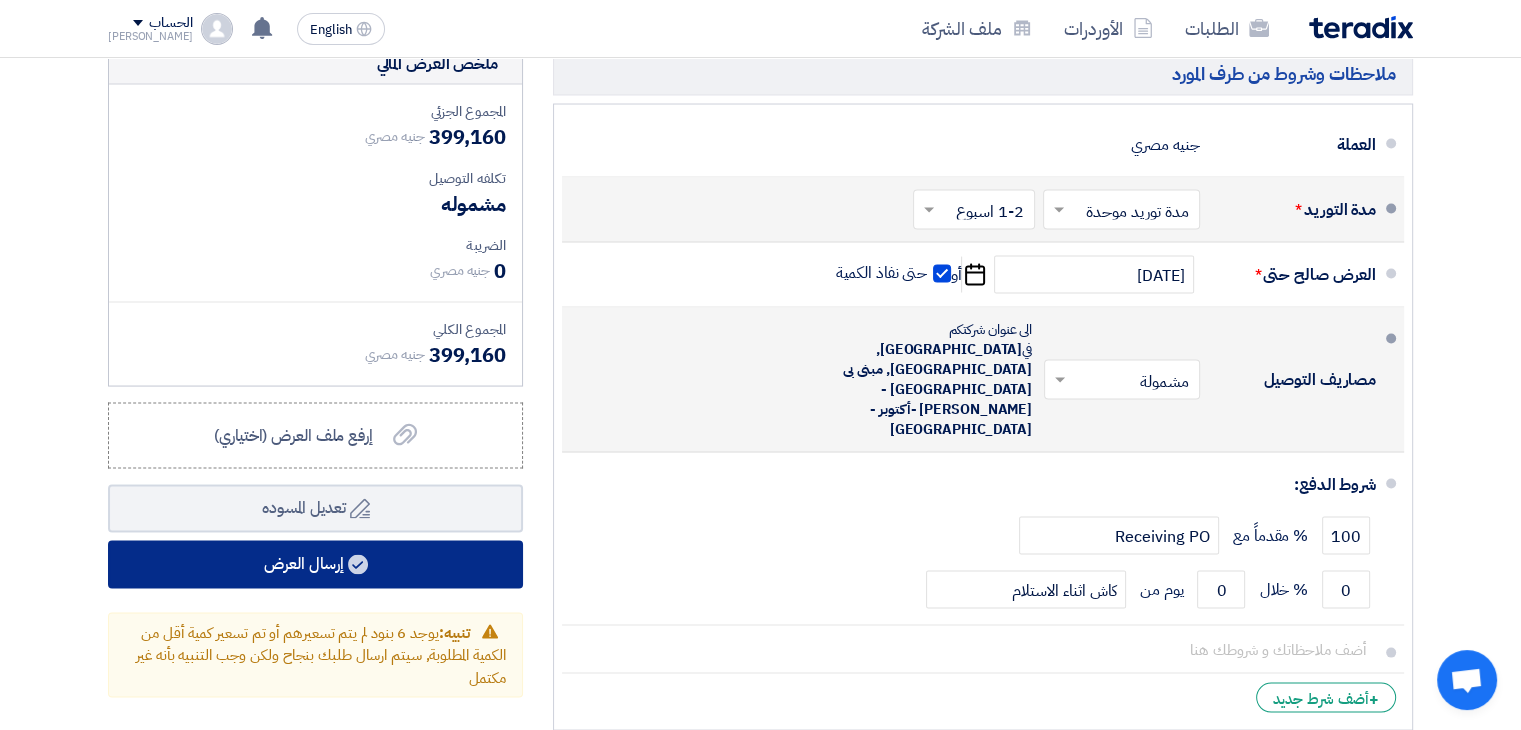 click on "إرسال العرض" 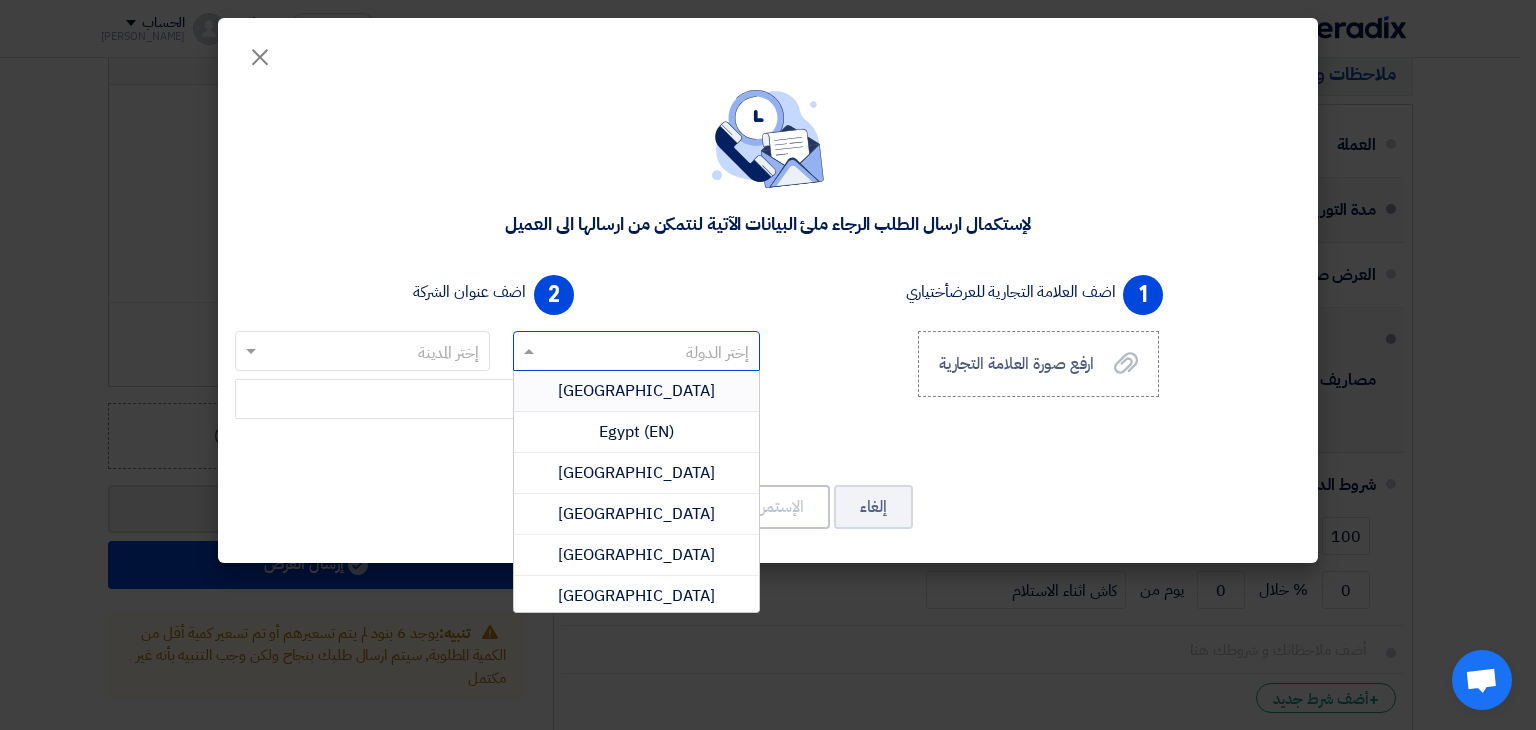 click 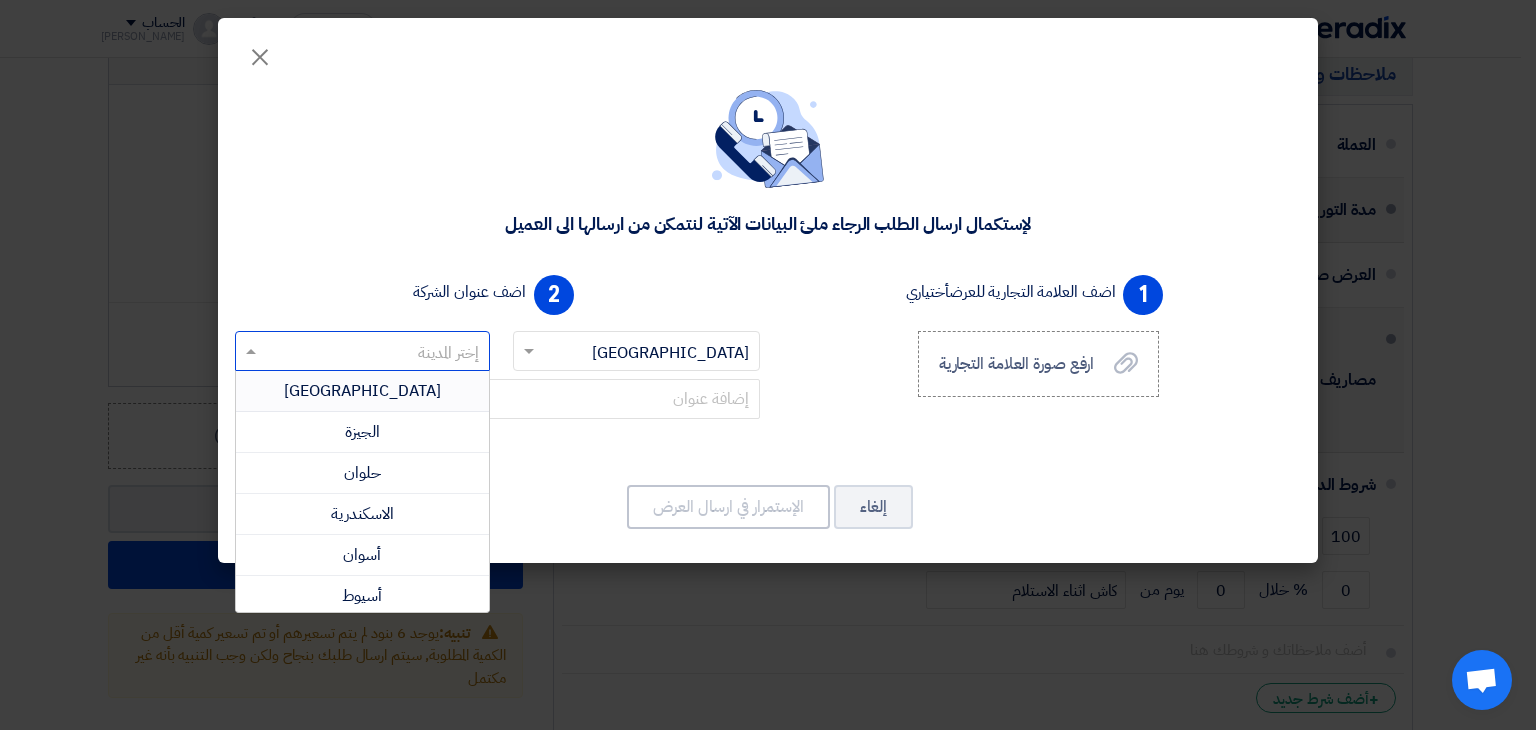 click 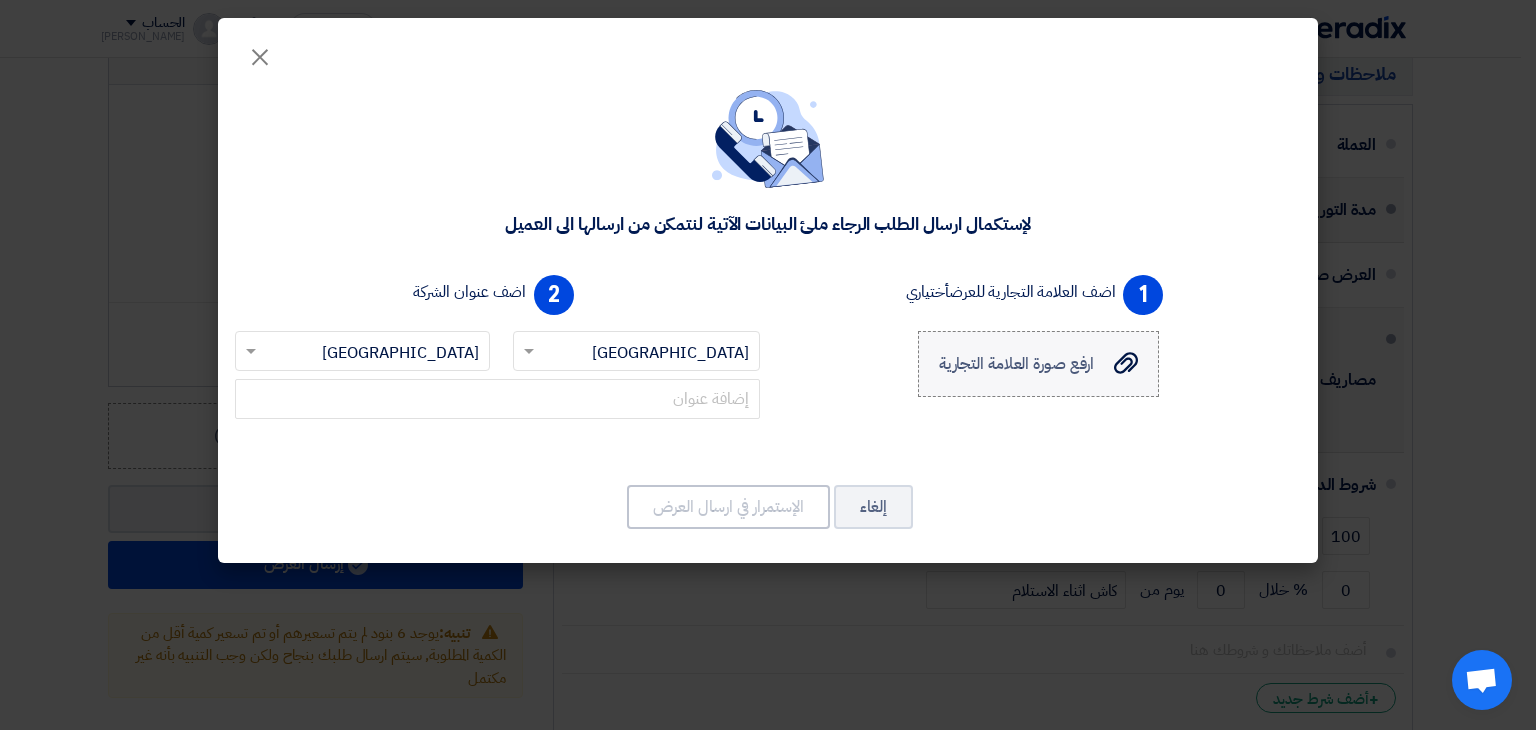 click on "ارفع صورة العلامة التجارية
ارفع صورة العلامة التجارية" 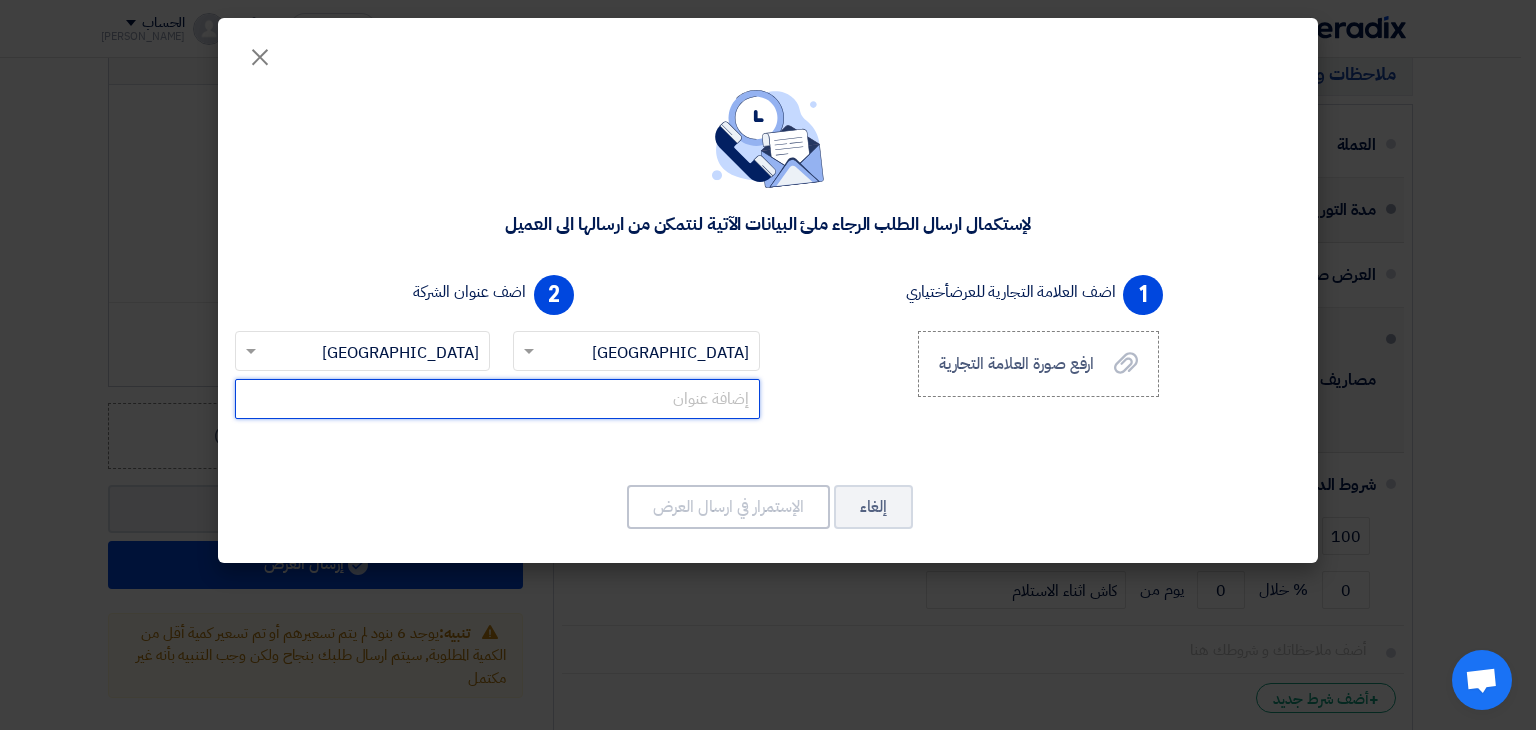 click 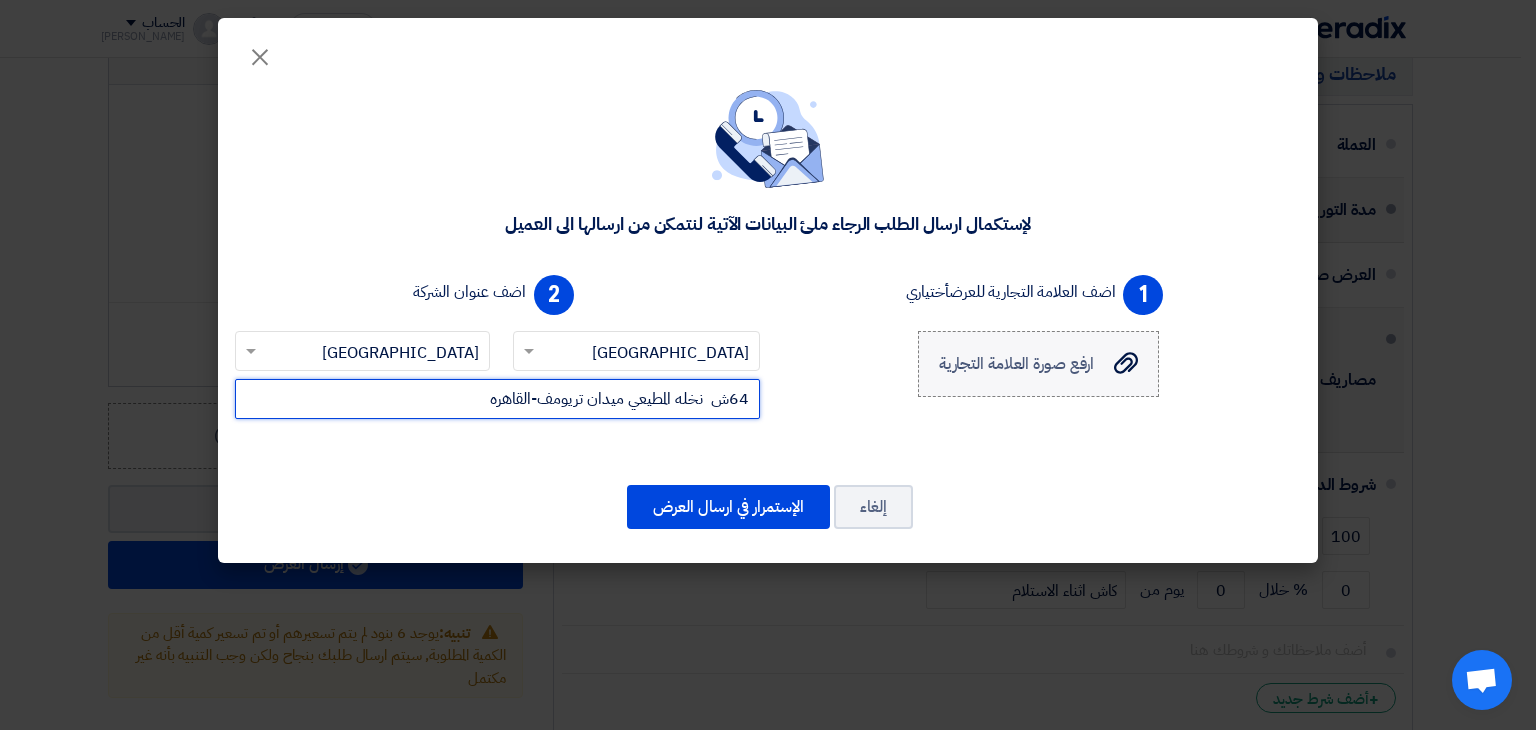 type on "64ش  نخله المطيعي ميدان تريومف-القاهره" 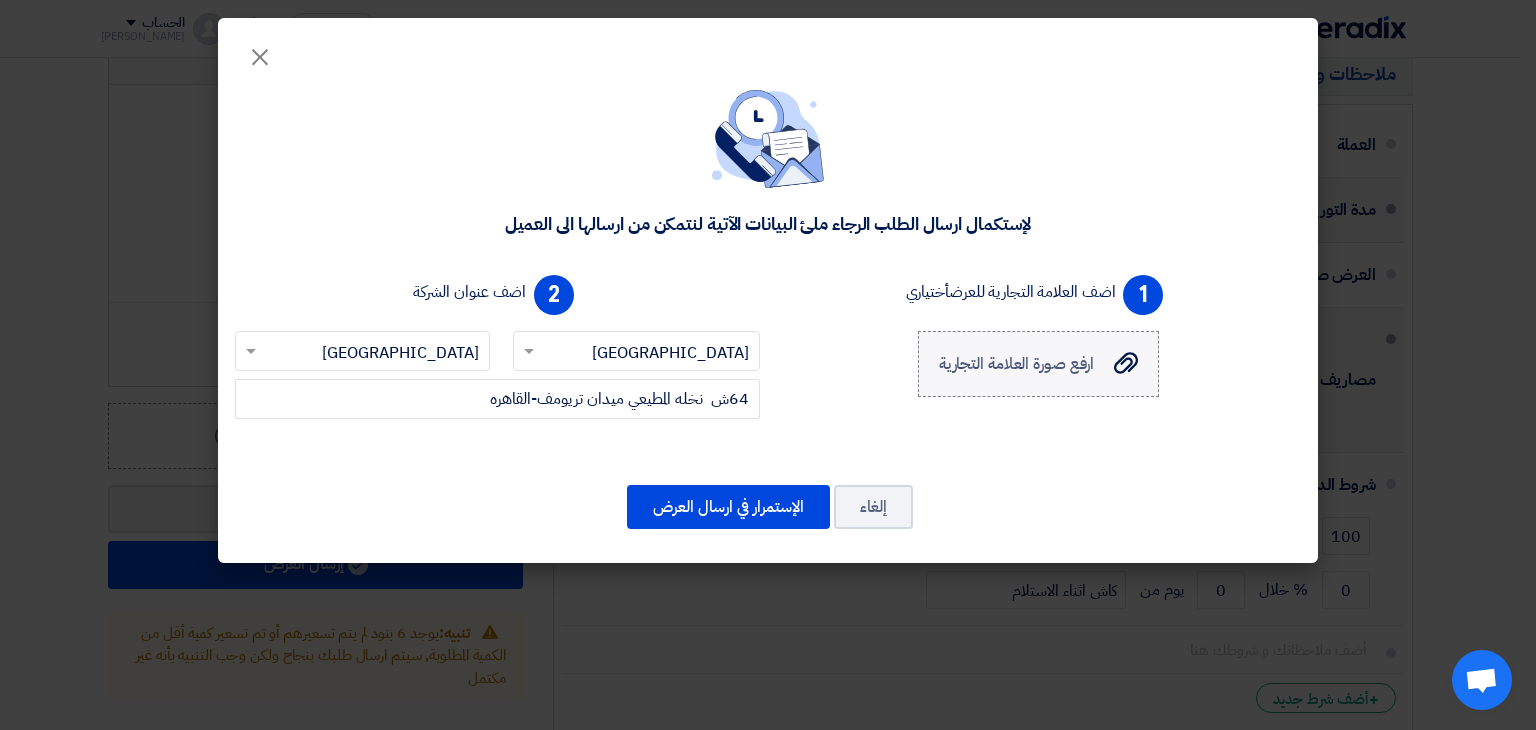 click on "ارفع صورة العلامة التجارية" 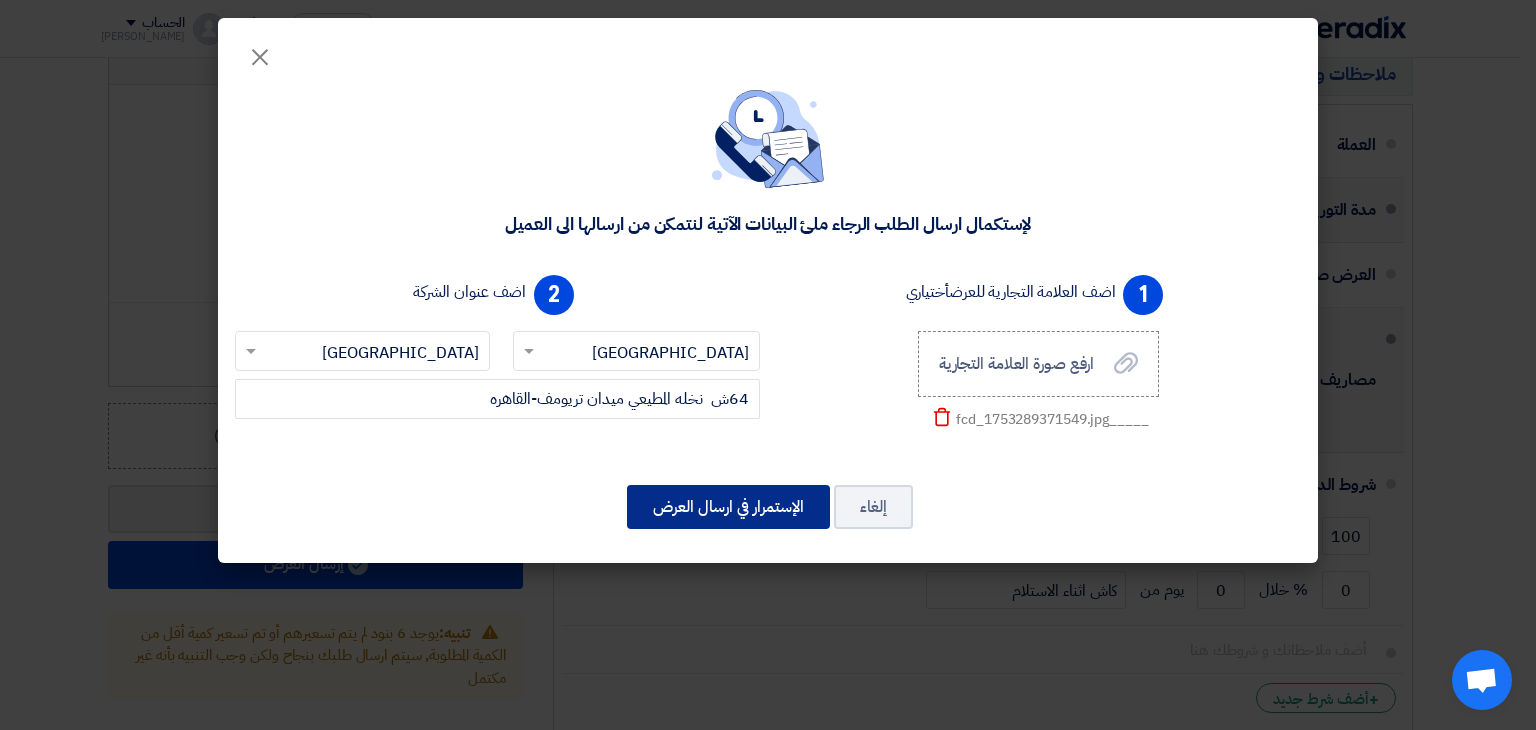 click on "الإستمرار في ارسال العرض" 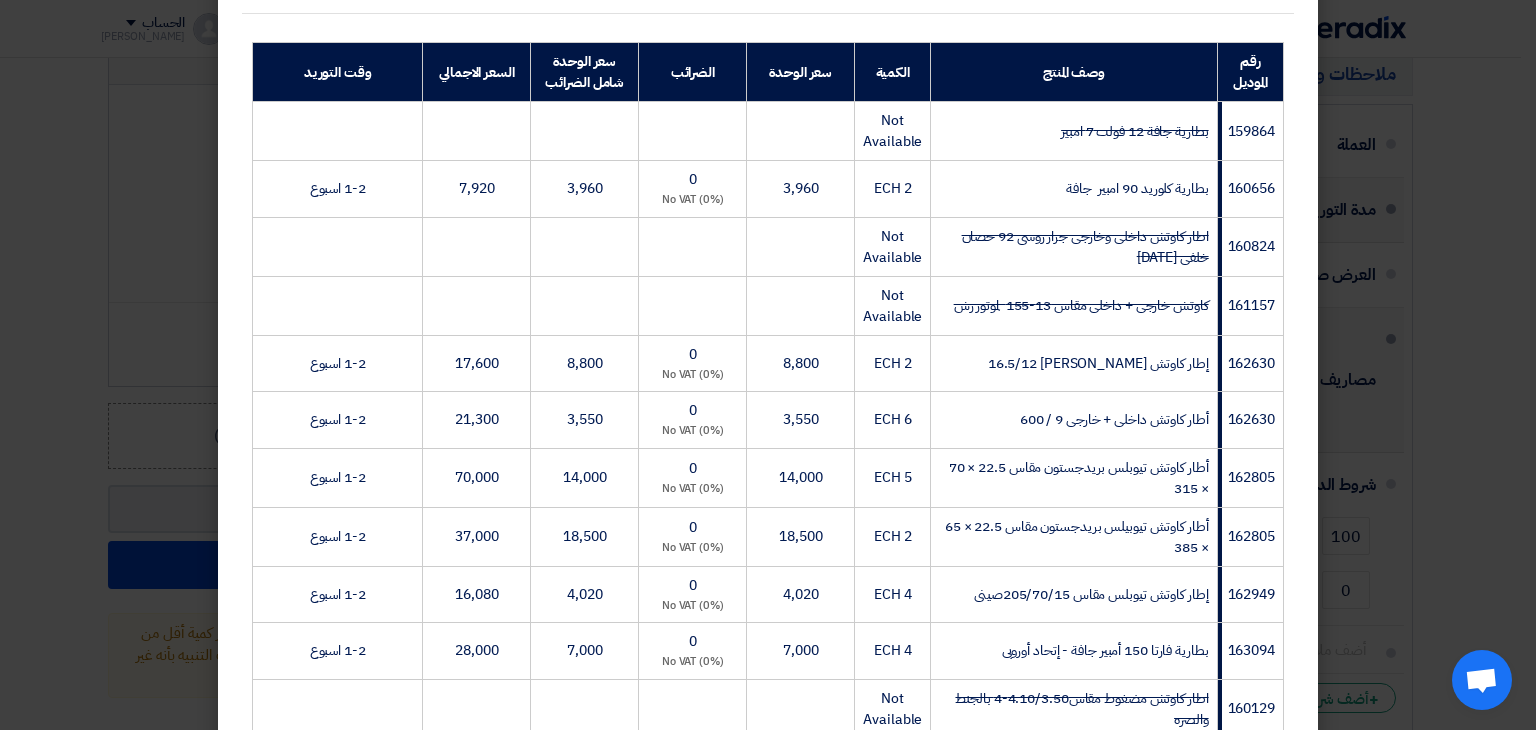 scroll, scrollTop: 363, scrollLeft: 0, axis: vertical 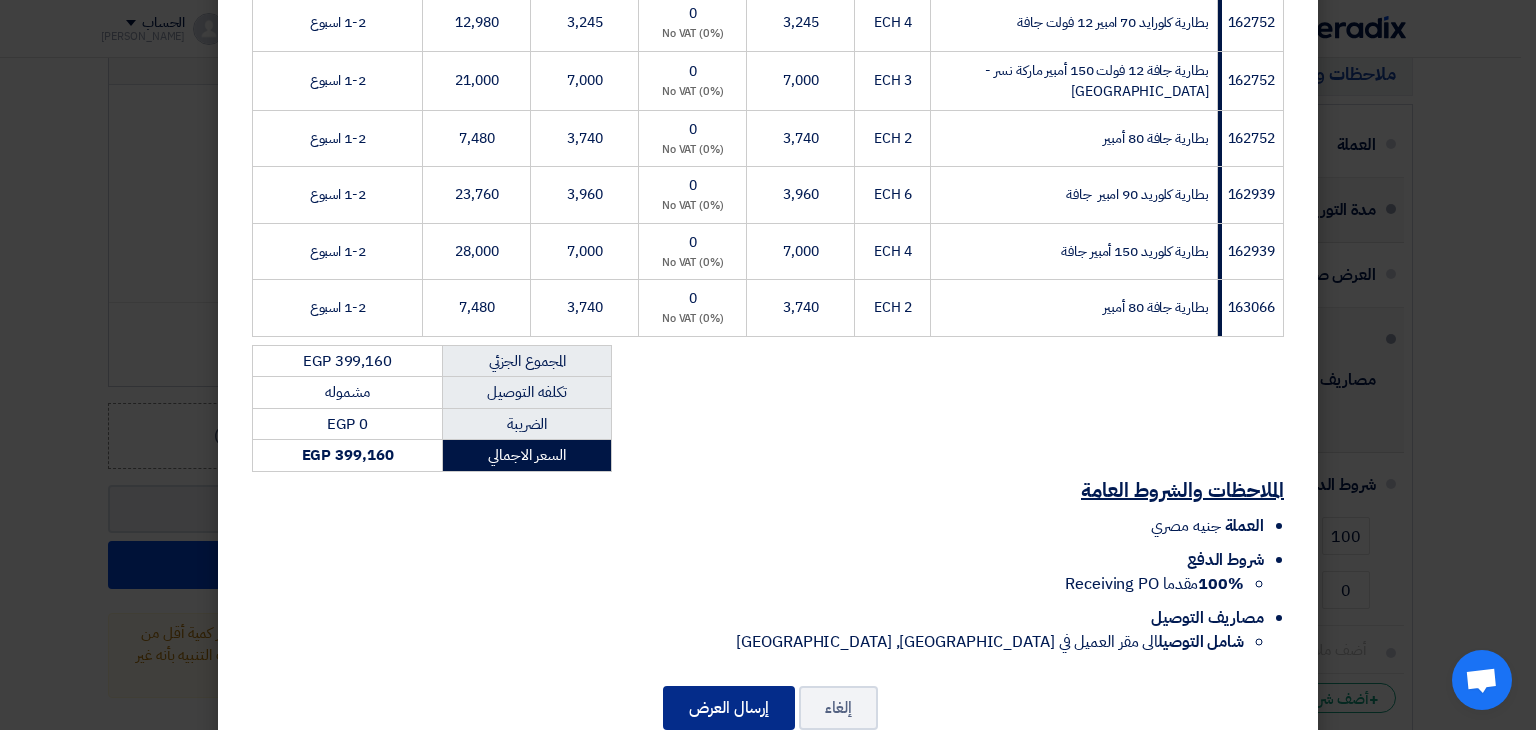 click on "إرسال العرض" 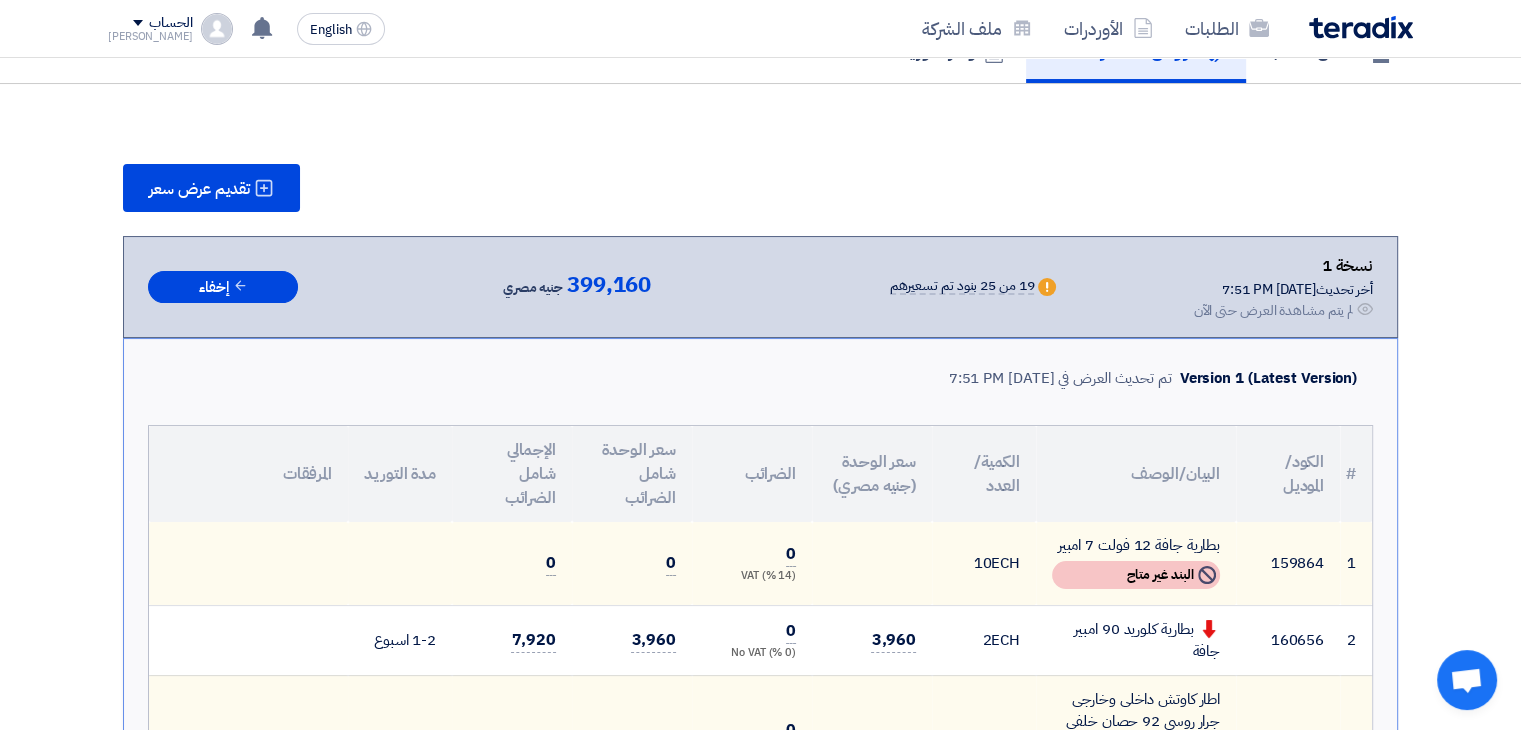 scroll, scrollTop: 3085, scrollLeft: 0, axis: vertical 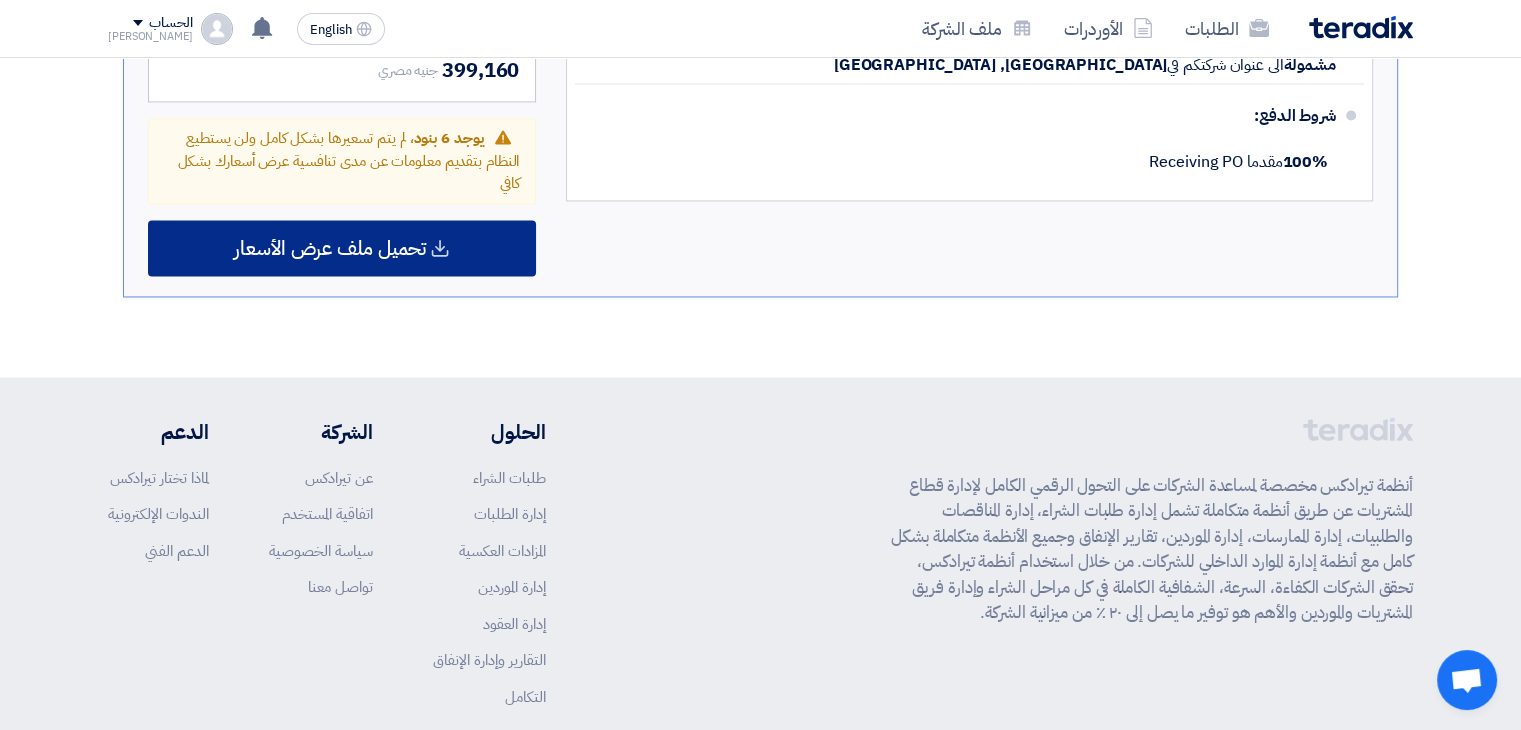 click on "تحميل ملف عرض الأسعار" at bounding box center [330, 248] 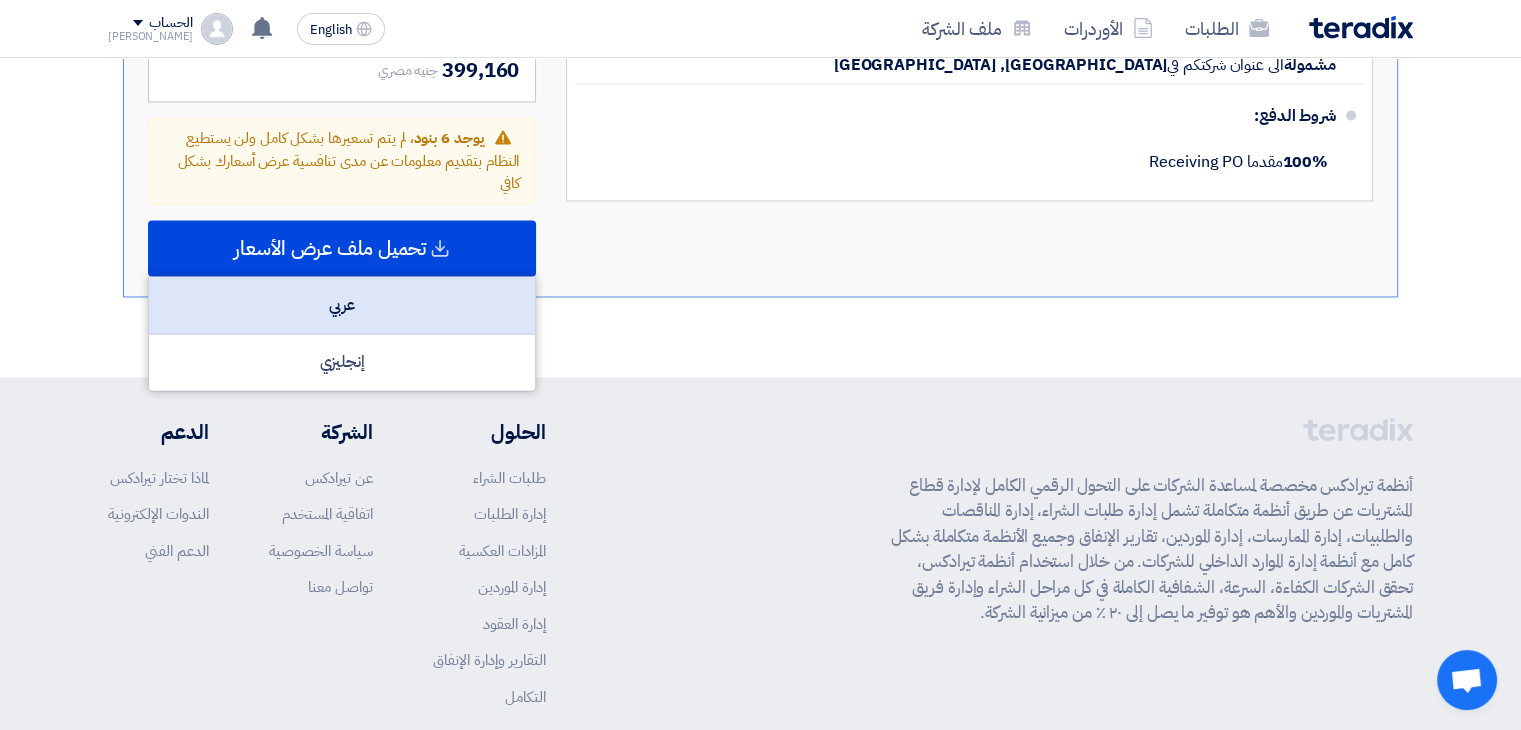 click on "عربي" at bounding box center [342, 305] 